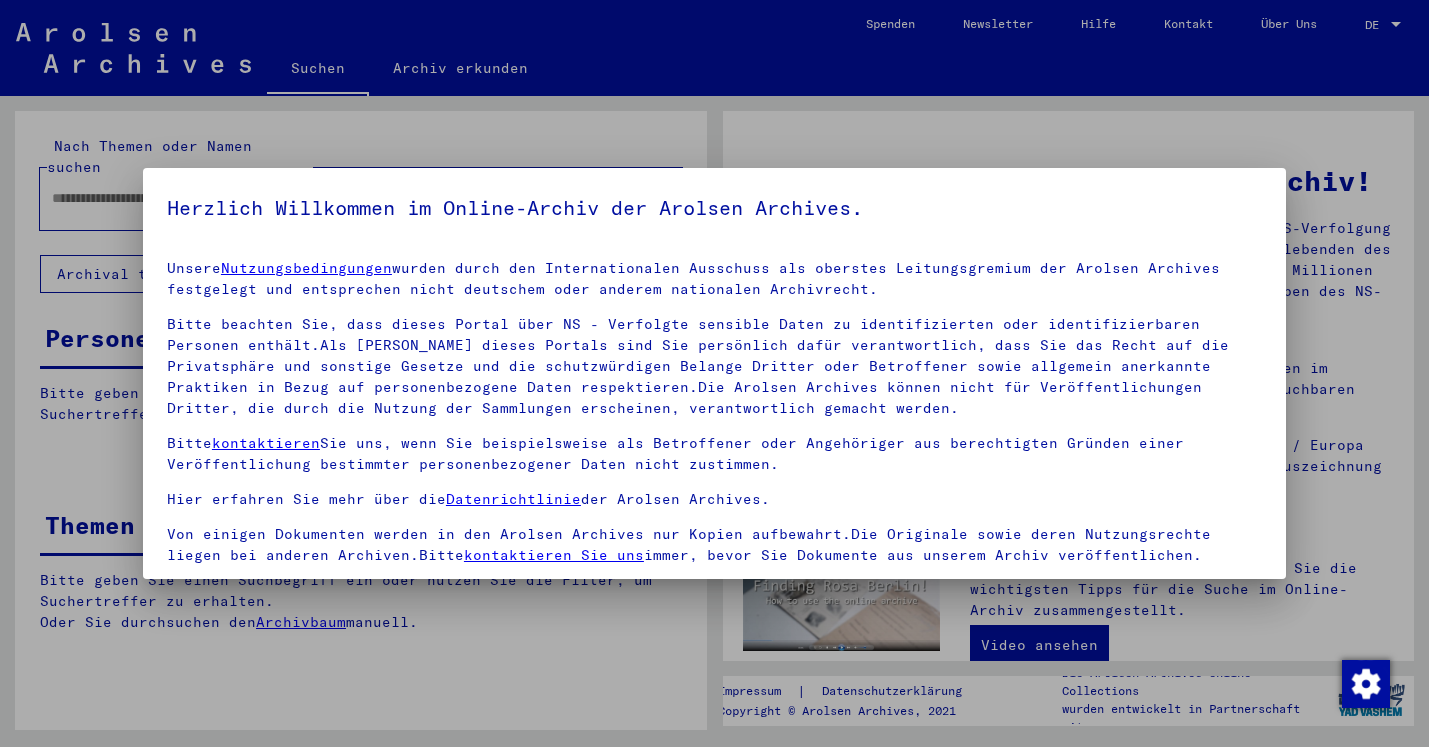 scroll, scrollTop: 0, scrollLeft: 0, axis: both 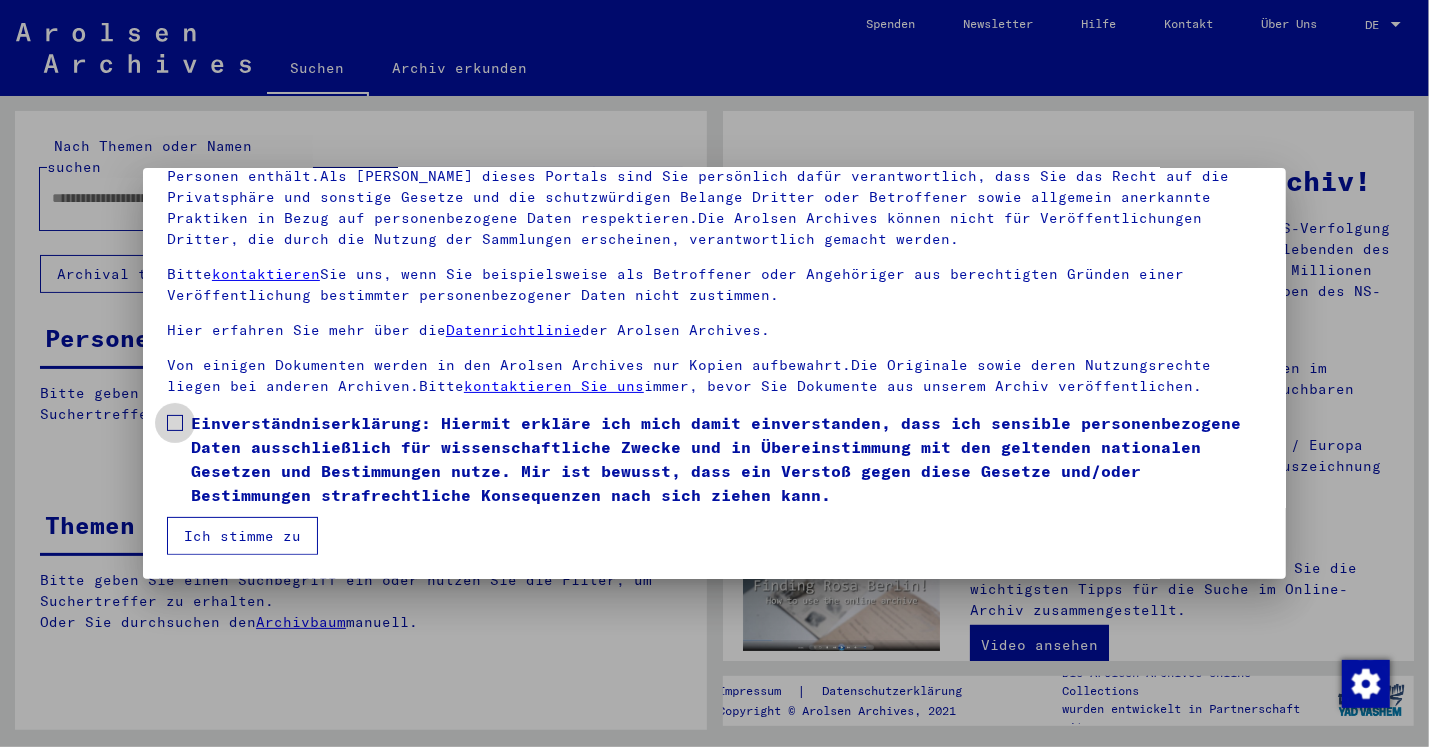 click at bounding box center (175, 423) 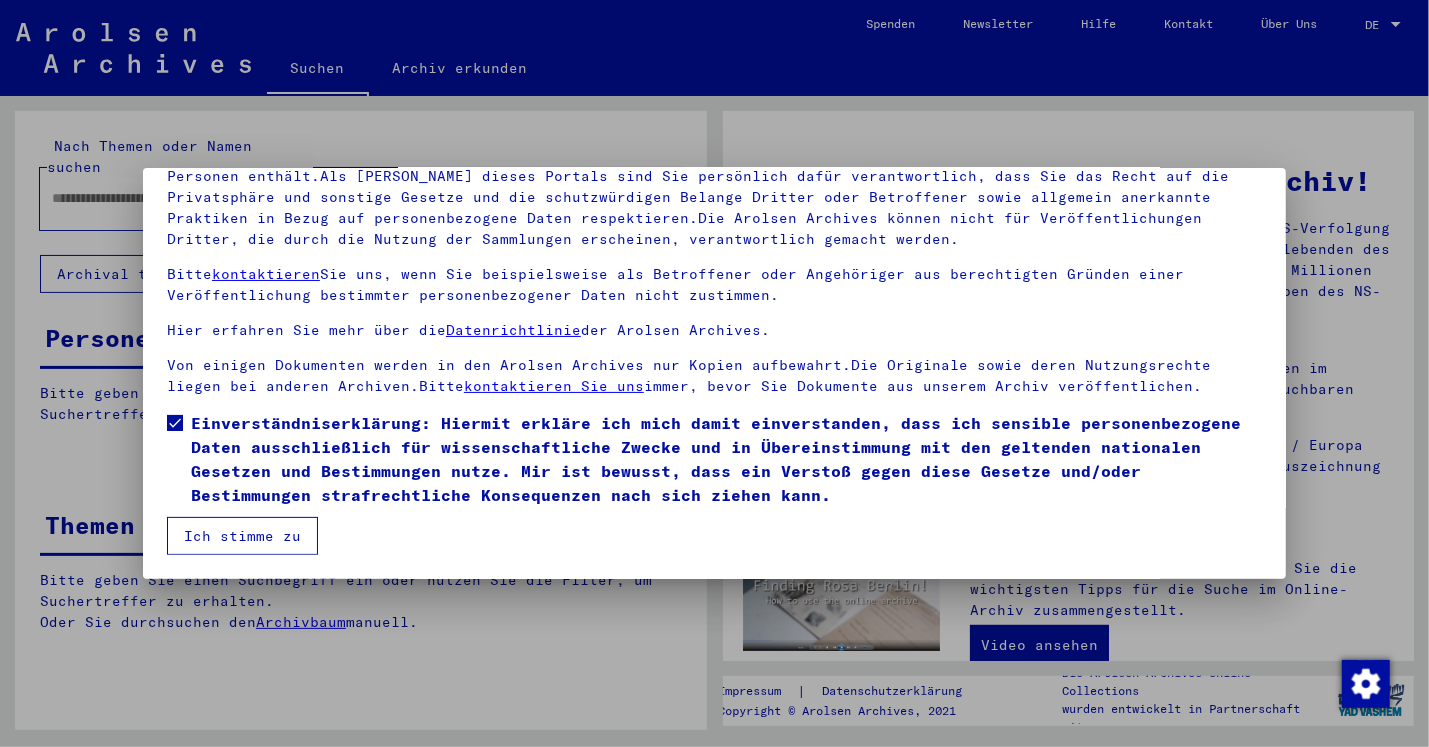 click on "Ich stimme zu" at bounding box center (242, 536) 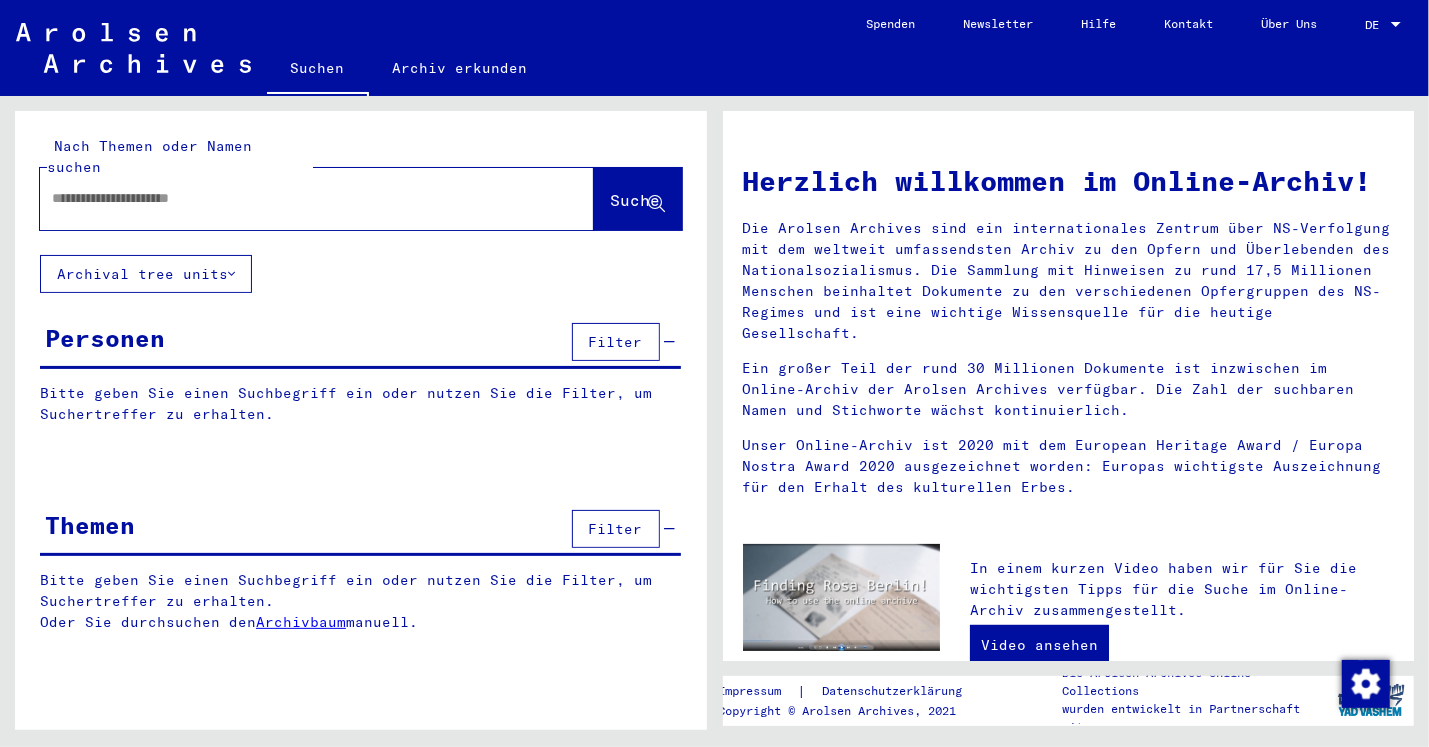 click at bounding box center [293, 198] 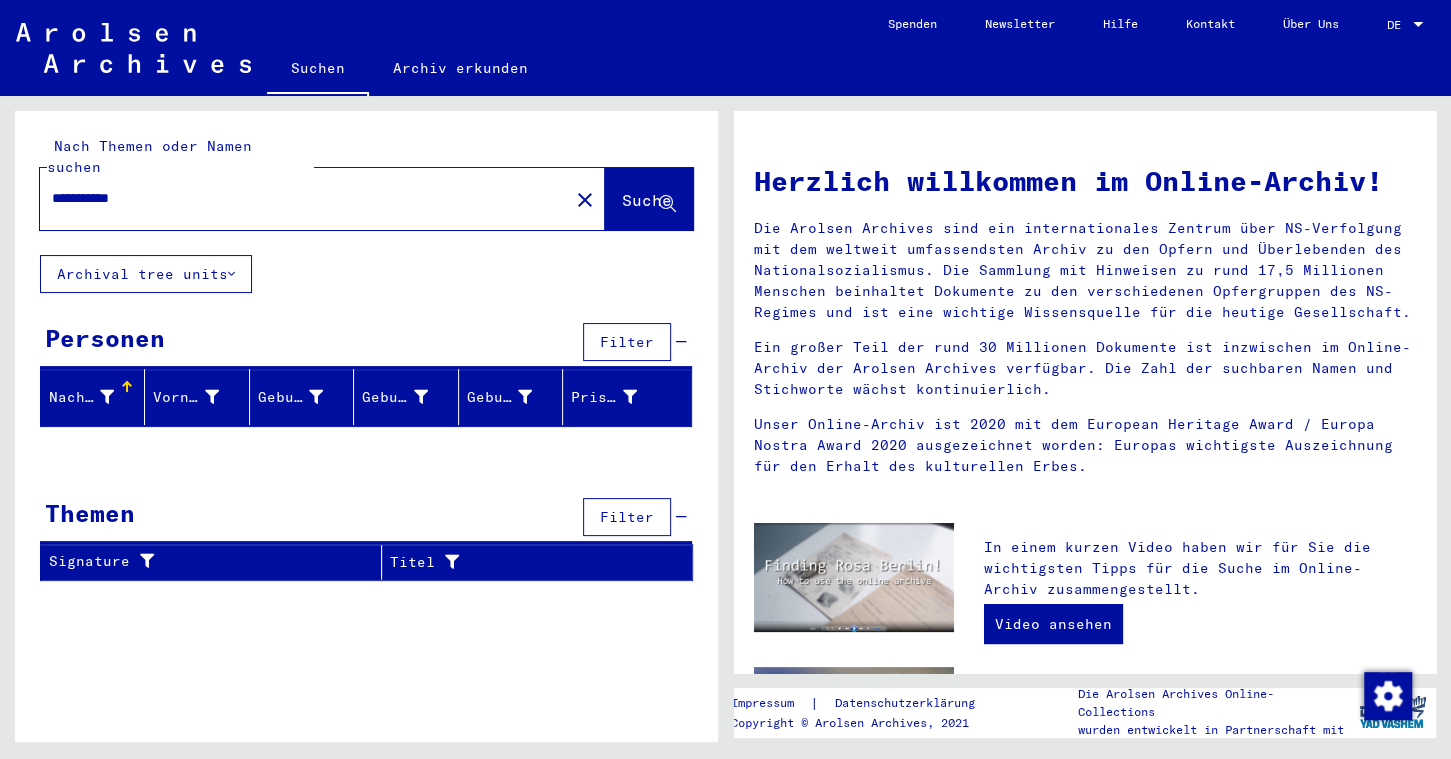 click on "**********" at bounding box center (298, 198) 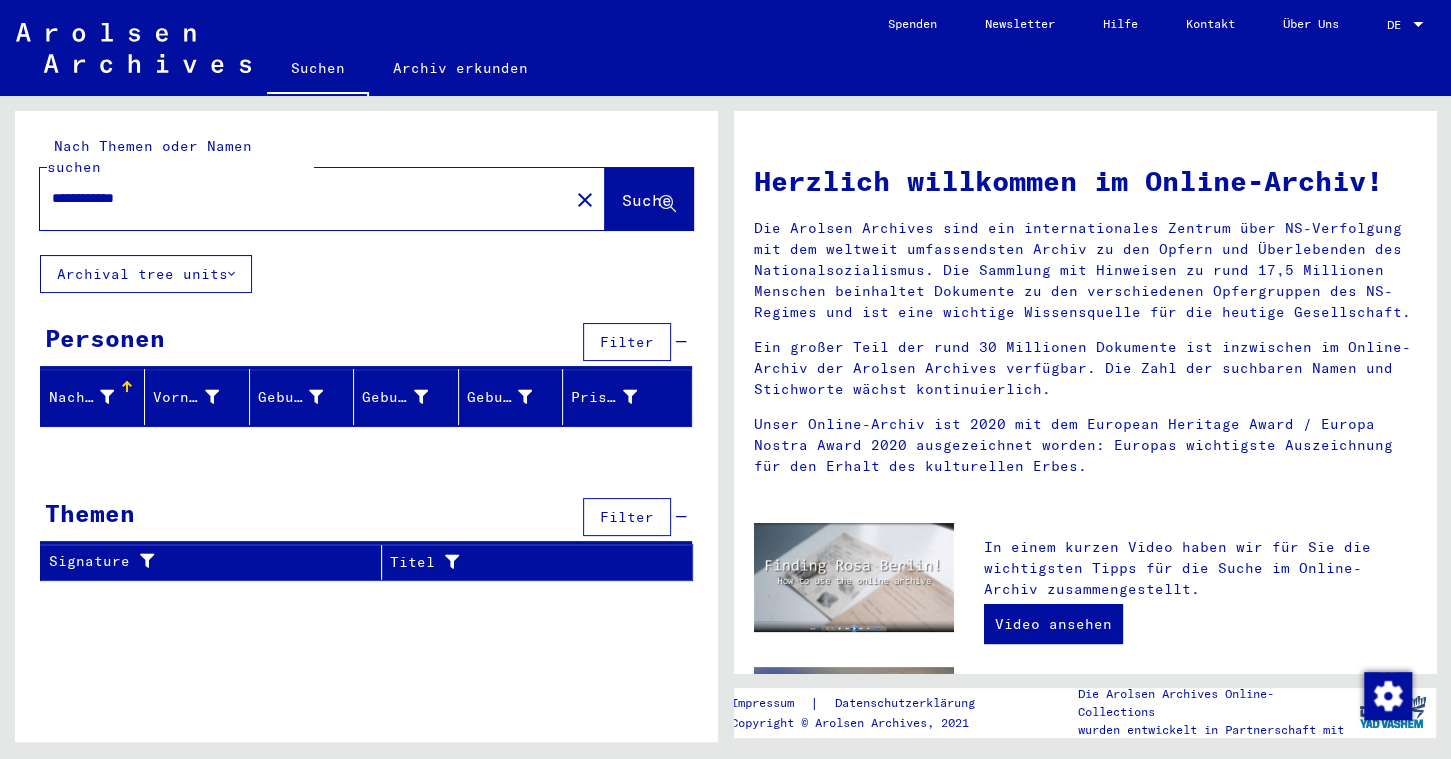 drag, startPoint x: 125, startPoint y: 177, endPoint x: 156, endPoint y: 176, distance: 31.016125 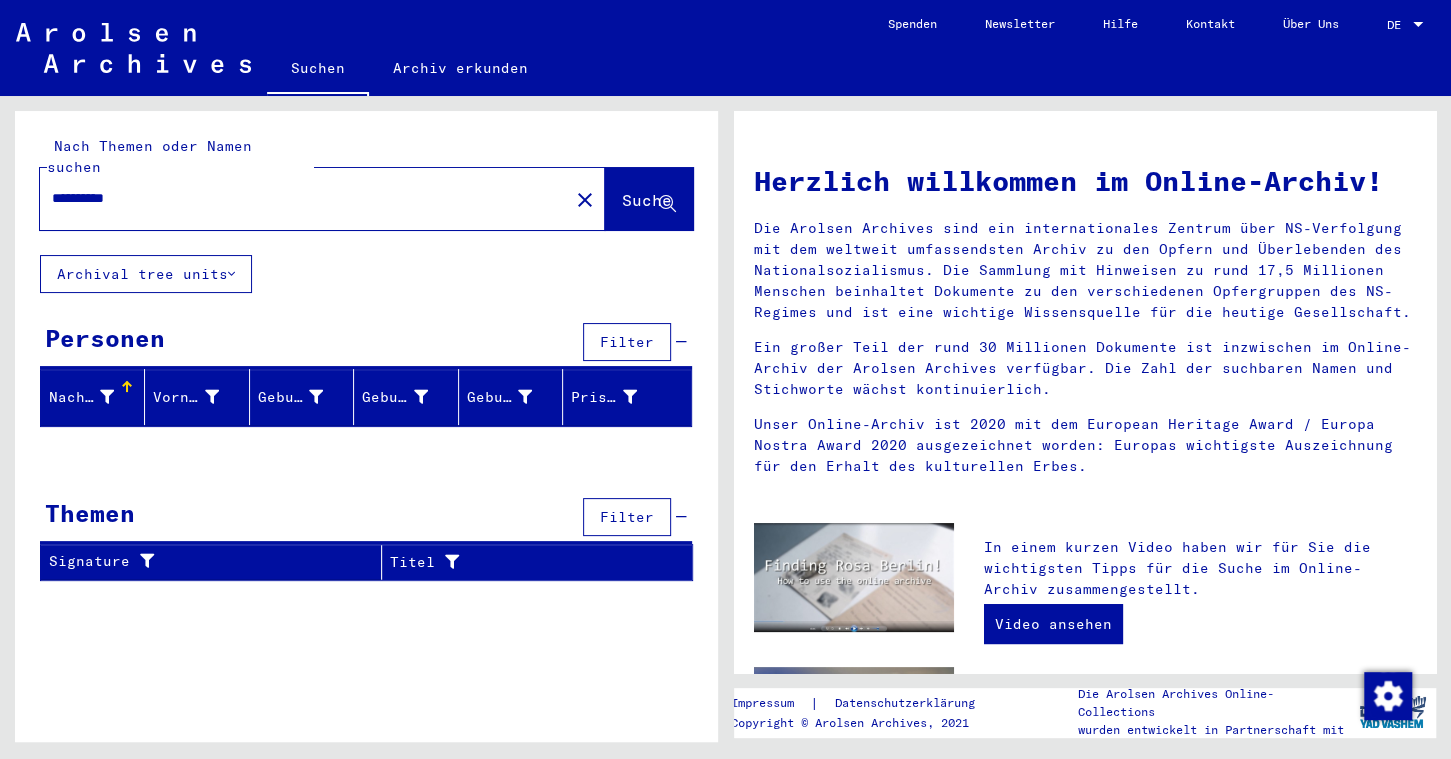 click on "**********" at bounding box center (298, 198) 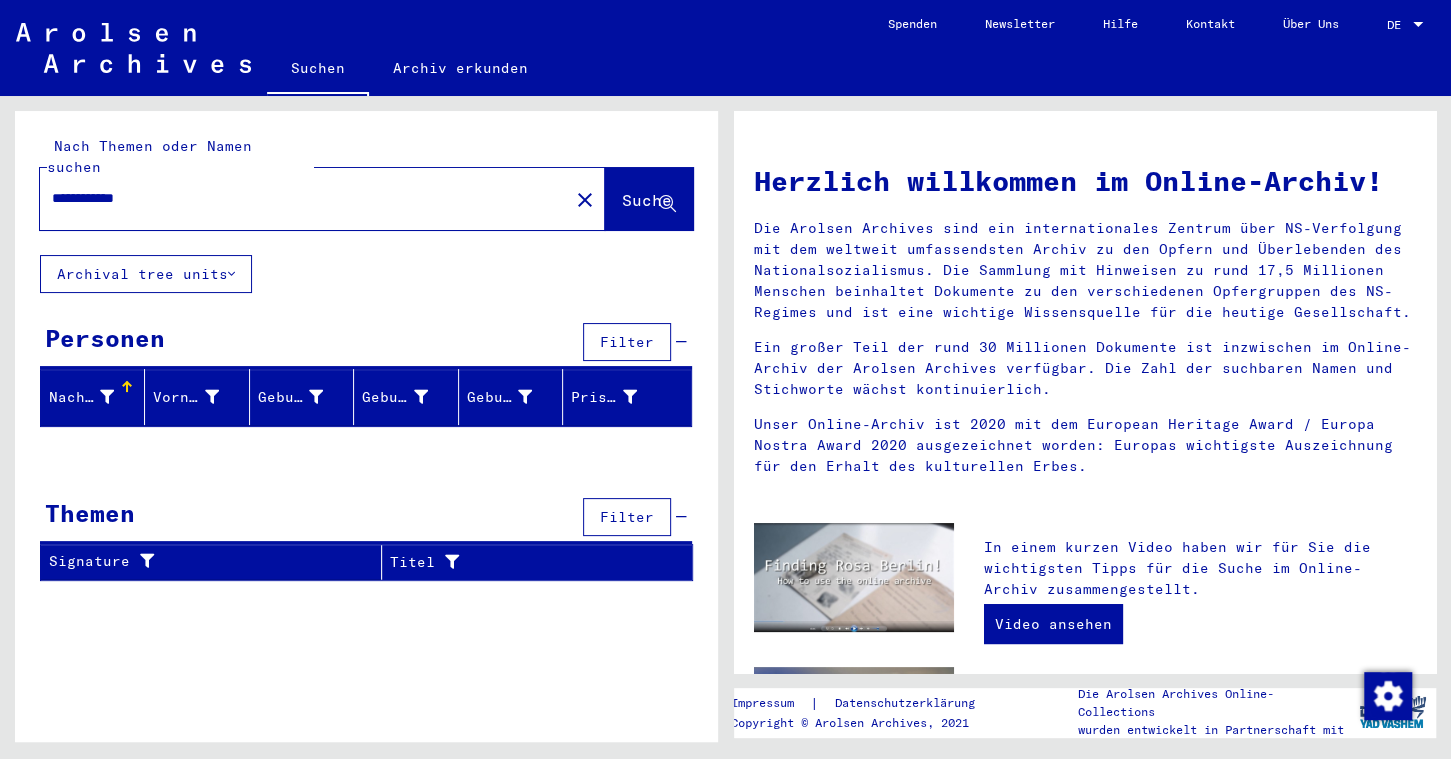 drag, startPoint x: 172, startPoint y: 174, endPoint x: 26, endPoint y: 174, distance: 146 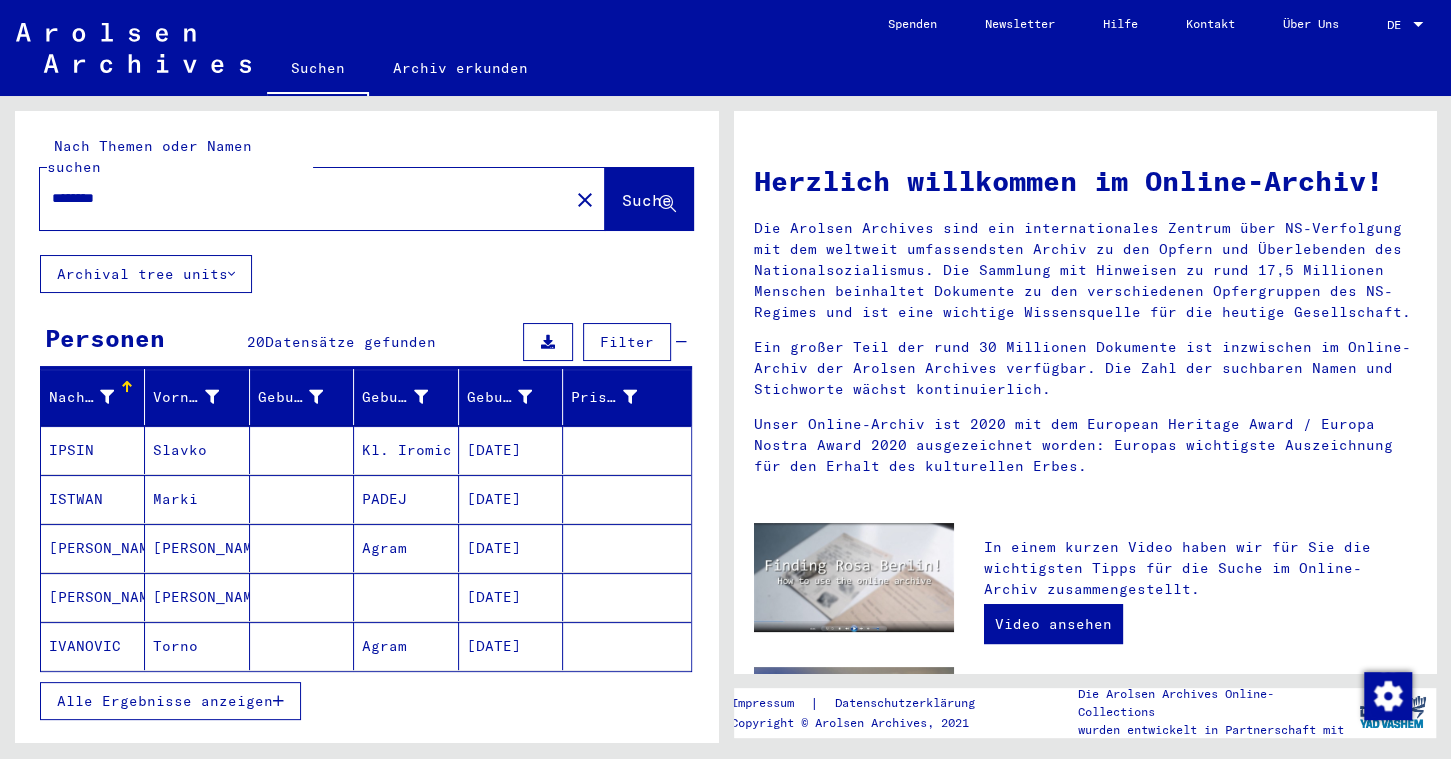 click on "IPSIN" at bounding box center (93, 499) 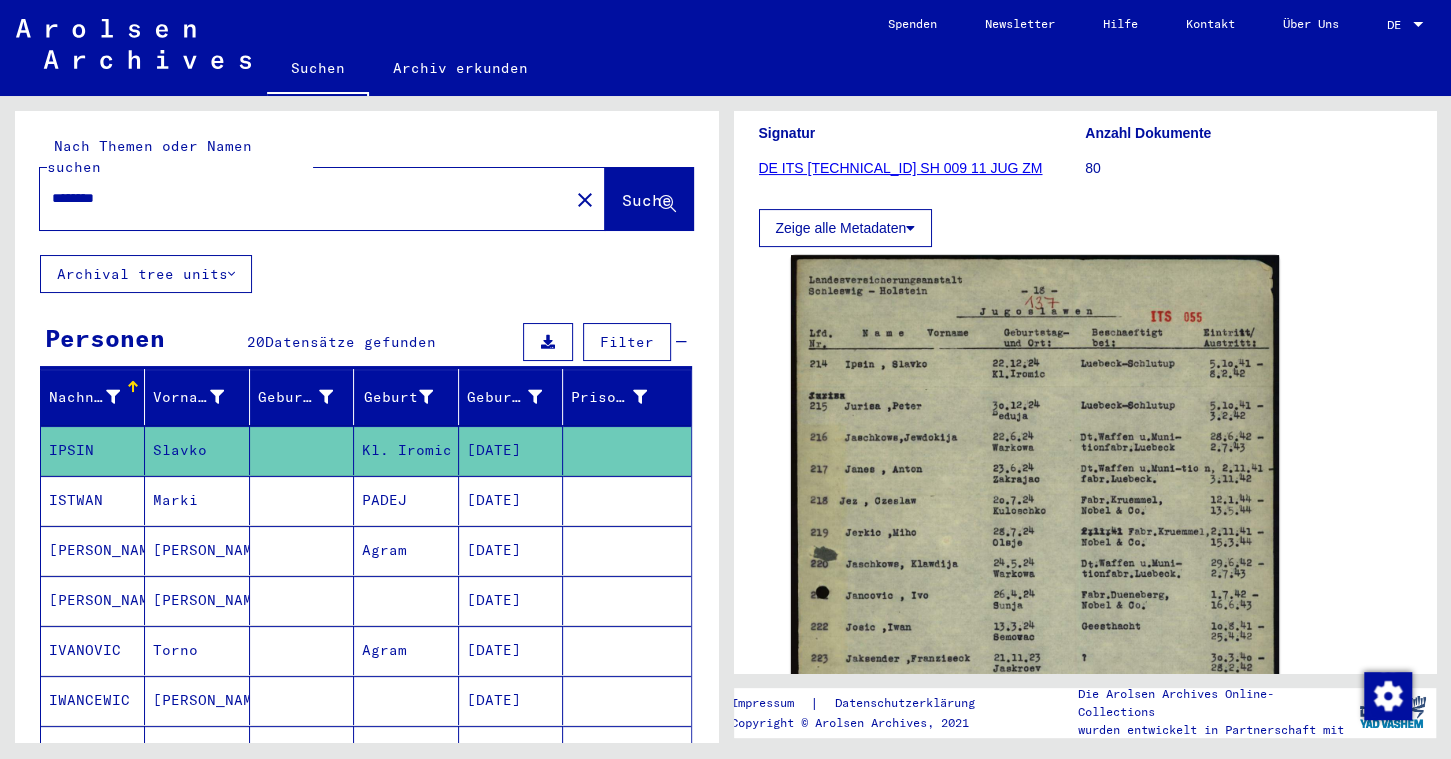 scroll, scrollTop: 350, scrollLeft: 0, axis: vertical 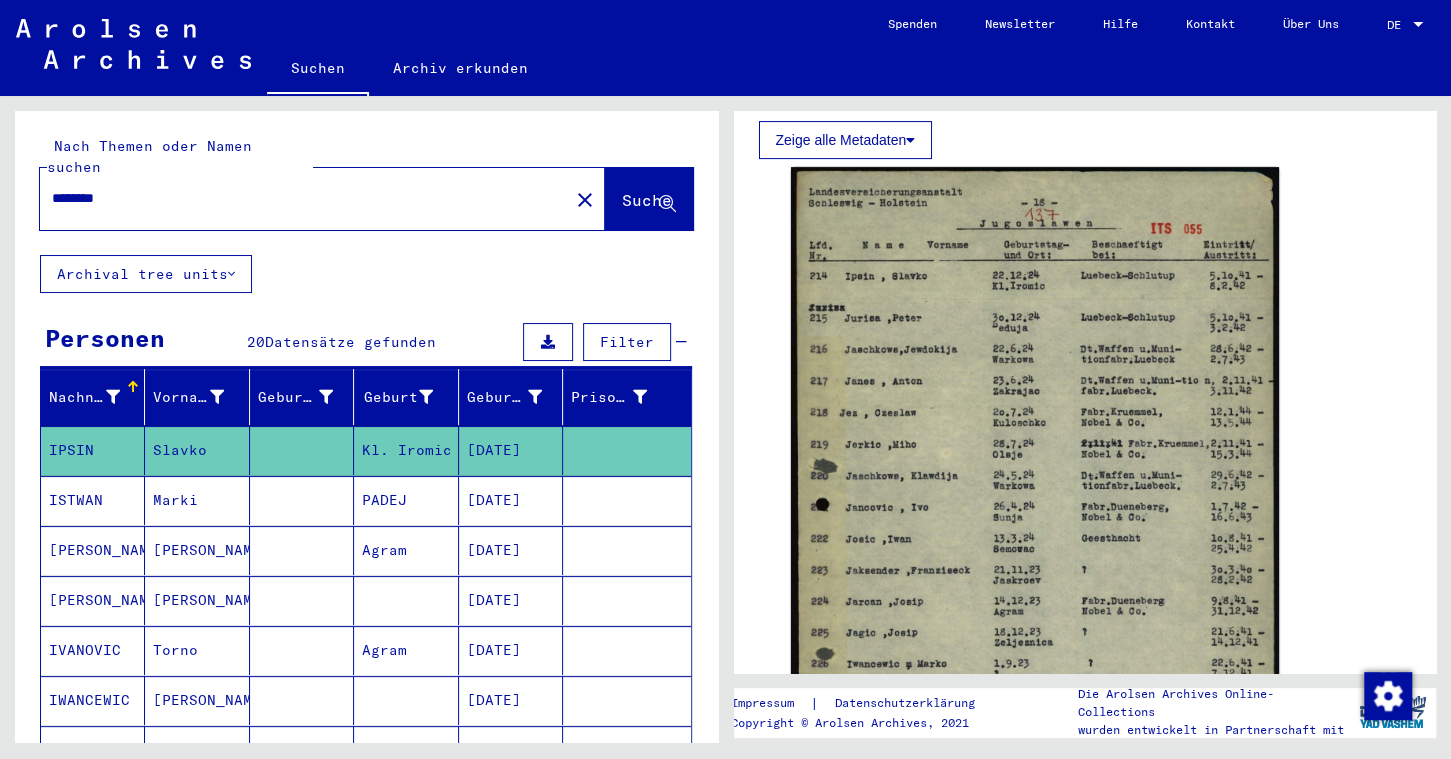click 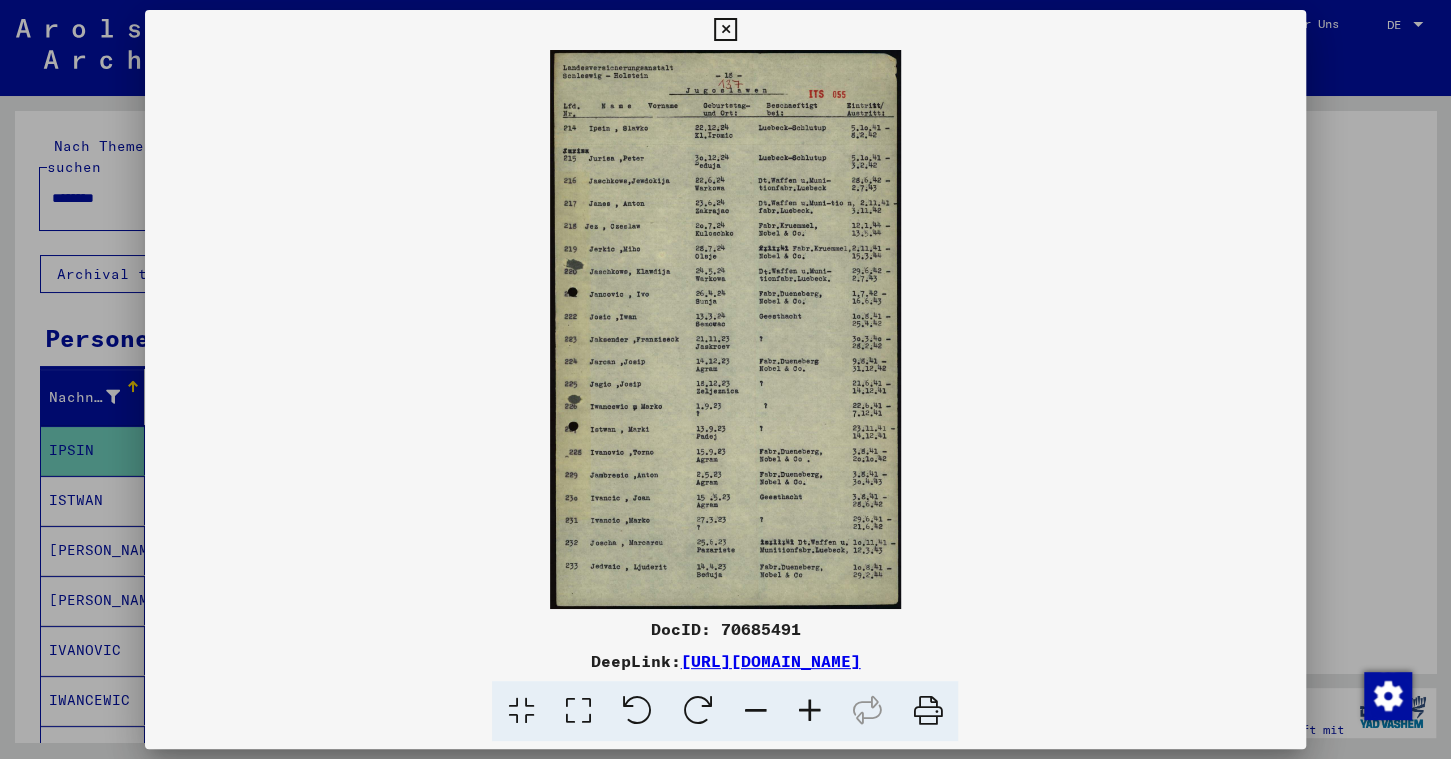 click on "DocID: 70685491" at bounding box center [725, 629] 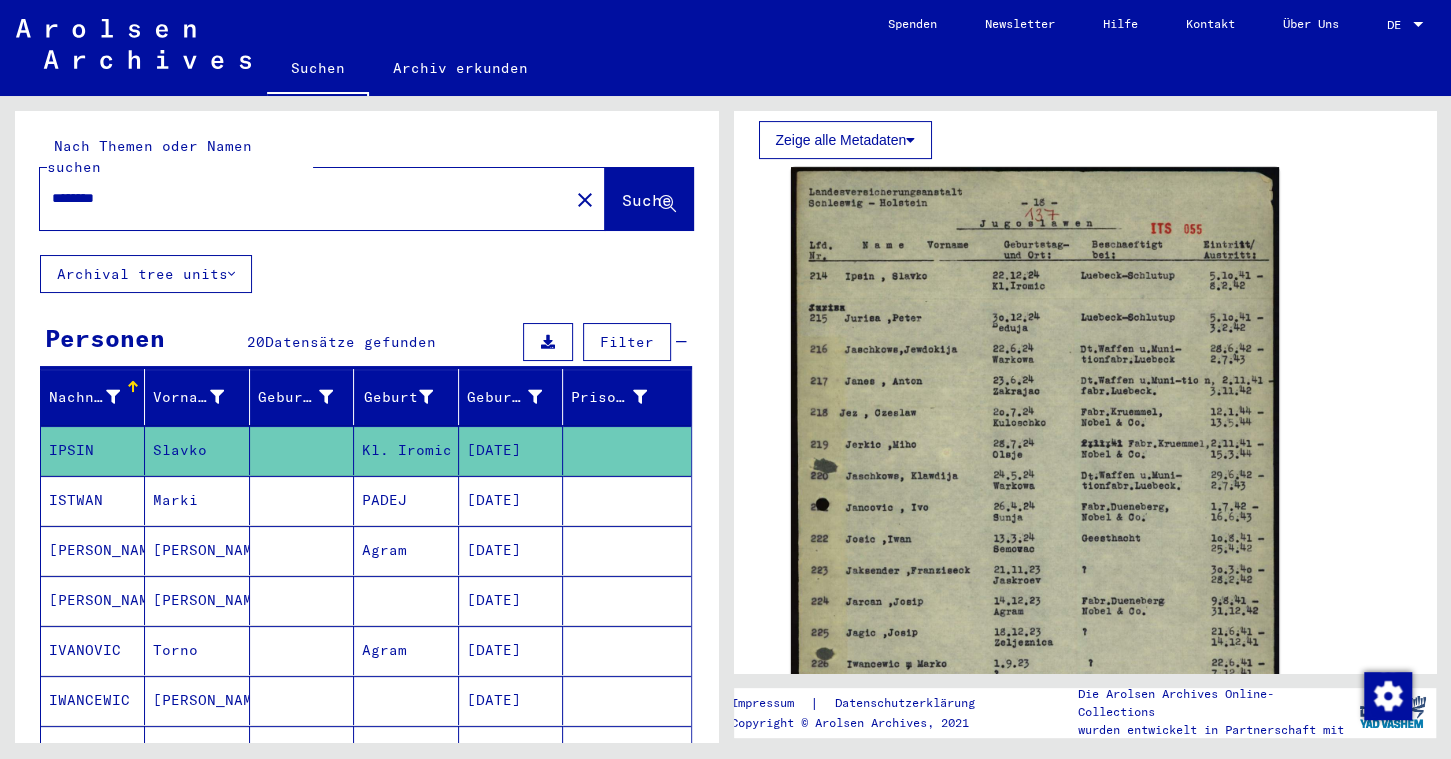 click on "********" at bounding box center (304, 198) 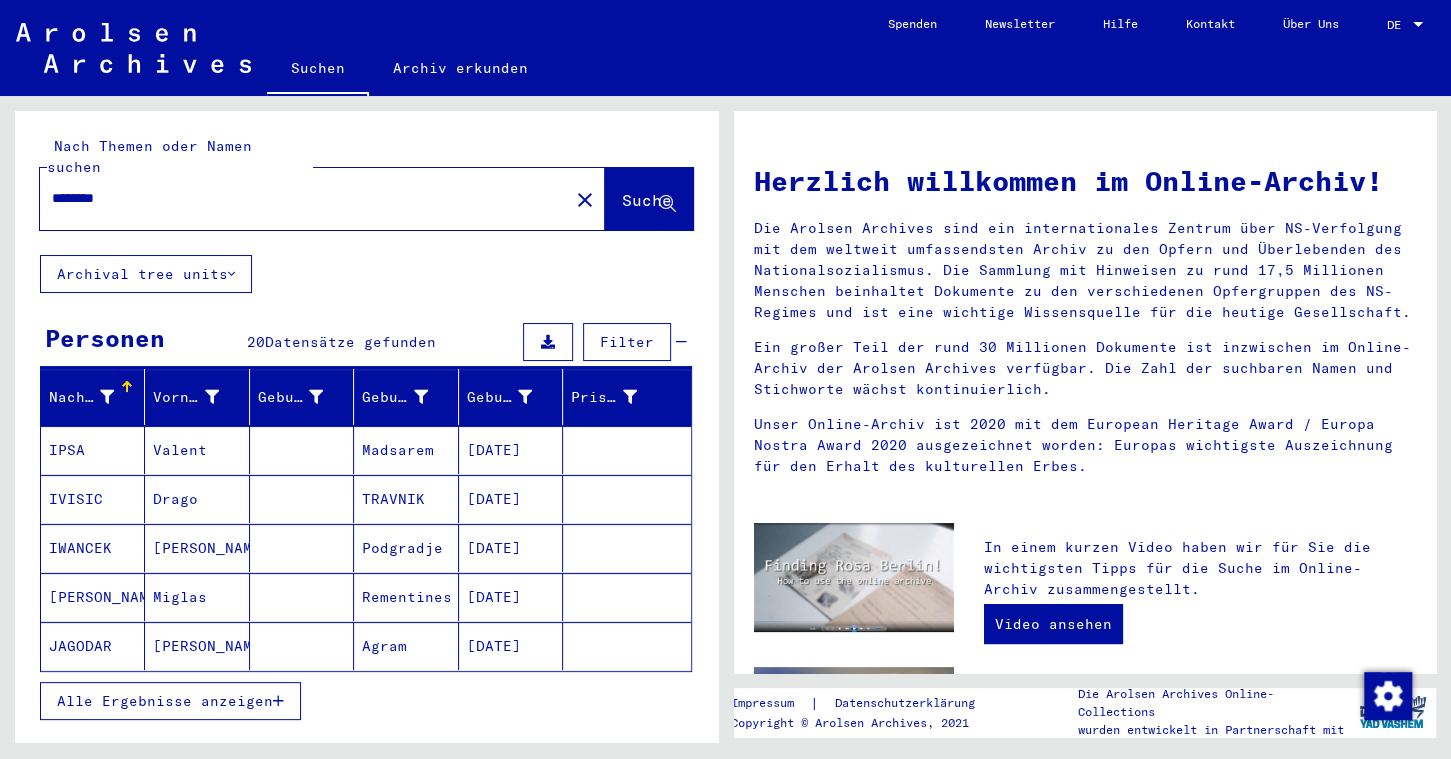 click on "Nachname" at bounding box center [93, 397] 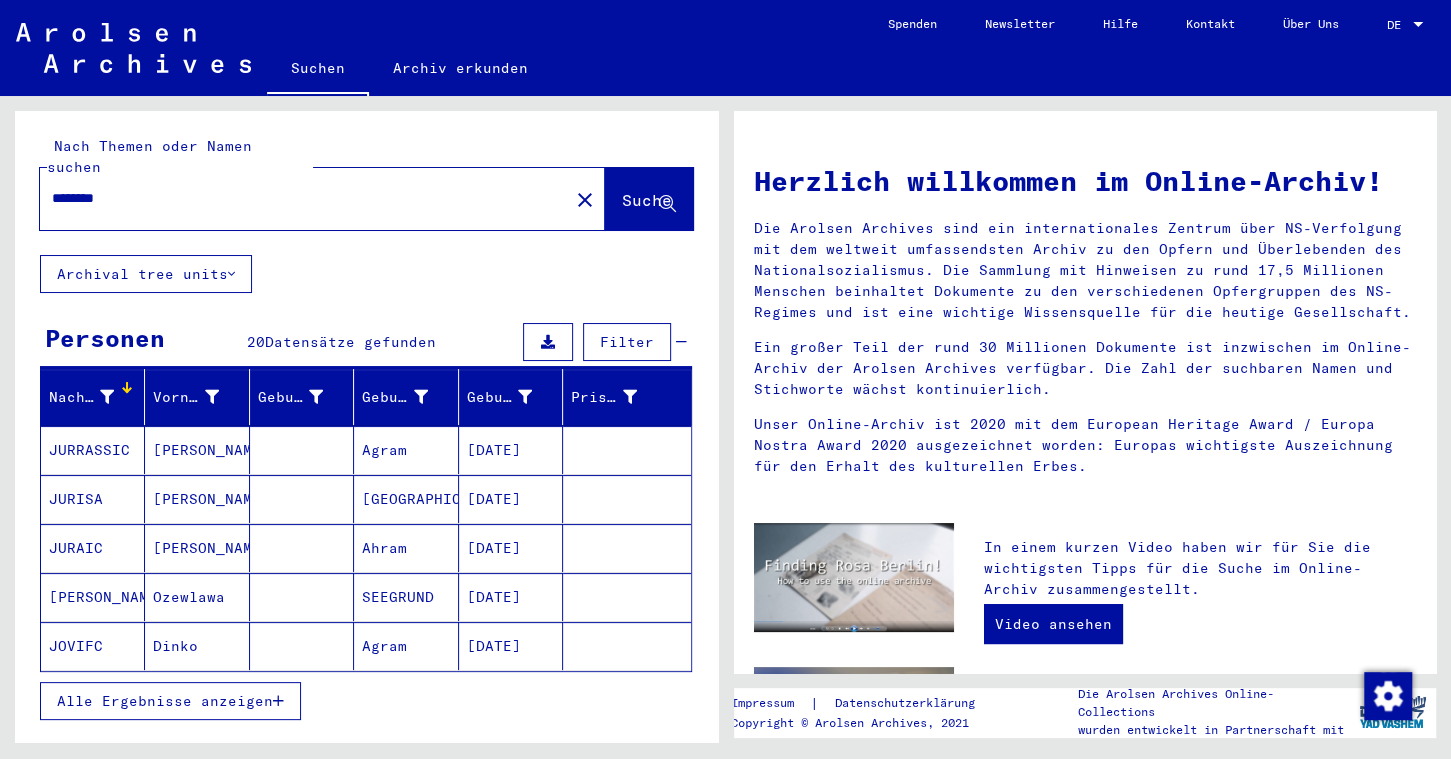 click on "JURRASSIC" at bounding box center (93, 499) 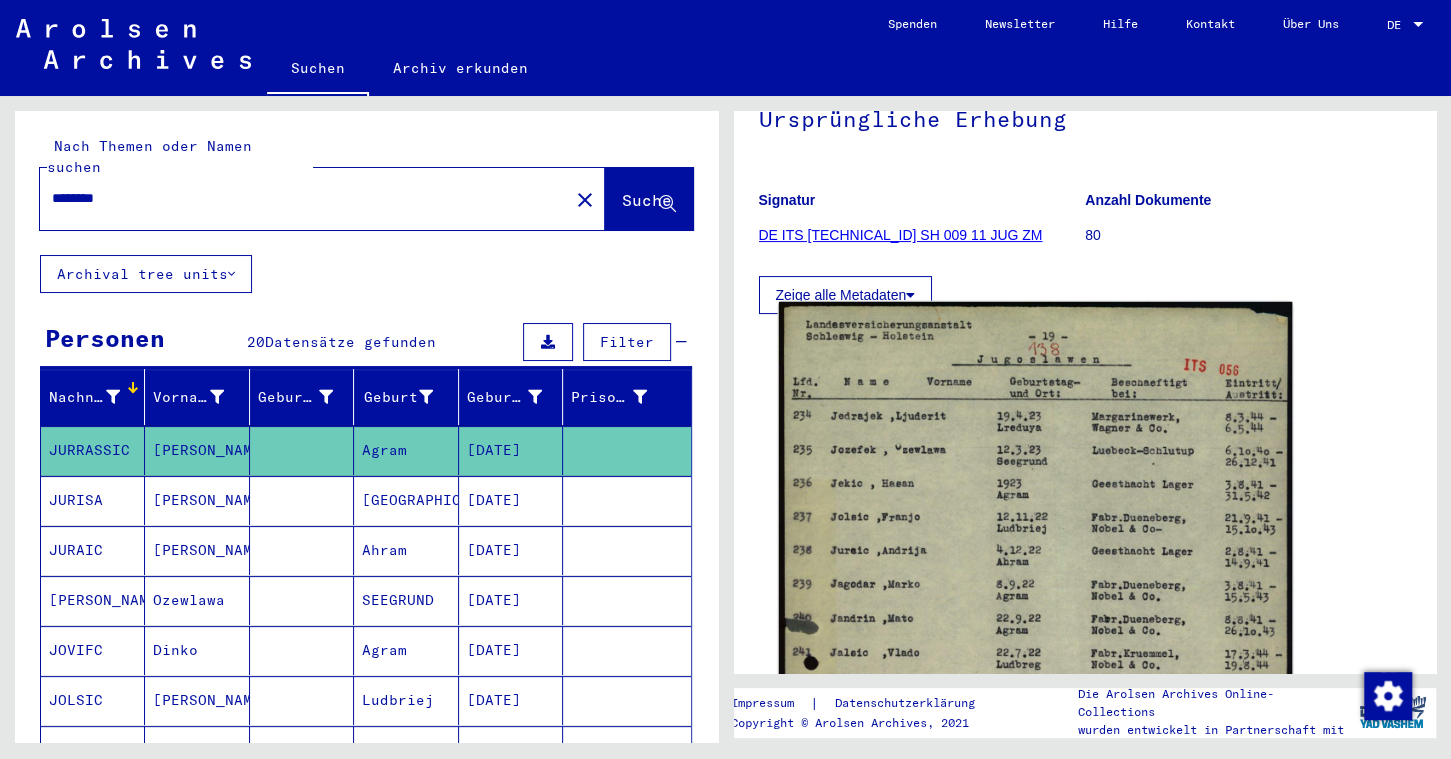 scroll, scrollTop: 247, scrollLeft: 0, axis: vertical 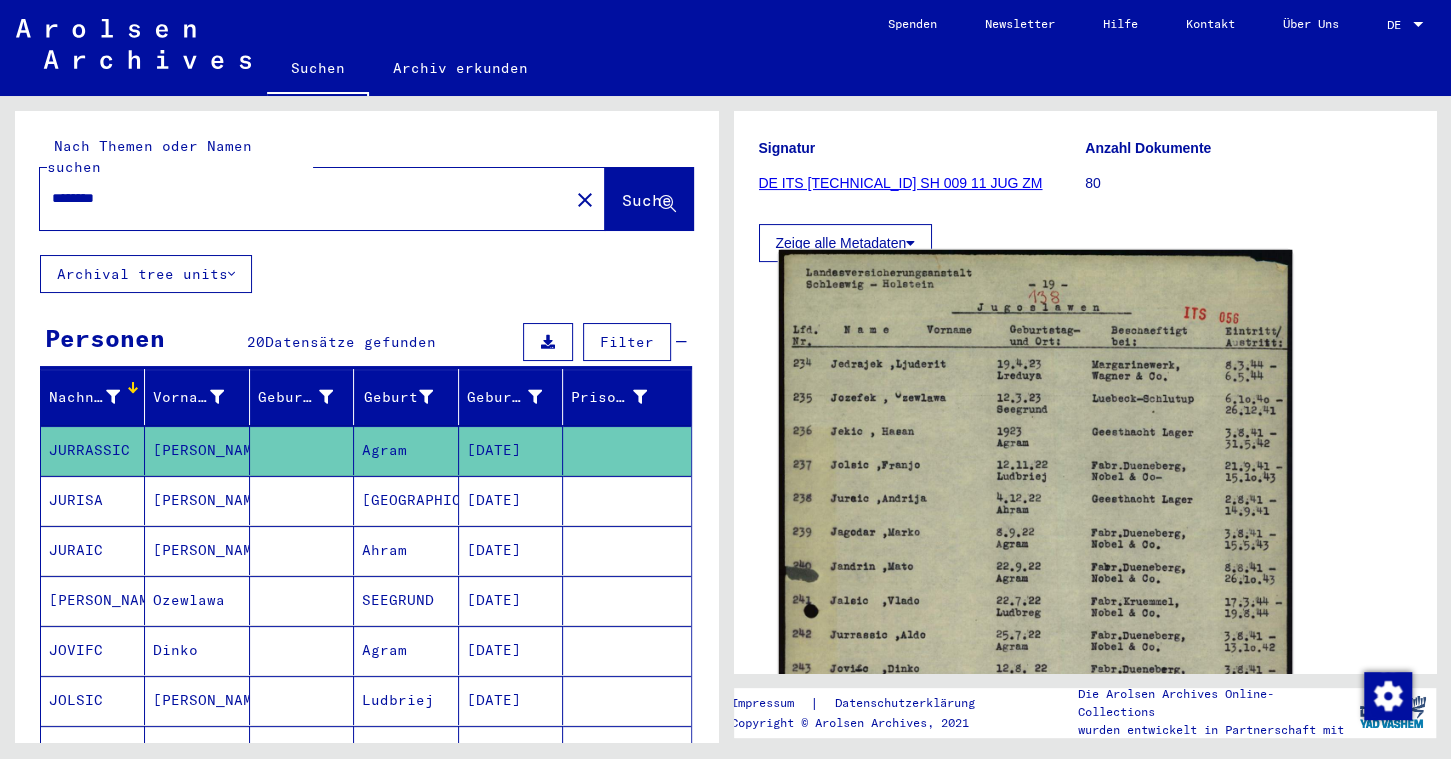 click 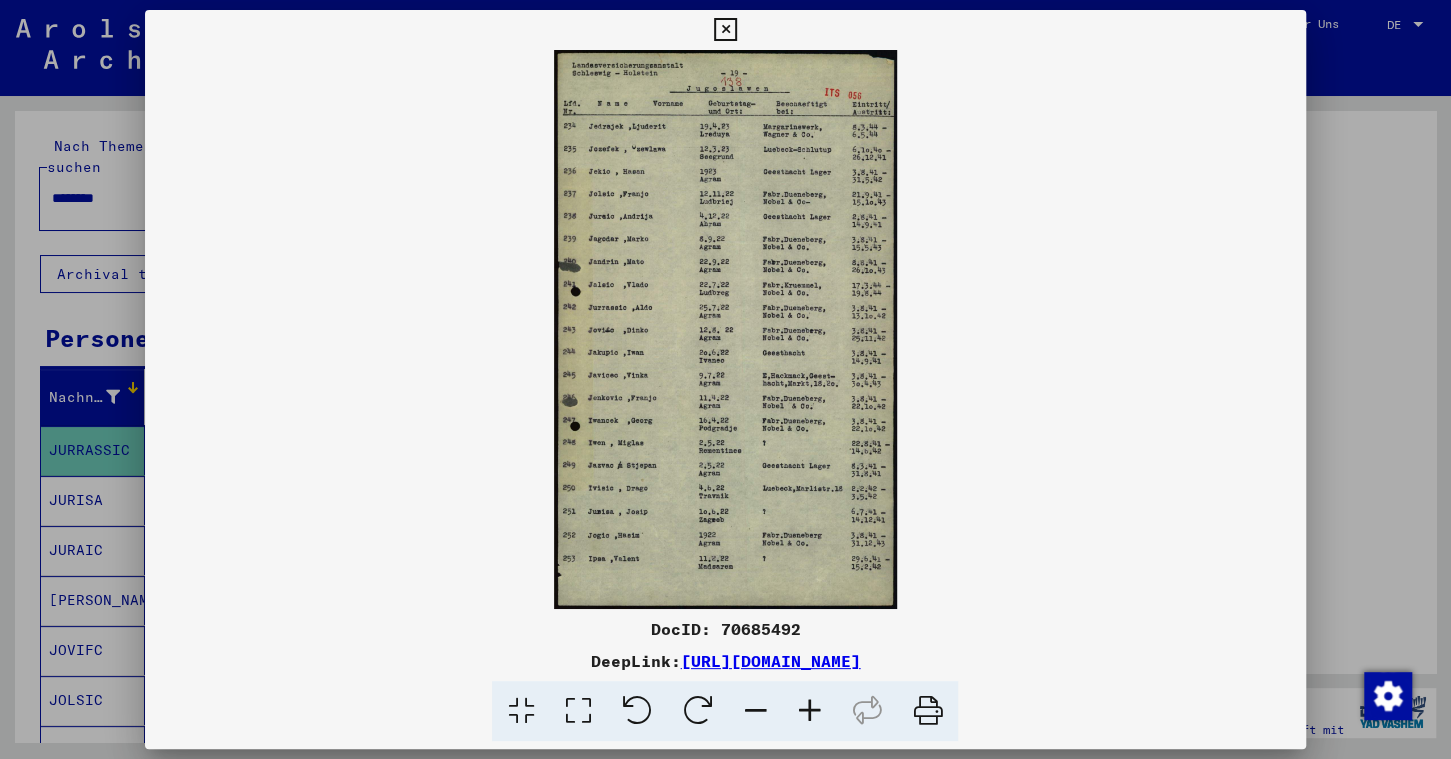 click on "DocID: 70685492" at bounding box center [725, 629] 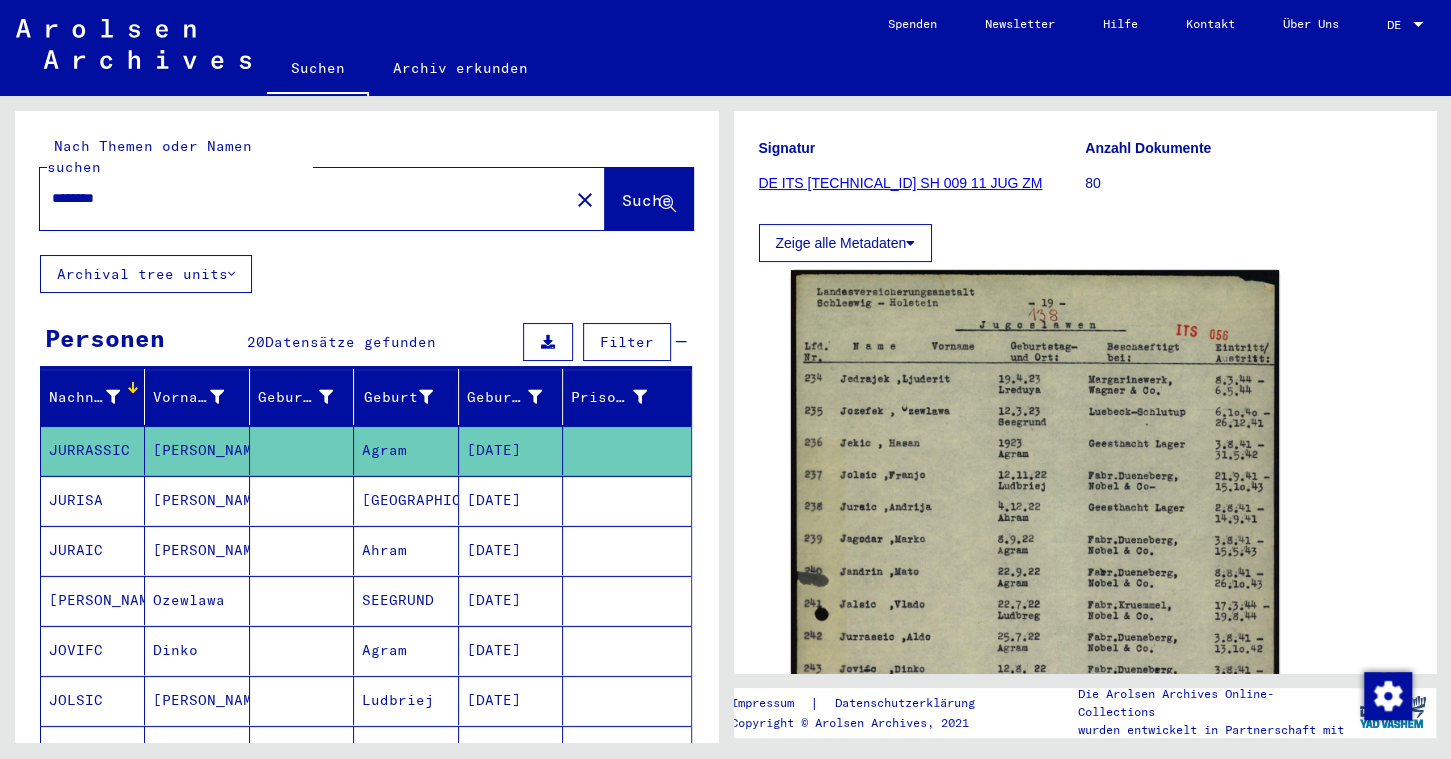 click on "********" at bounding box center [304, 198] 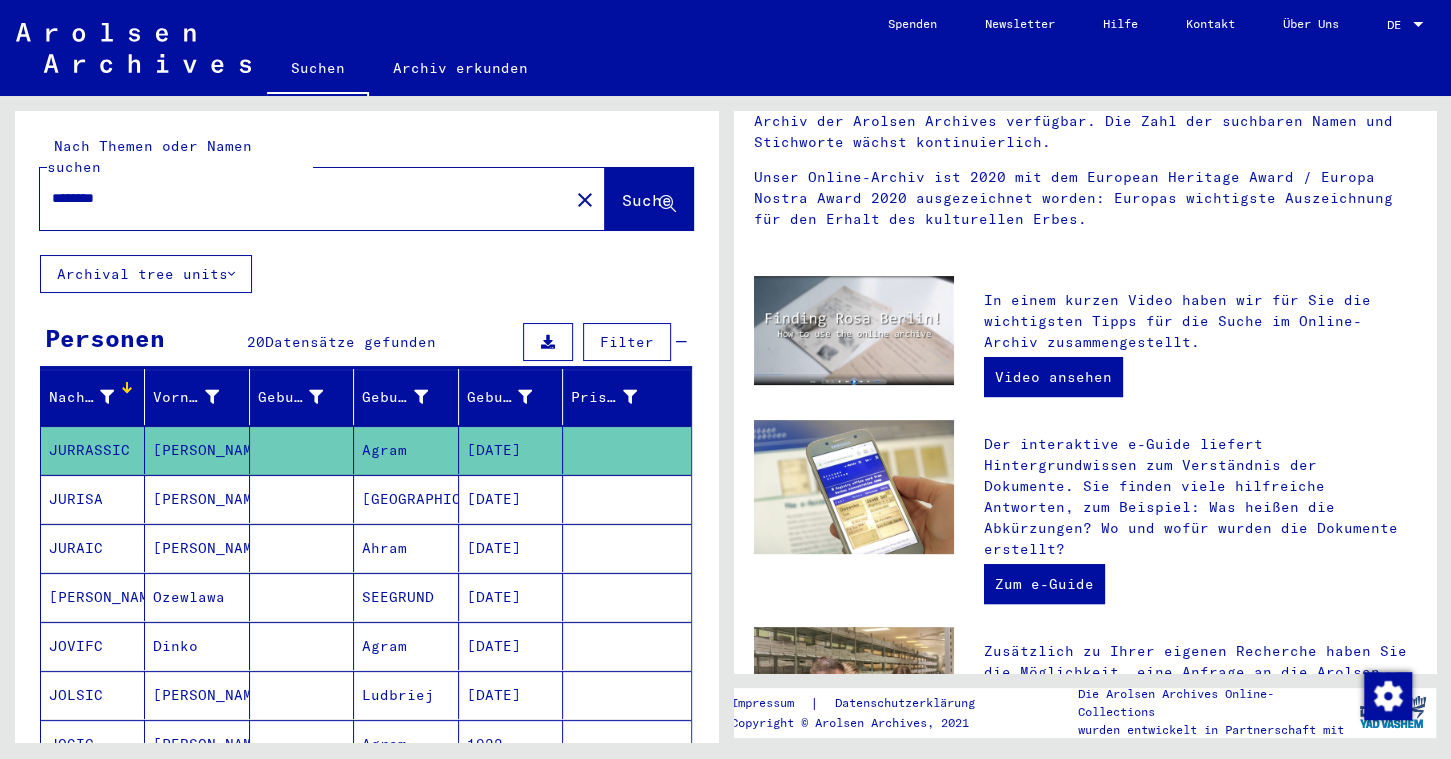 scroll, scrollTop: 0, scrollLeft: 0, axis: both 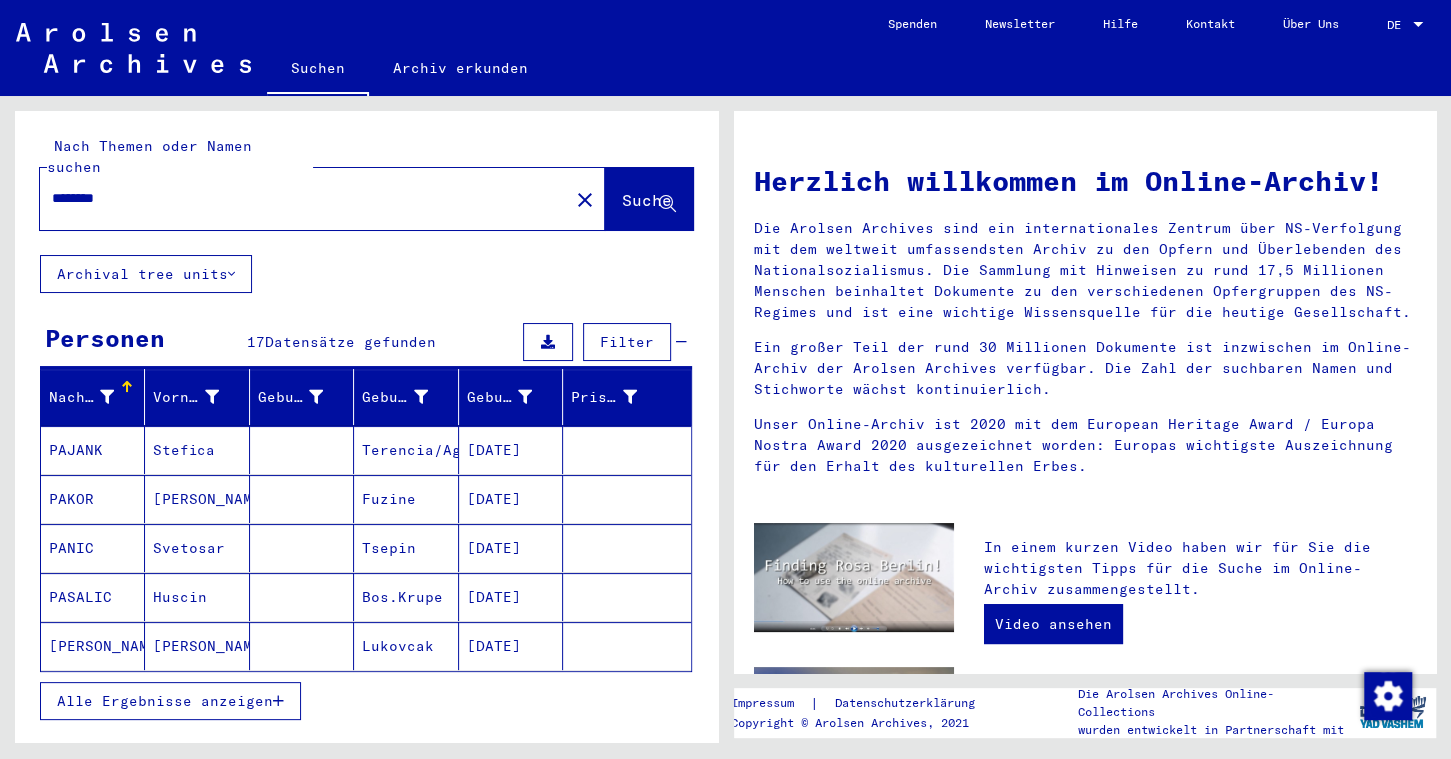 click on "PAJANK" at bounding box center (93, 499) 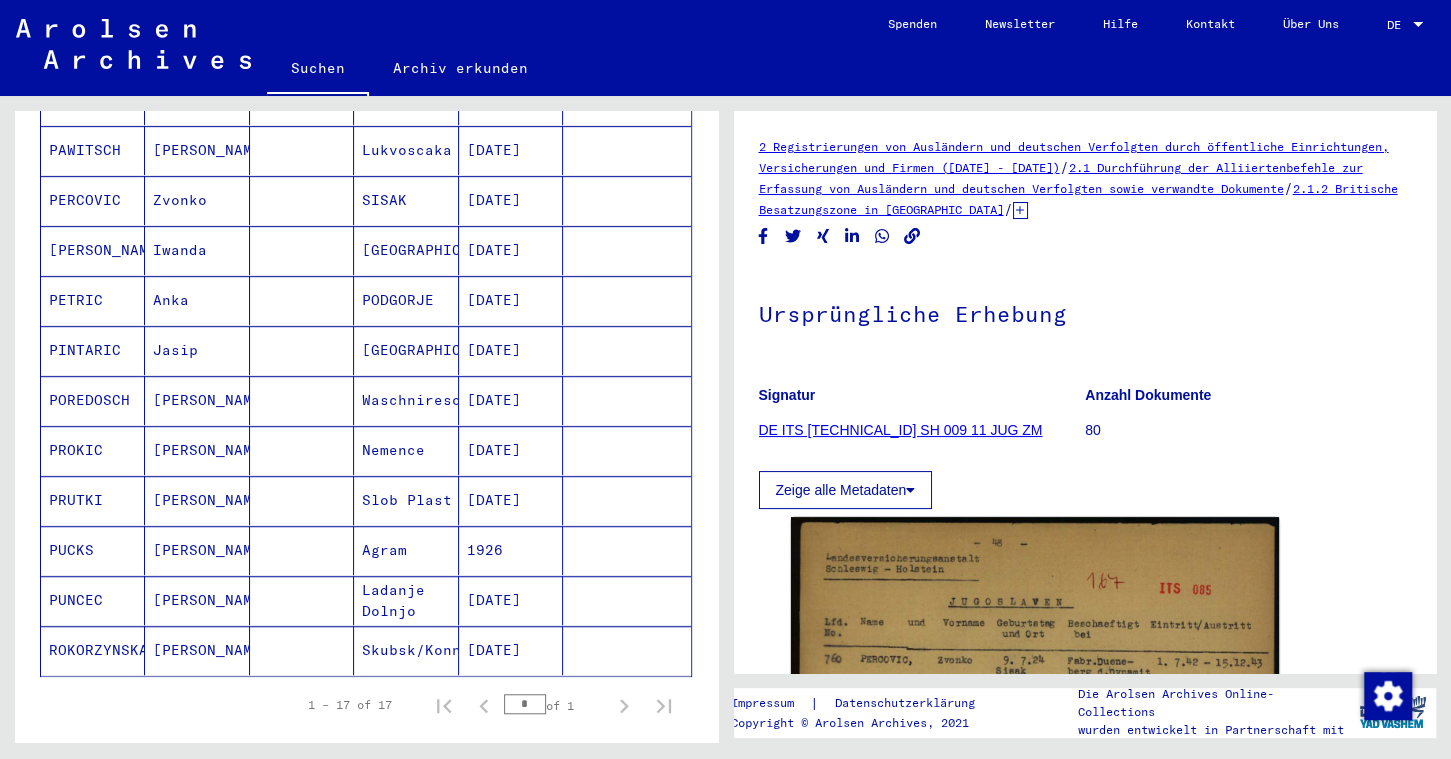scroll, scrollTop: 611, scrollLeft: 0, axis: vertical 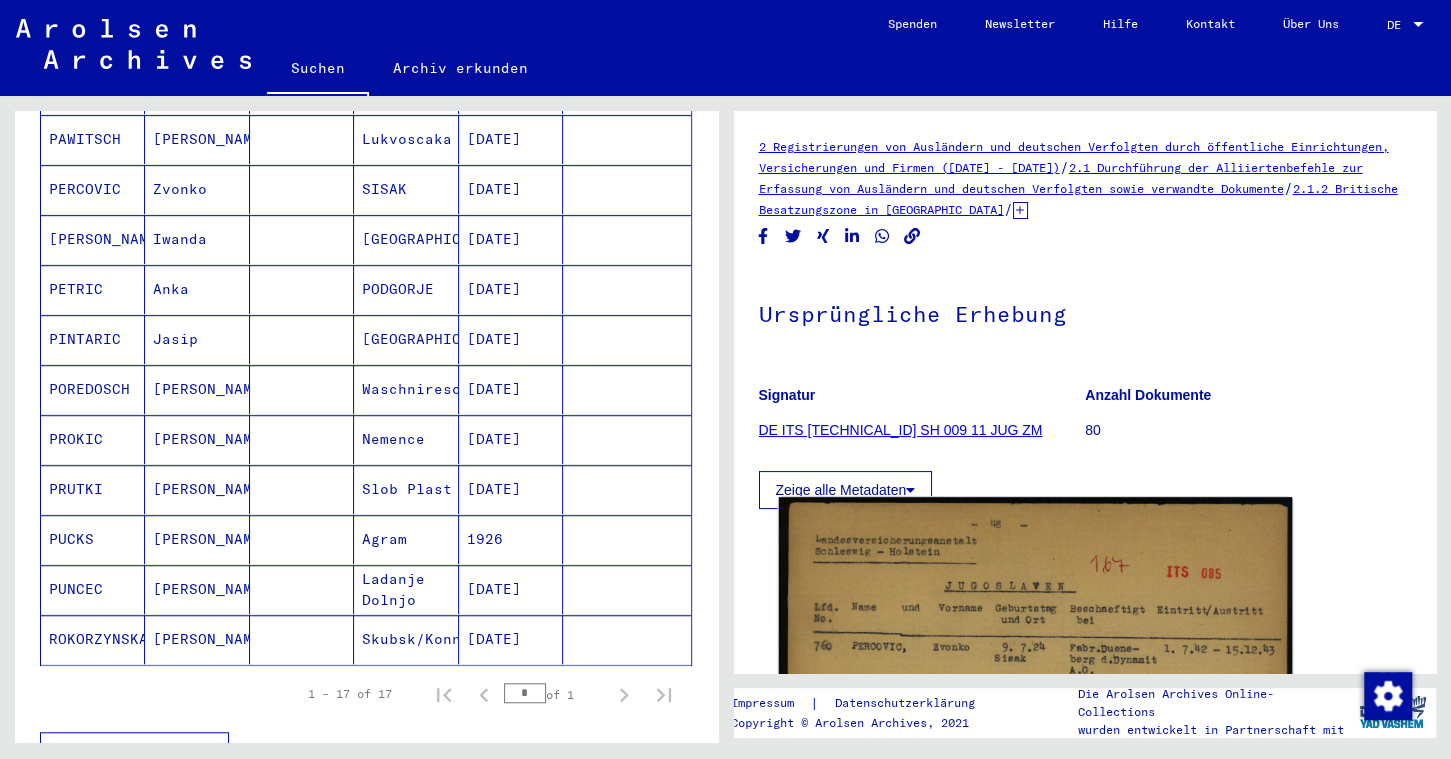 click 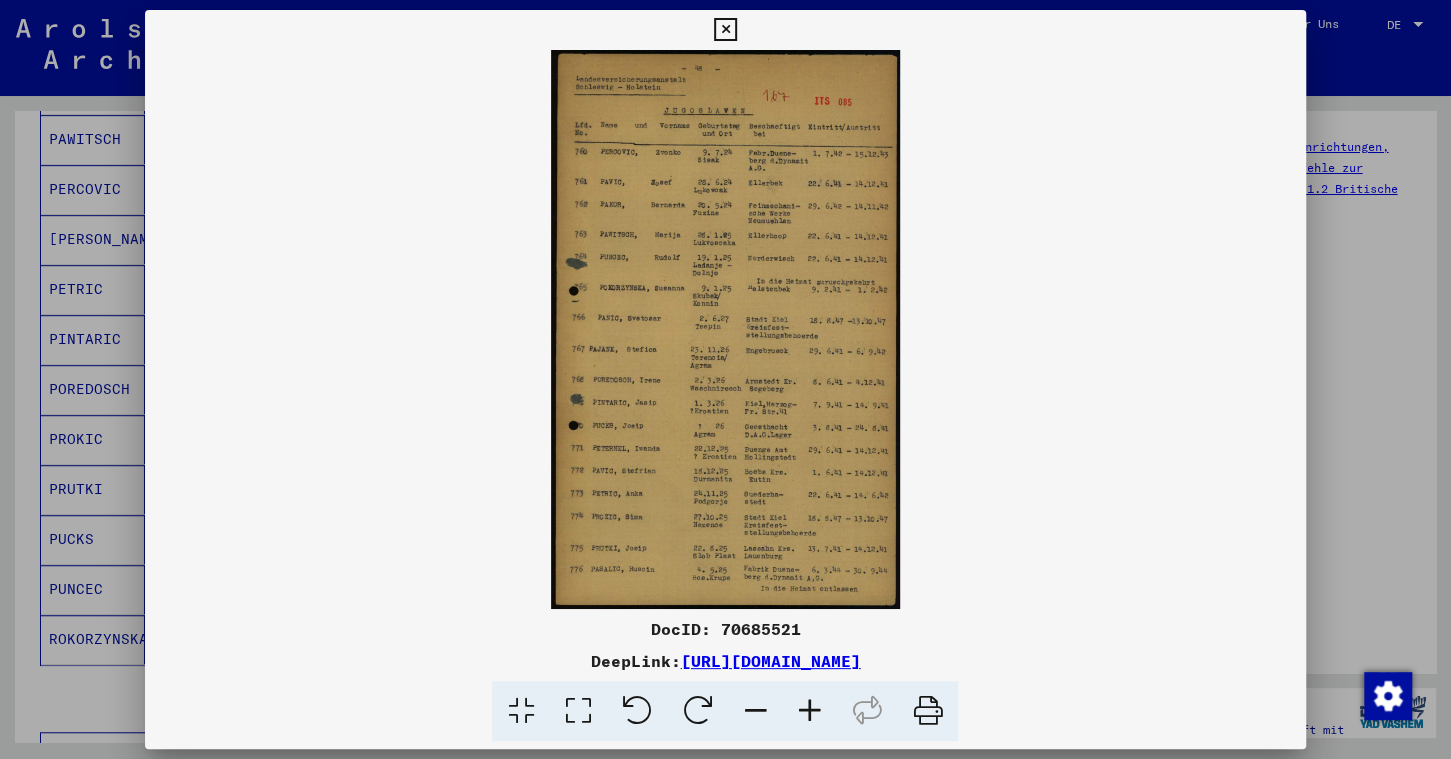 click on "DocID: 70685521" at bounding box center (725, 629) 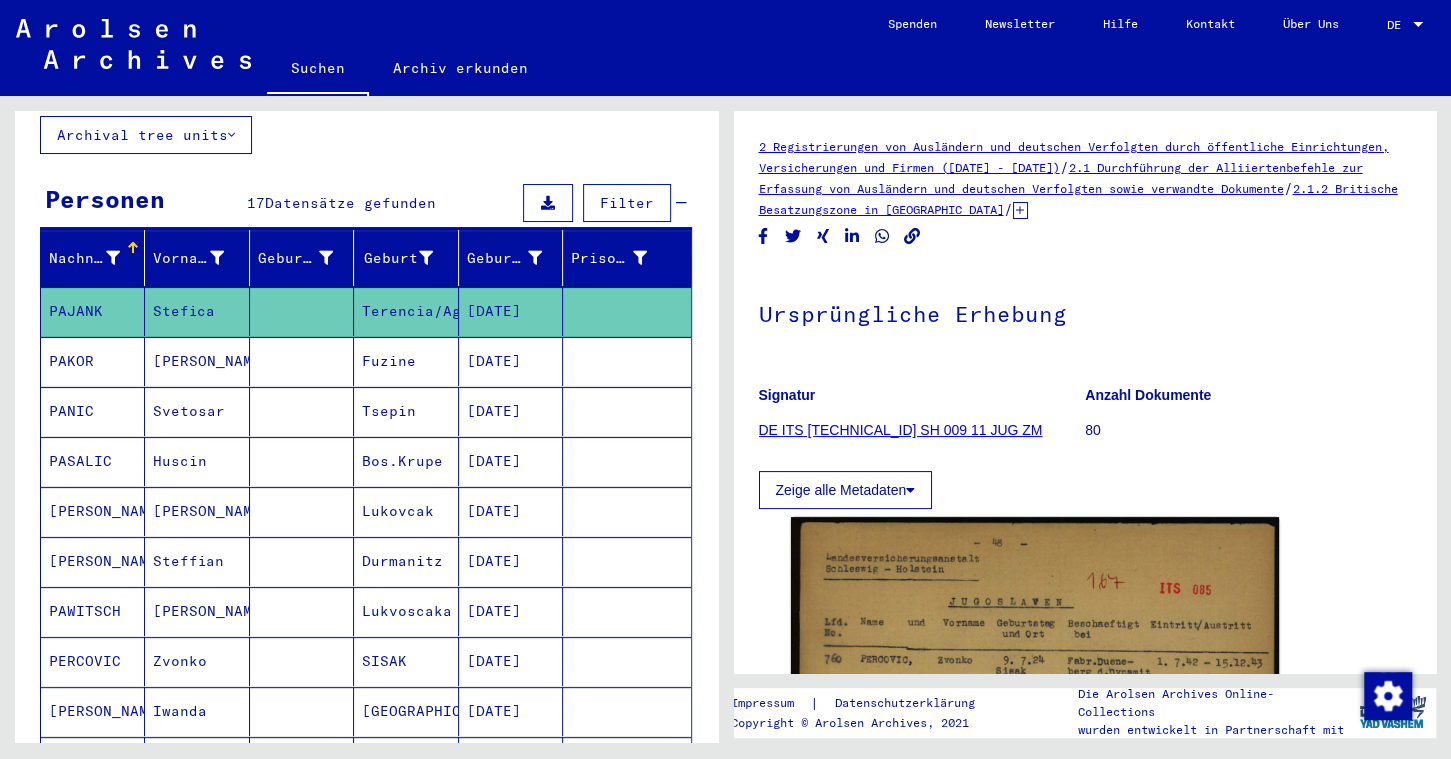 scroll, scrollTop: 0, scrollLeft: 0, axis: both 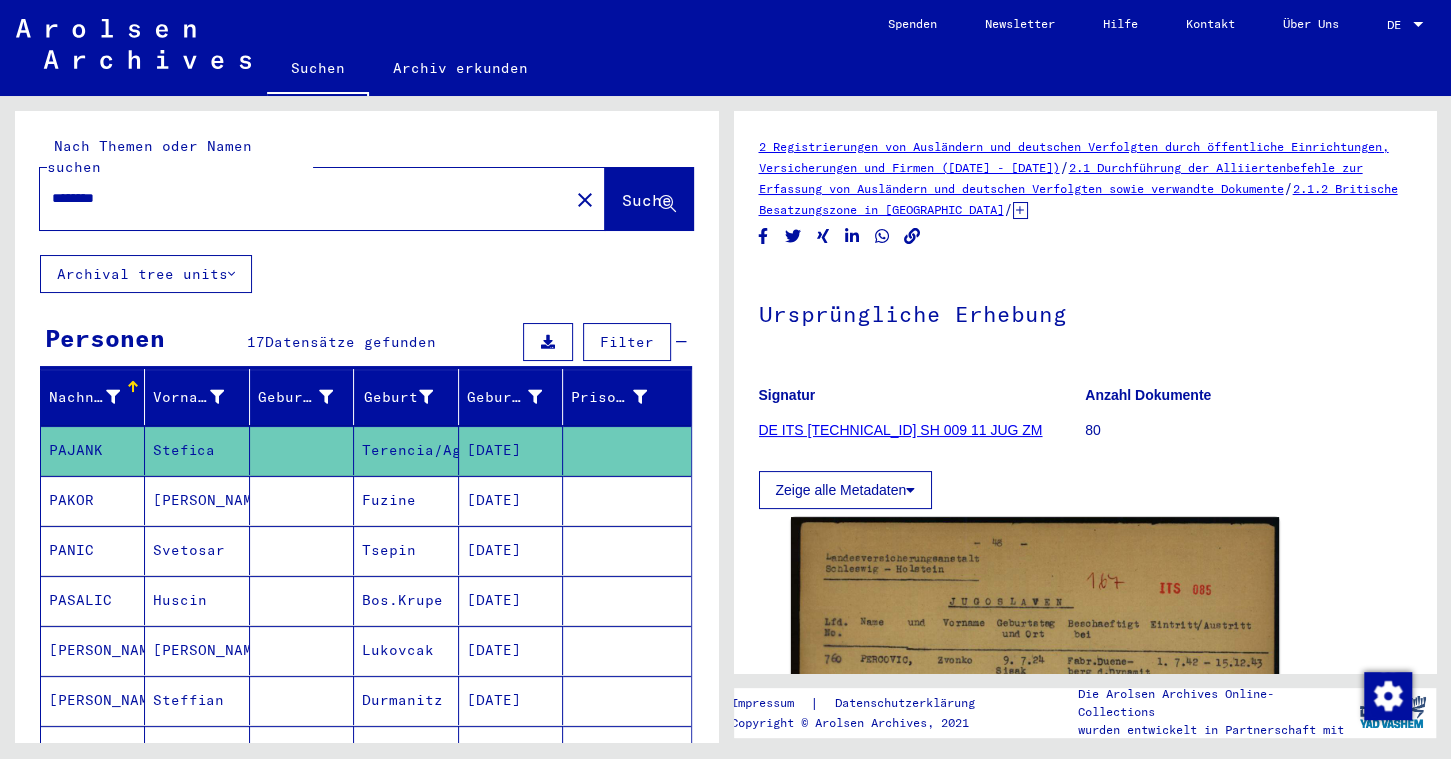 click on "********" at bounding box center (304, 198) 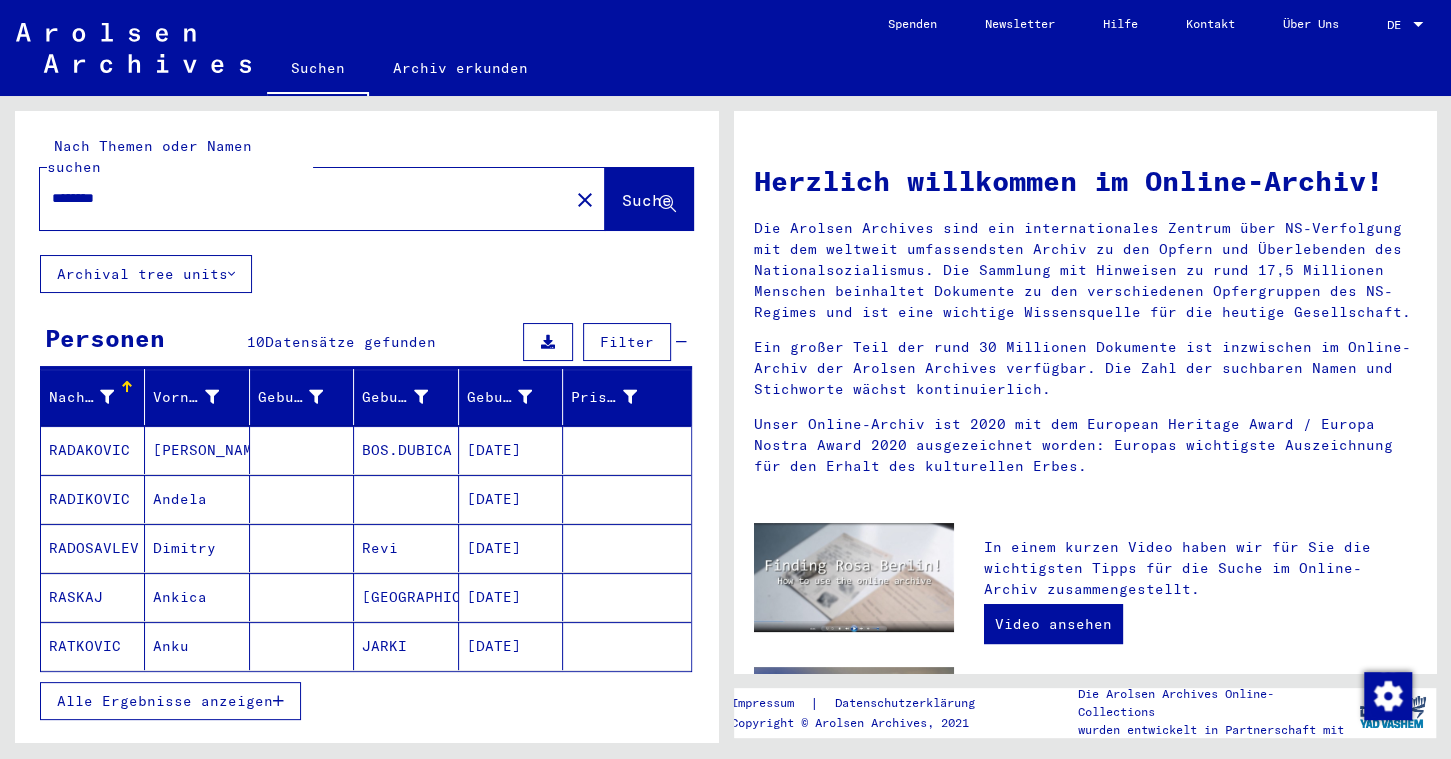 click on "RADAKOVIC" at bounding box center [93, 499] 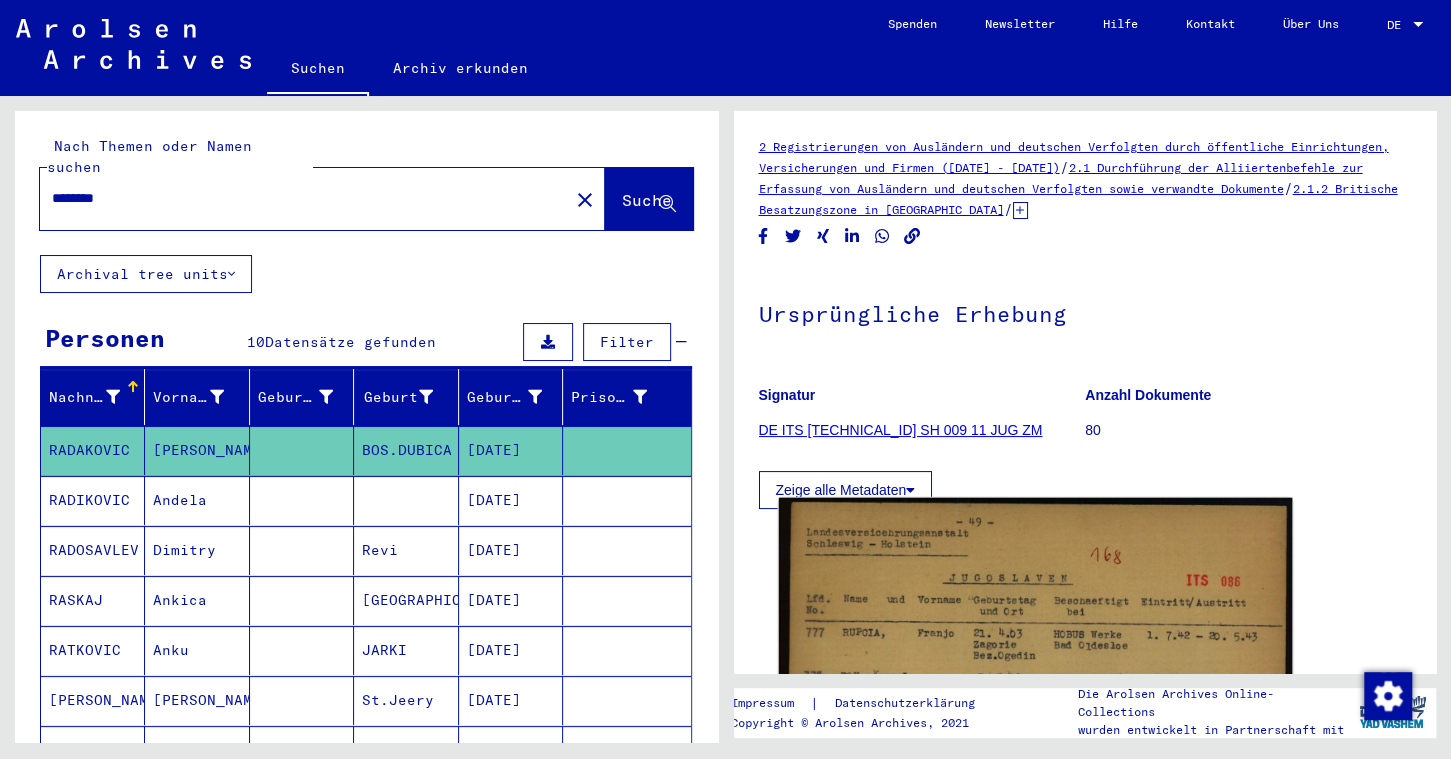 click 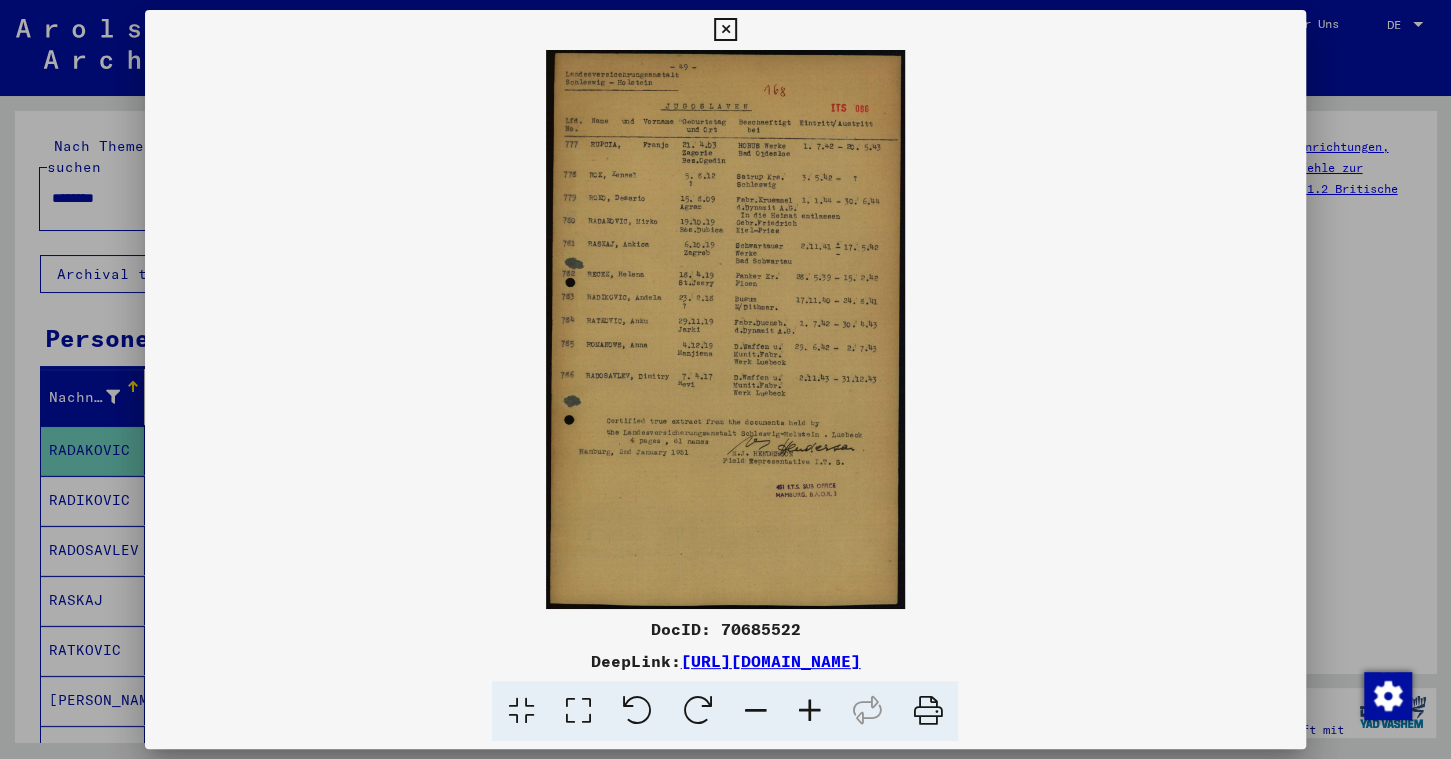 click on "DocID: 70685522" at bounding box center [725, 629] 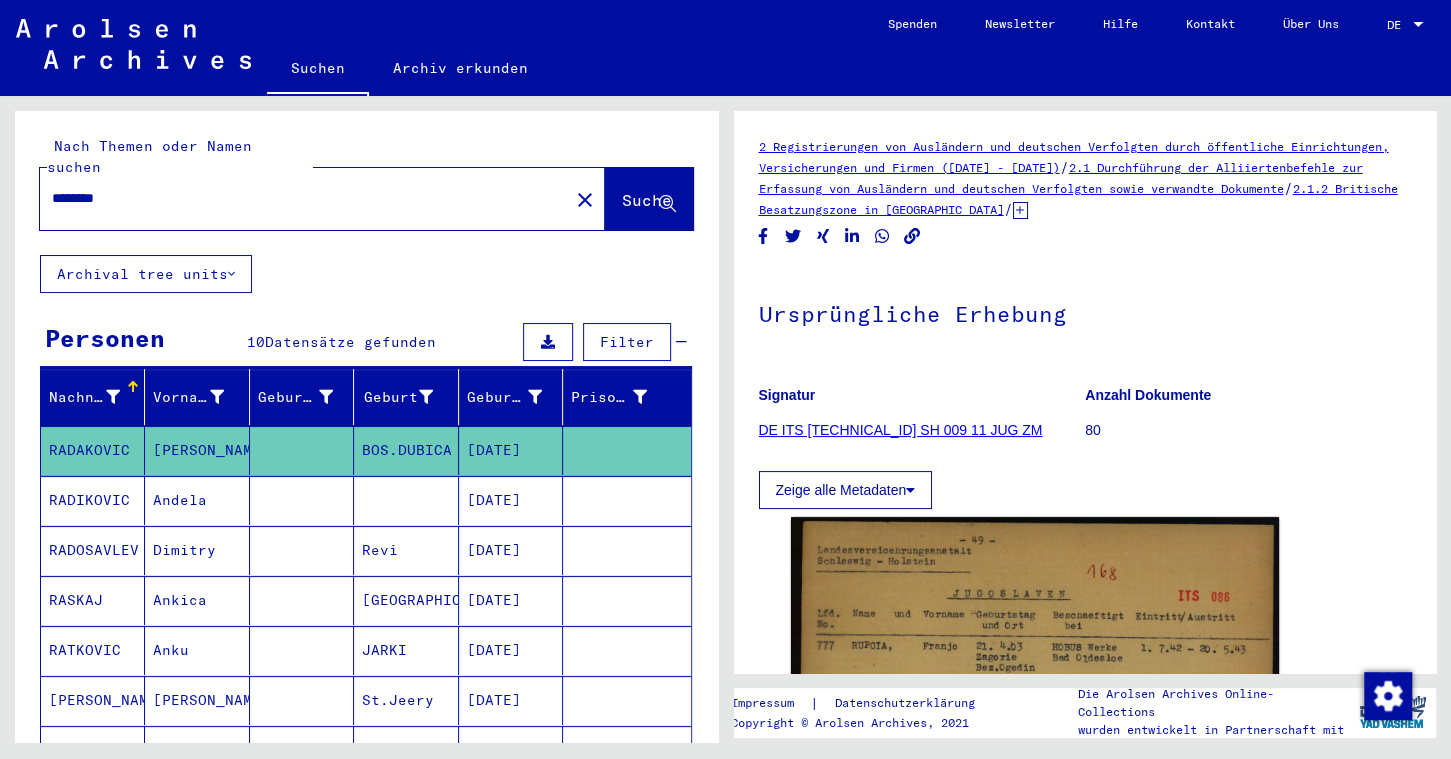 drag, startPoint x: 107, startPoint y: 175, endPoint x: 128, endPoint y: 176, distance: 21.023796 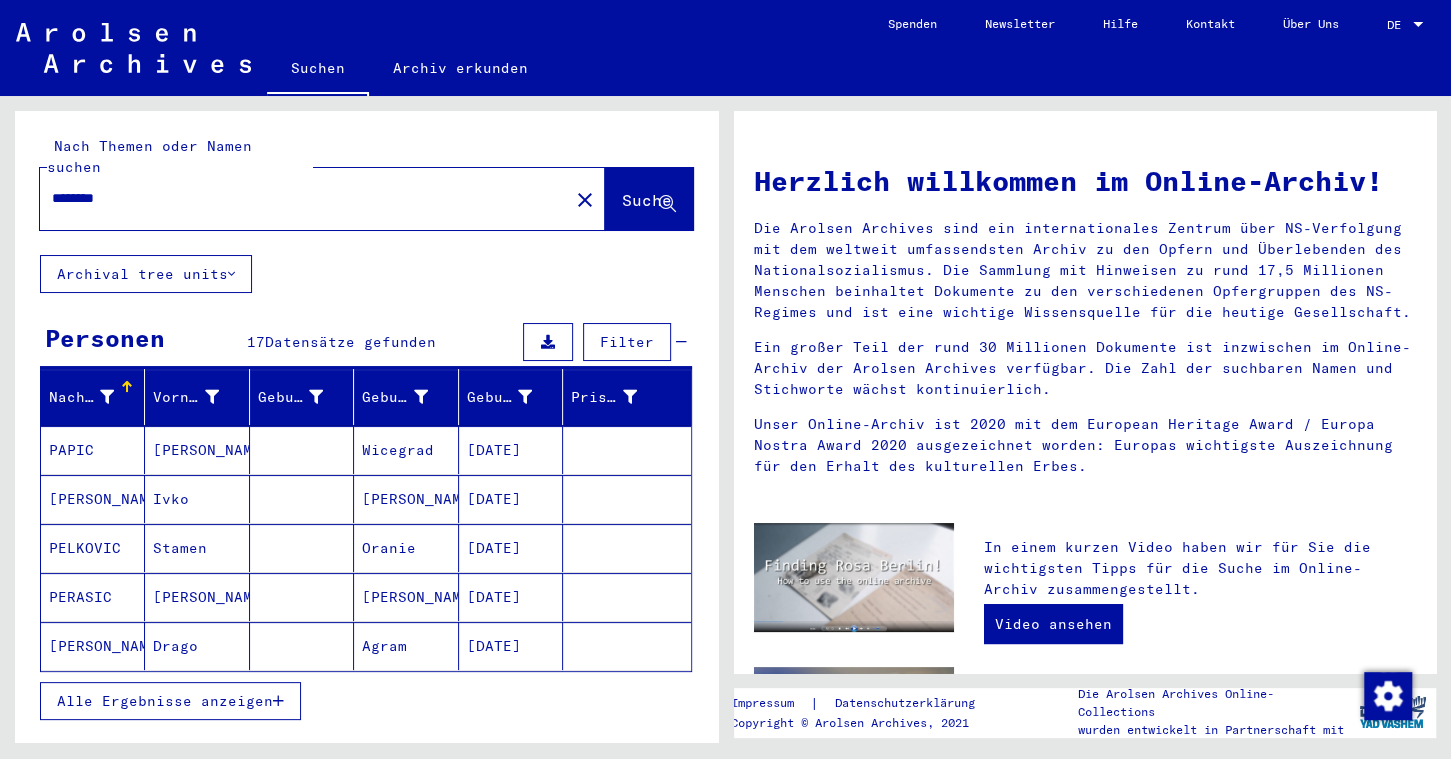 click on "PAPIC" at bounding box center [93, 499] 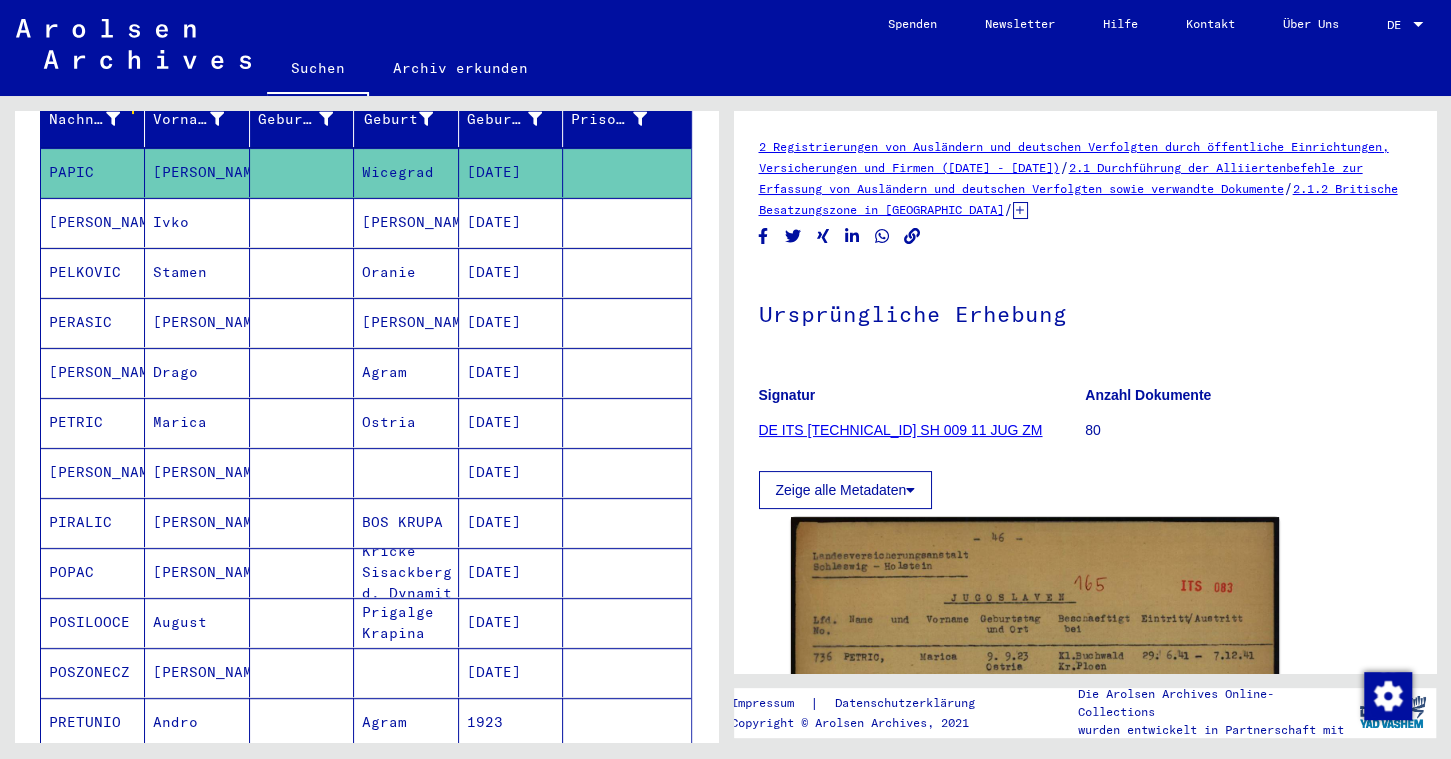 scroll, scrollTop: 240, scrollLeft: 0, axis: vertical 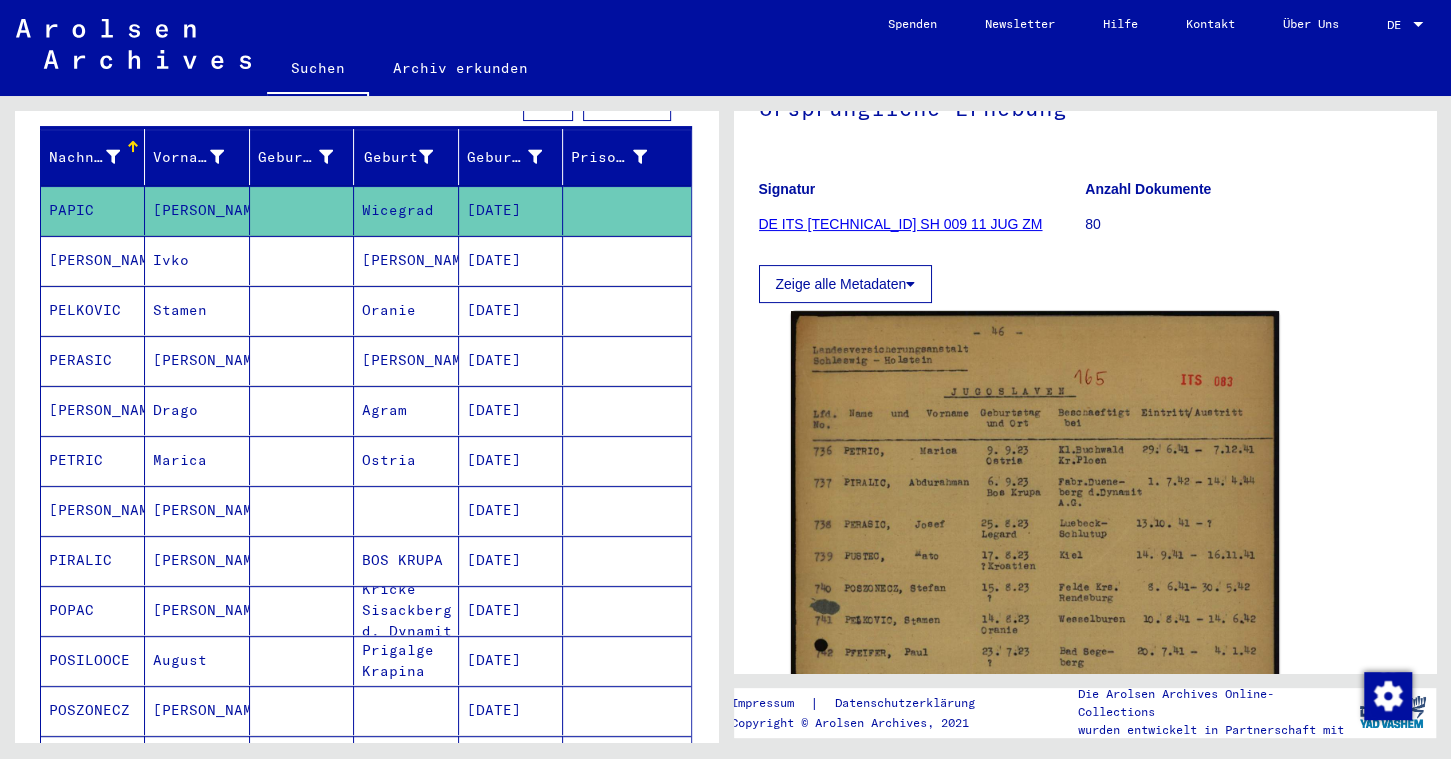 click 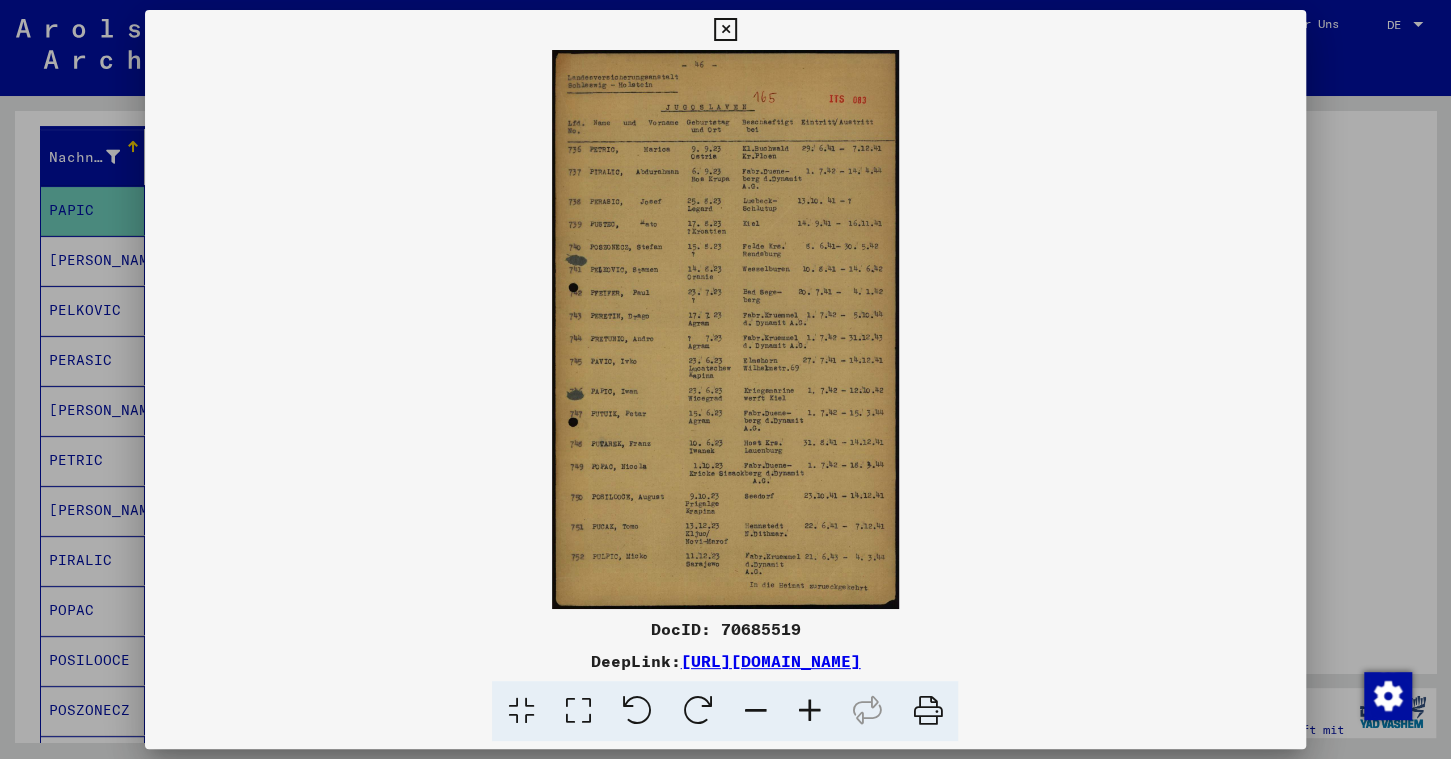 click on "DocID: 70685519" at bounding box center [725, 629] 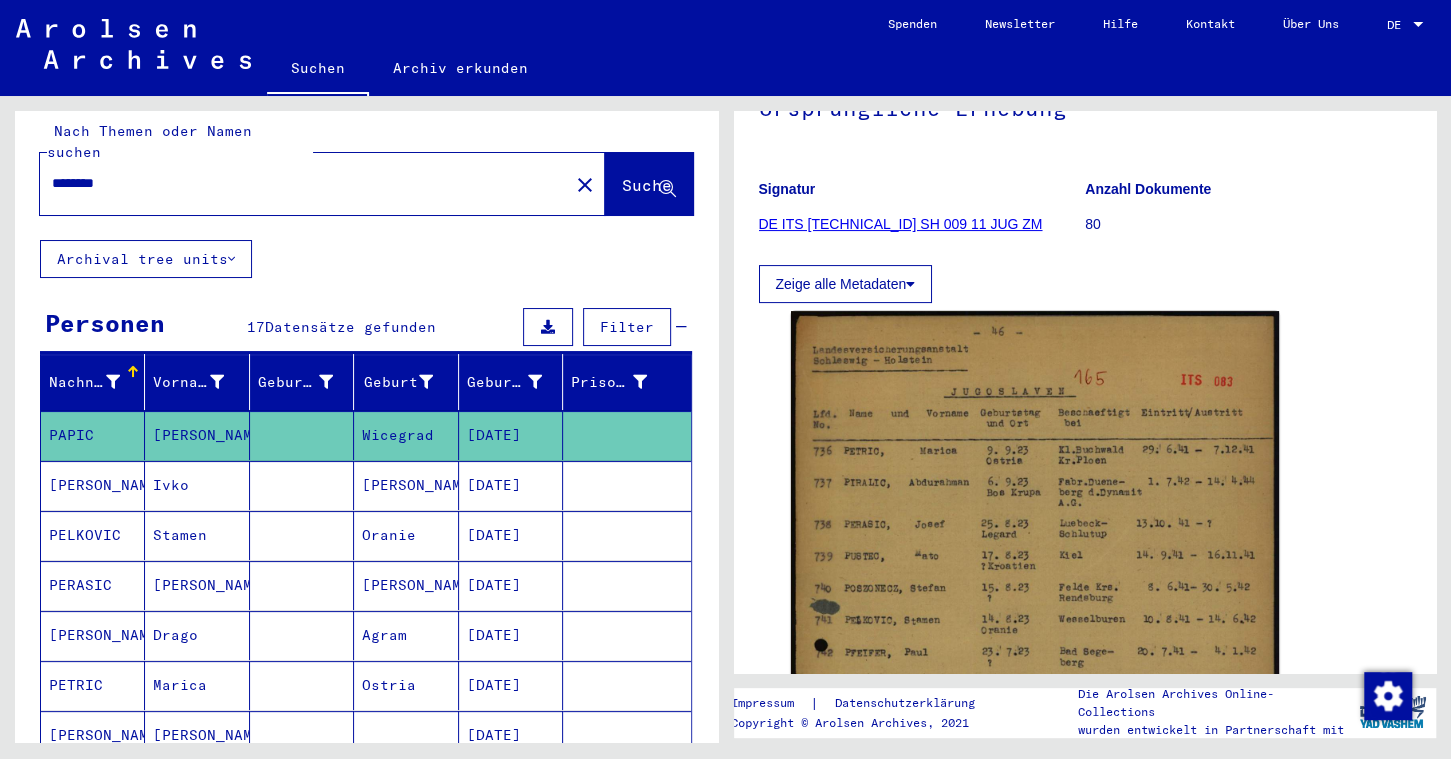 scroll, scrollTop: 0, scrollLeft: 0, axis: both 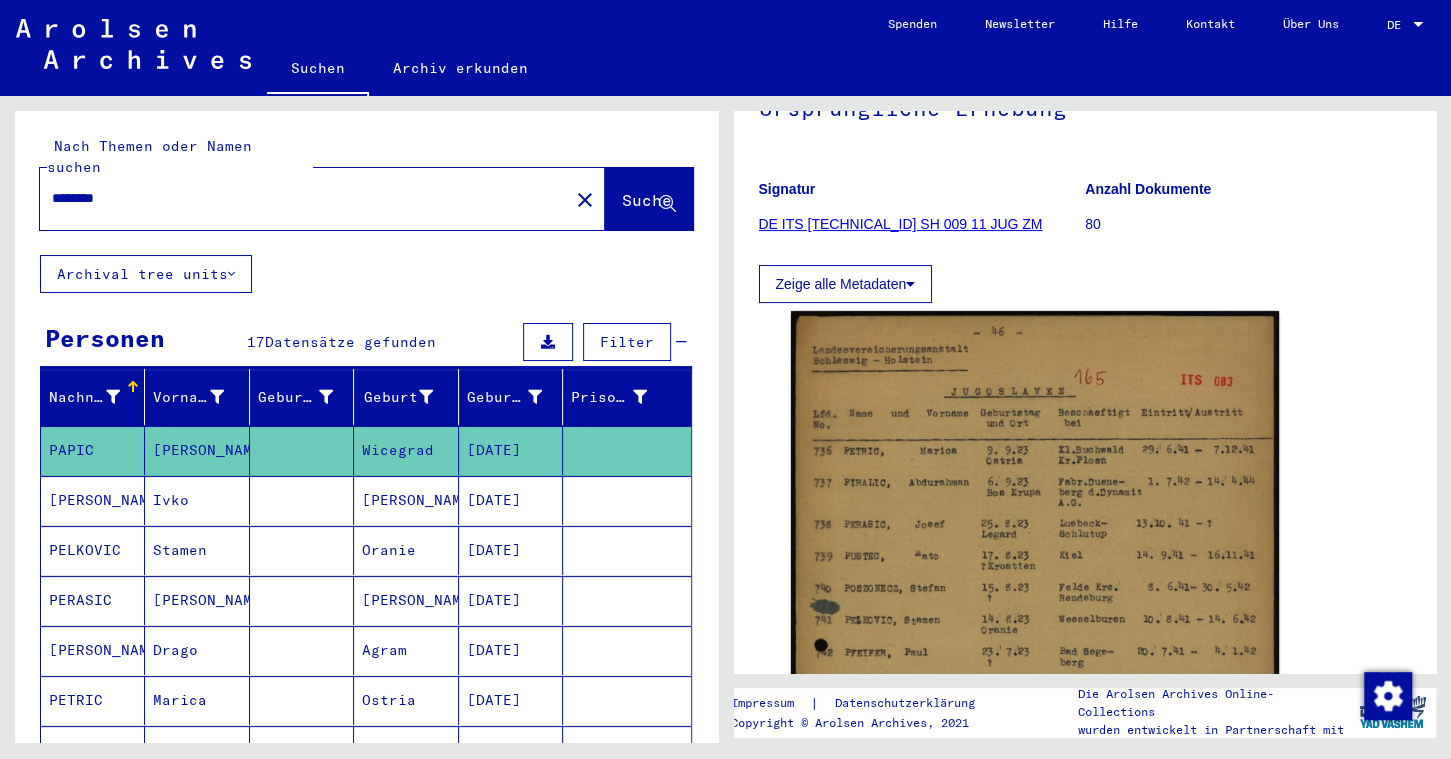 click on "********" 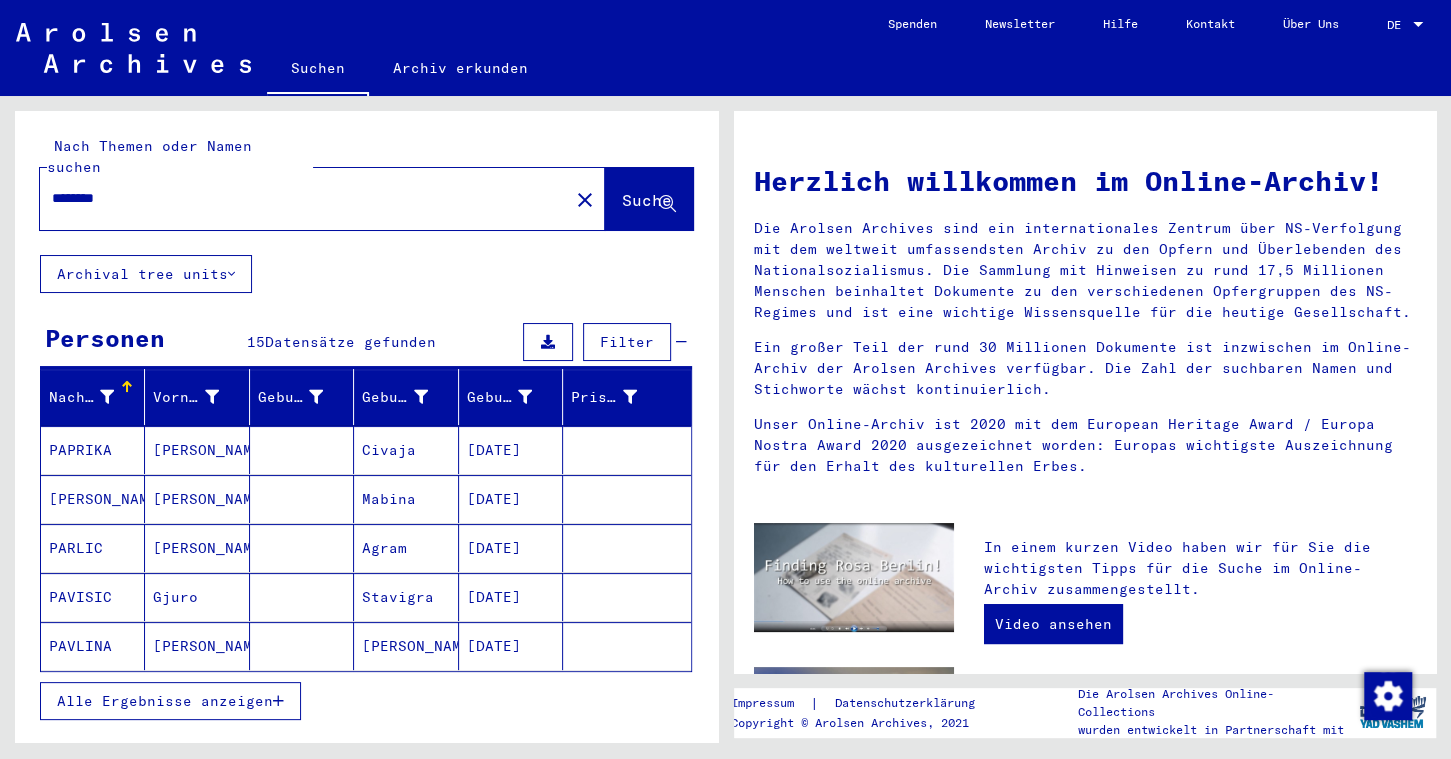 click on "PAPRIKA" at bounding box center (93, 499) 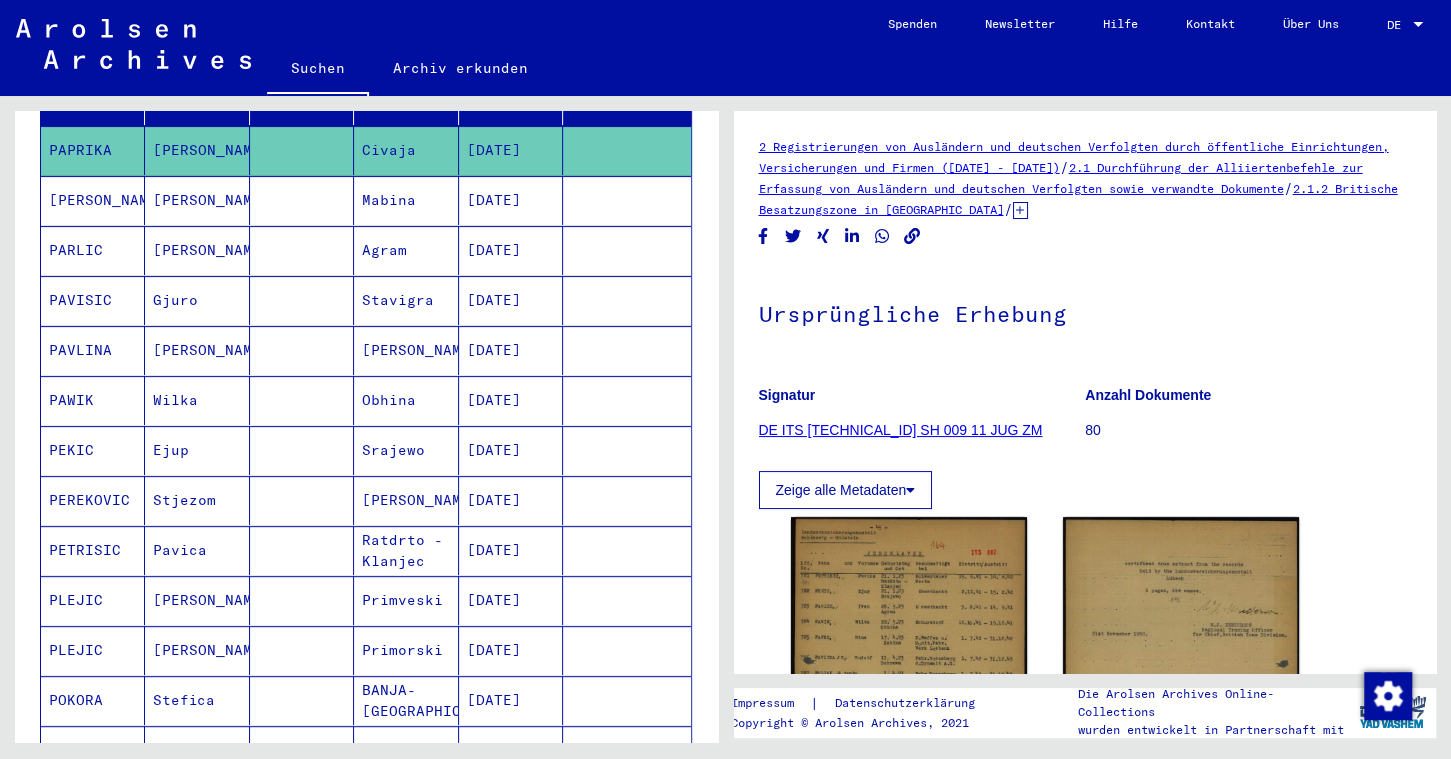scroll, scrollTop: 312, scrollLeft: 0, axis: vertical 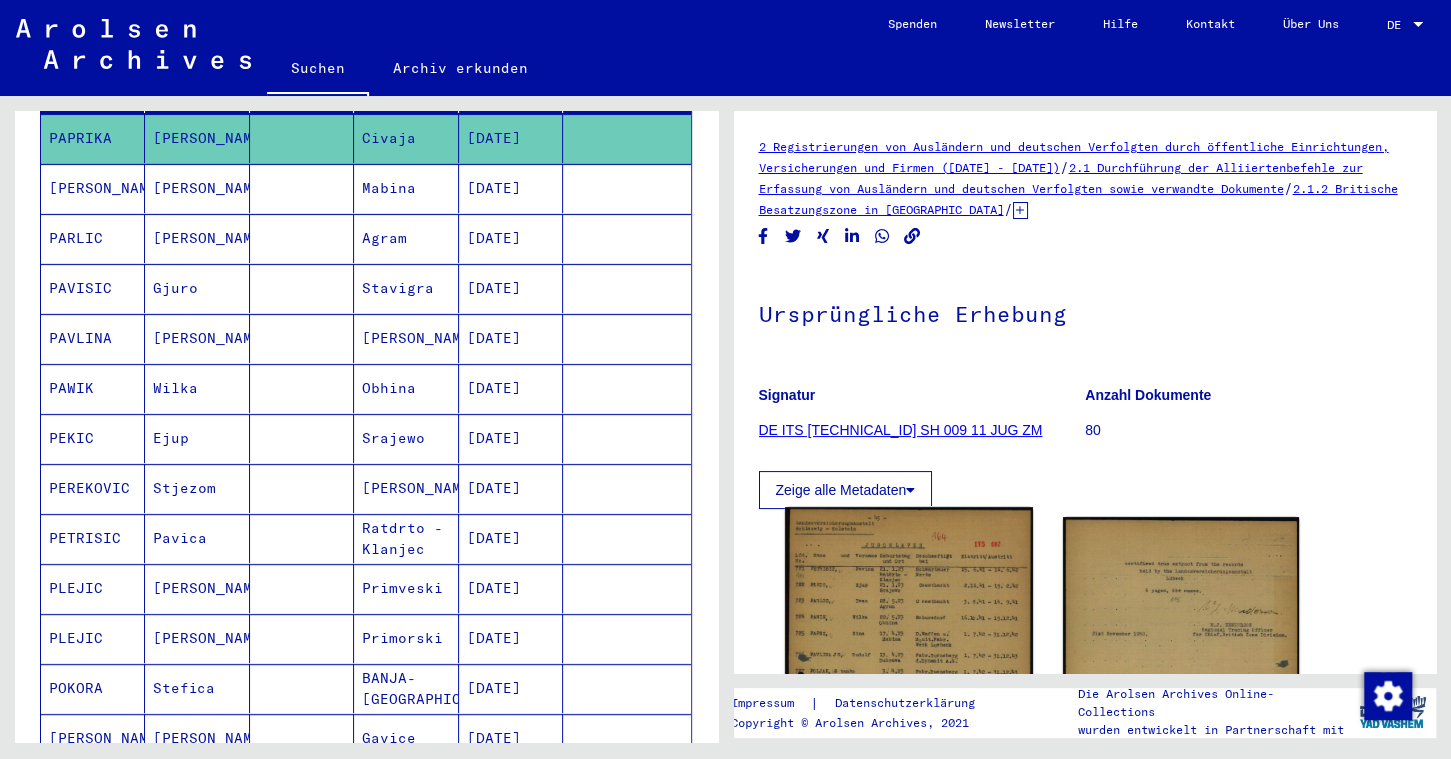 click 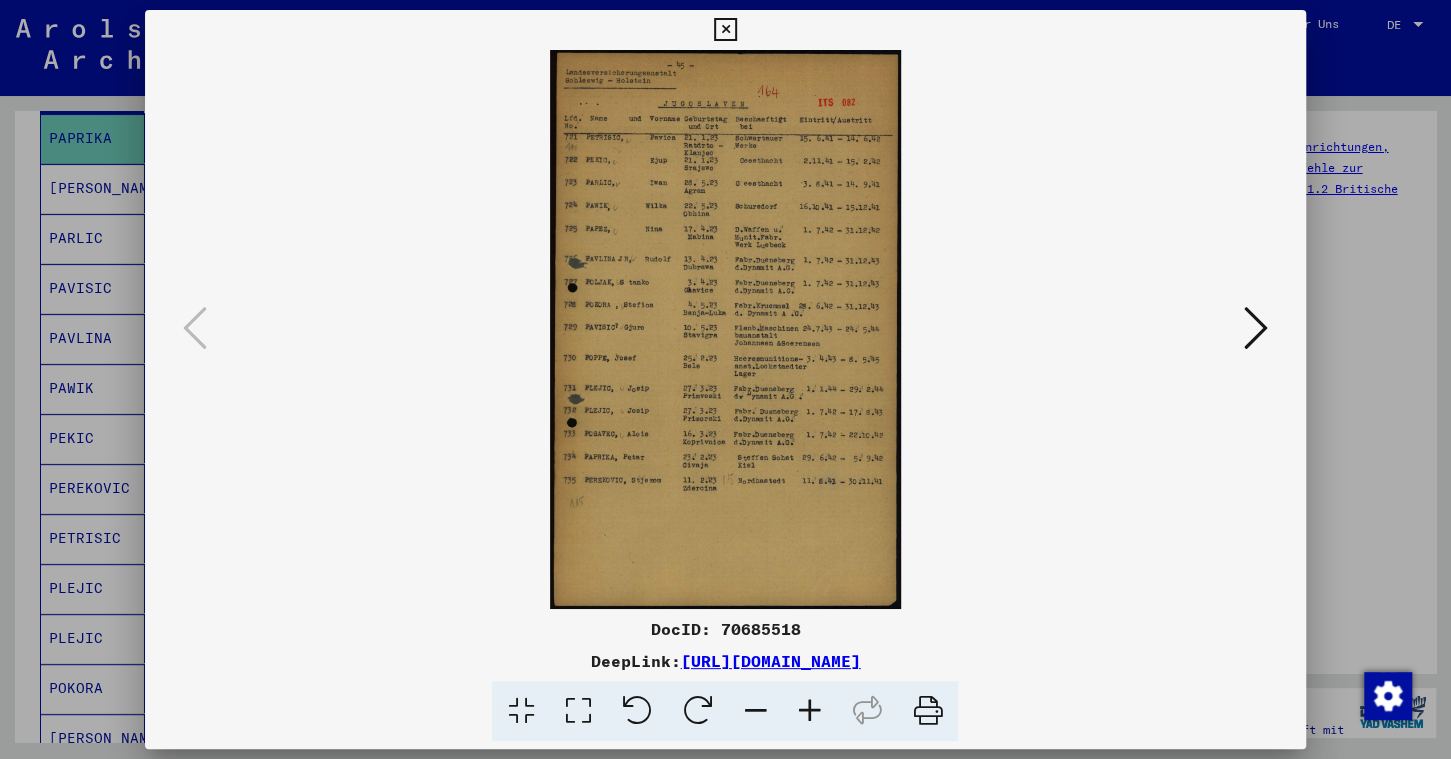 click on "DocID: 70685518" at bounding box center (725, 629) 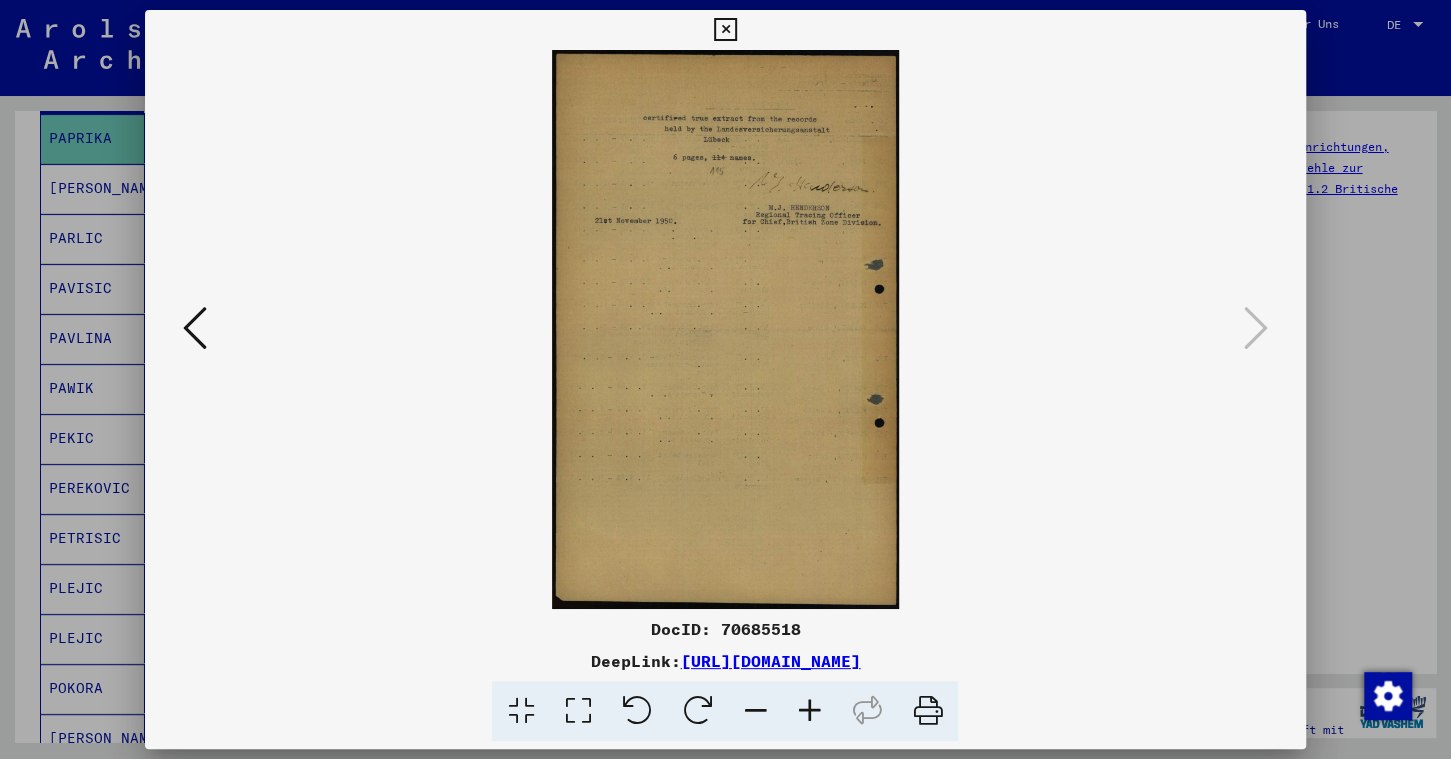 click at bounding box center (725, 30) 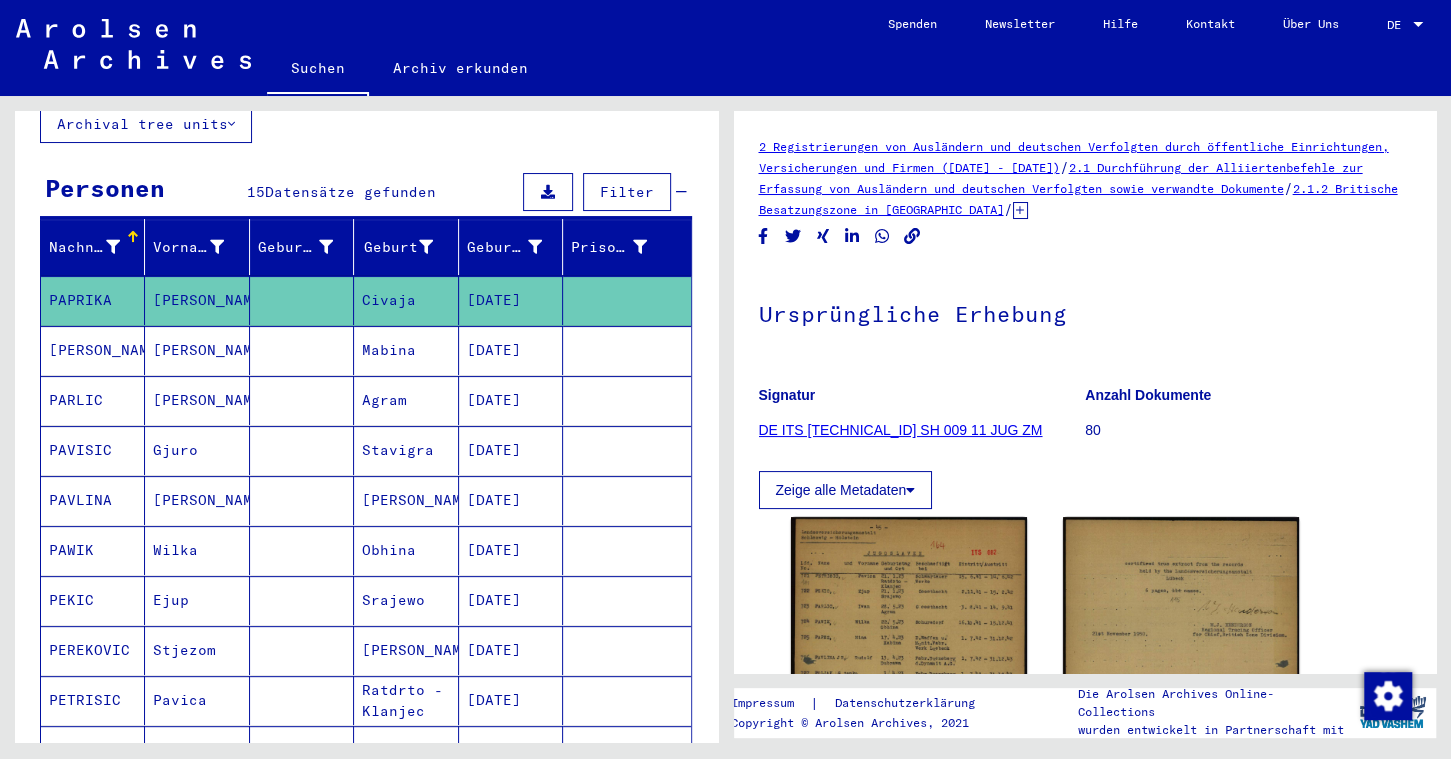 scroll, scrollTop: 0, scrollLeft: 0, axis: both 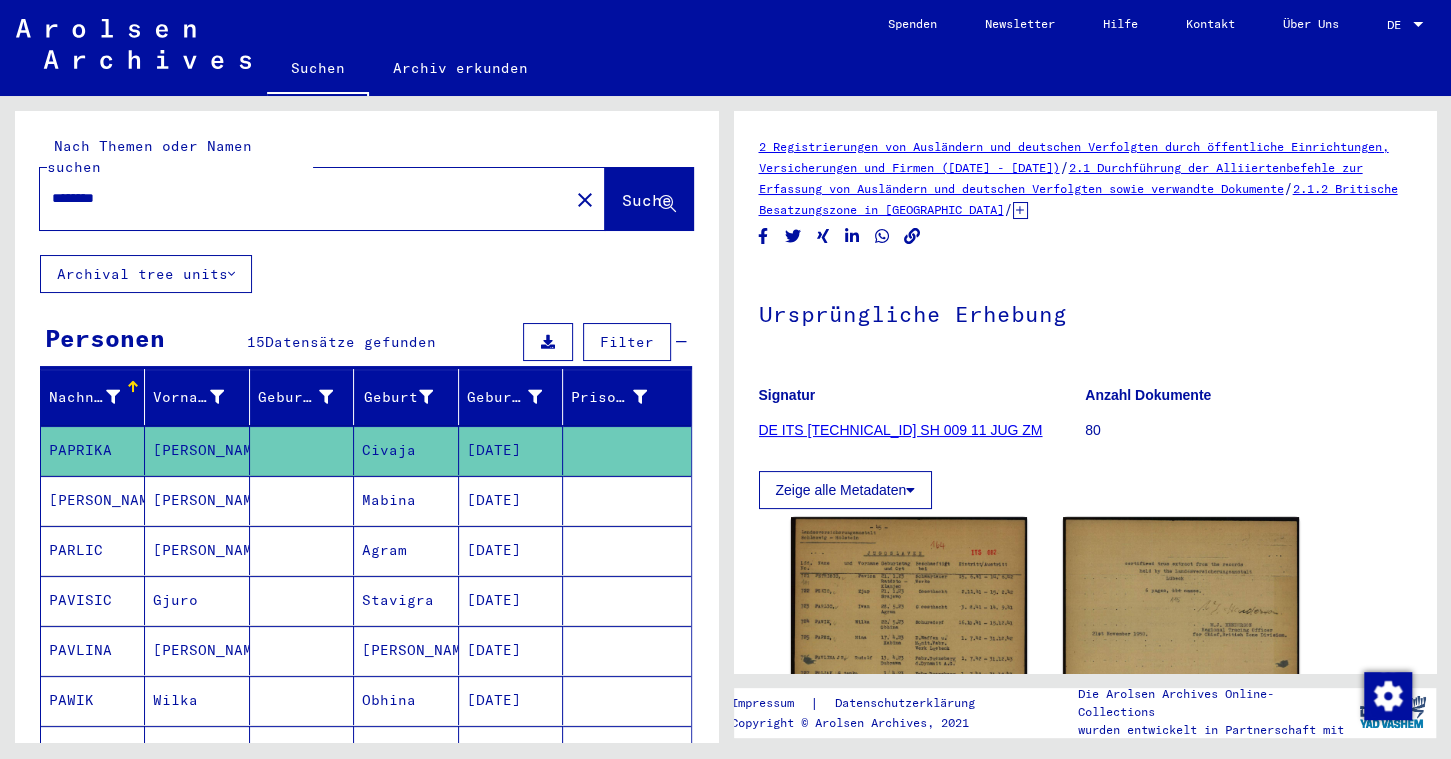 click on "********" at bounding box center (304, 198) 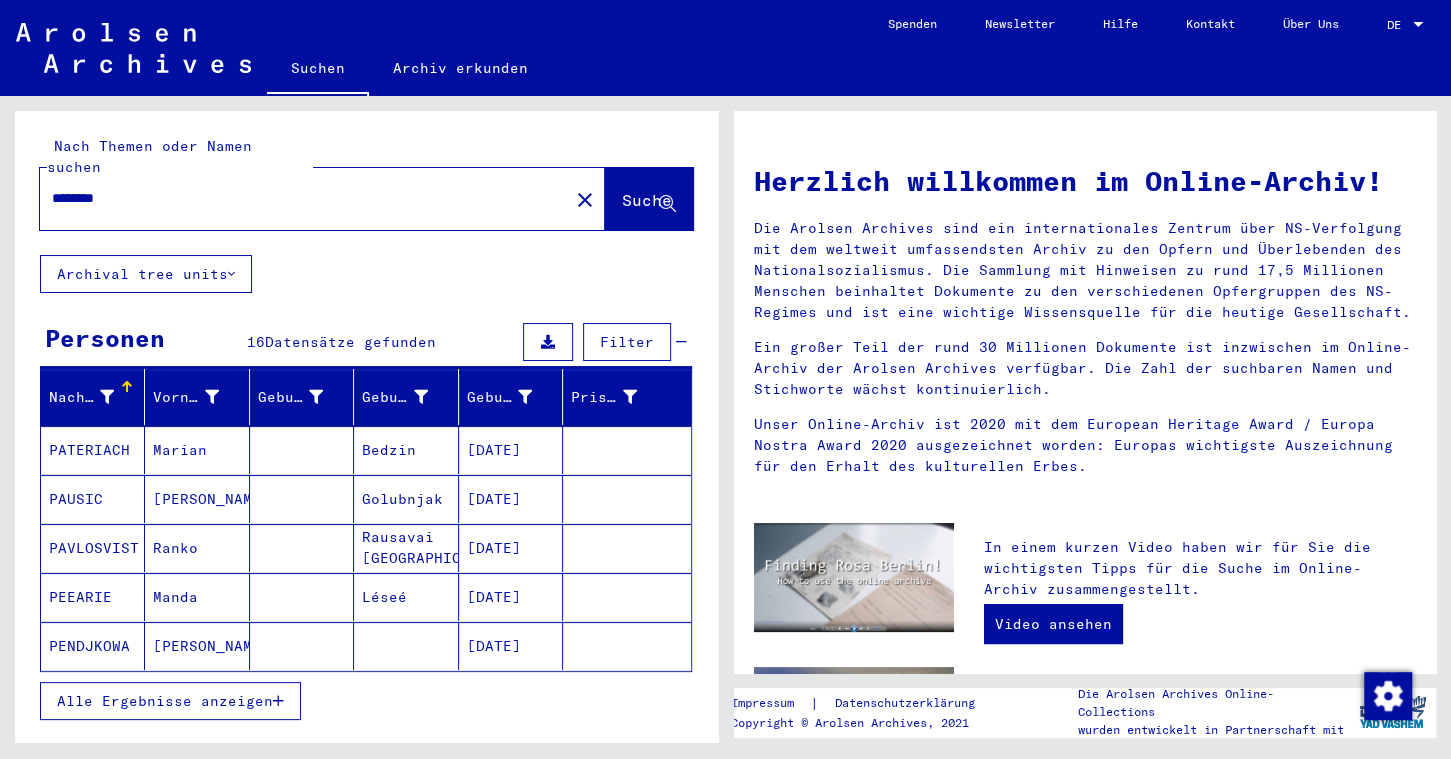 click on "PATERIACH" at bounding box center (93, 499) 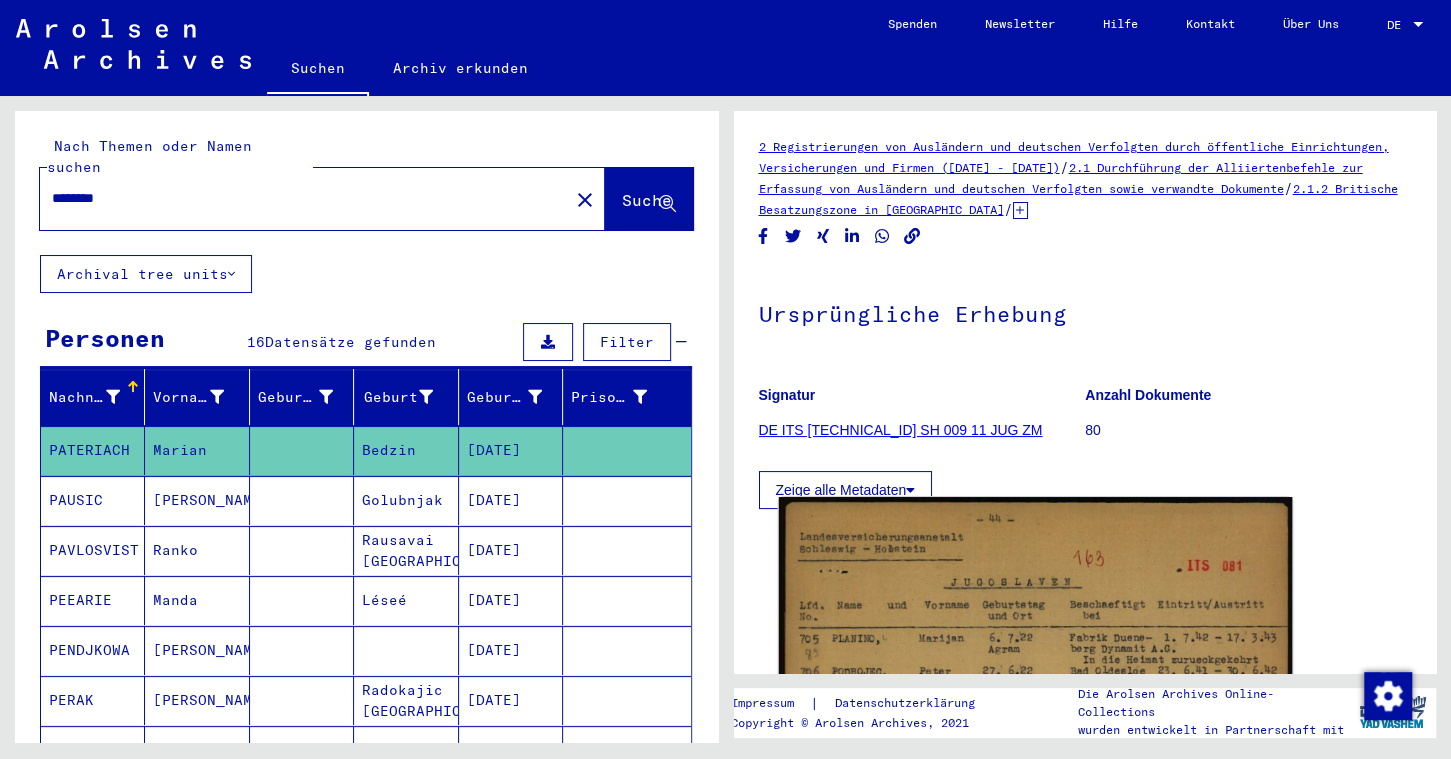 click 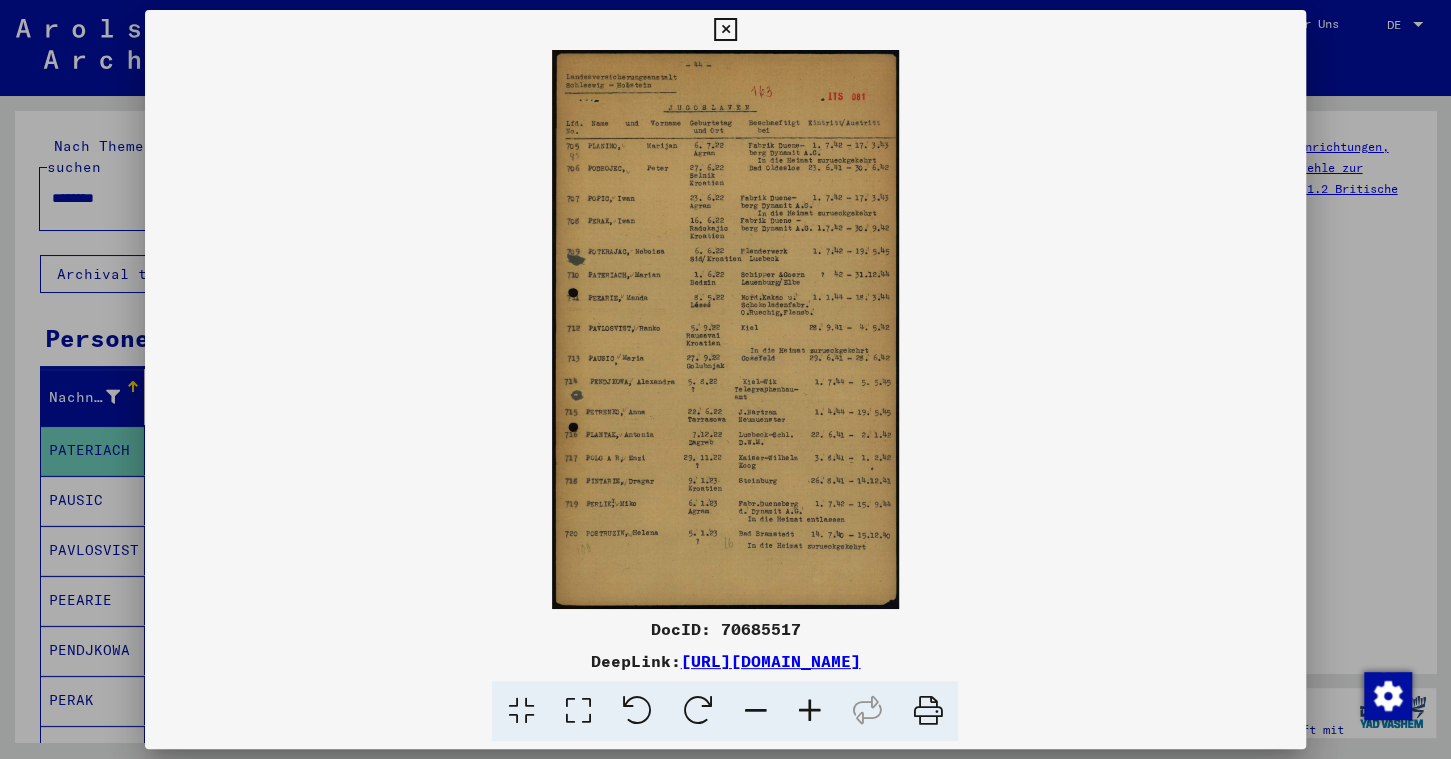 click on "DocID: 70685517" at bounding box center [725, 629] 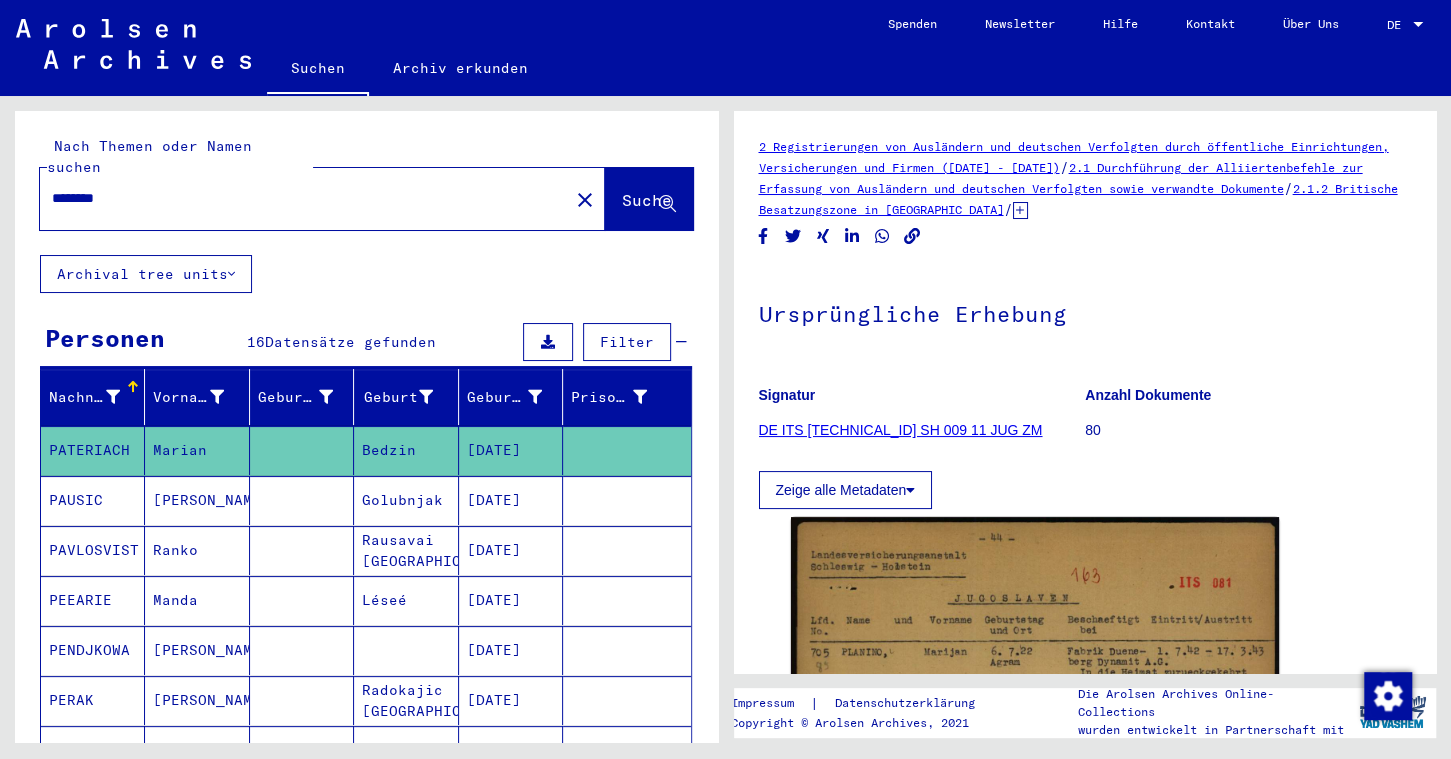 click on "********" at bounding box center [304, 198] 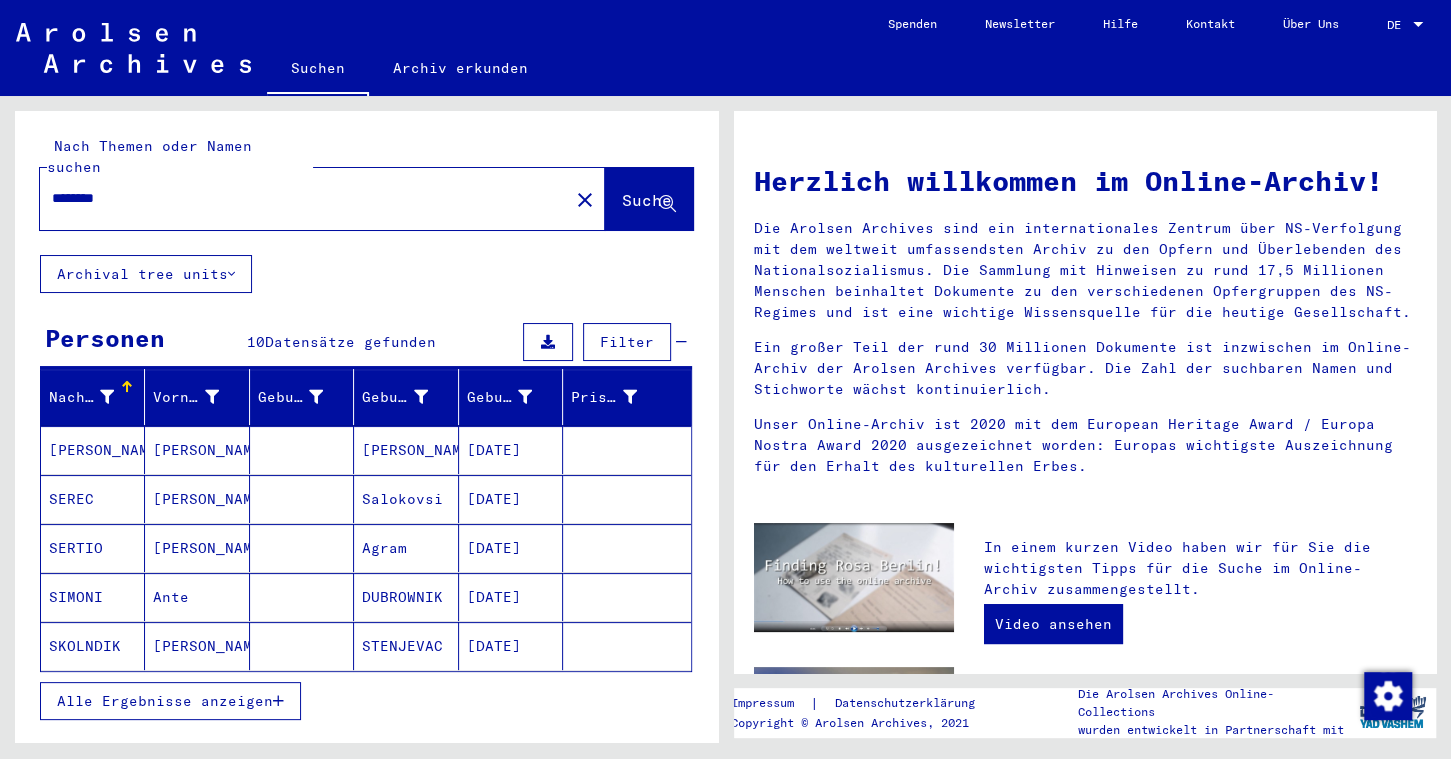click on "[PERSON_NAME]" at bounding box center (93, 499) 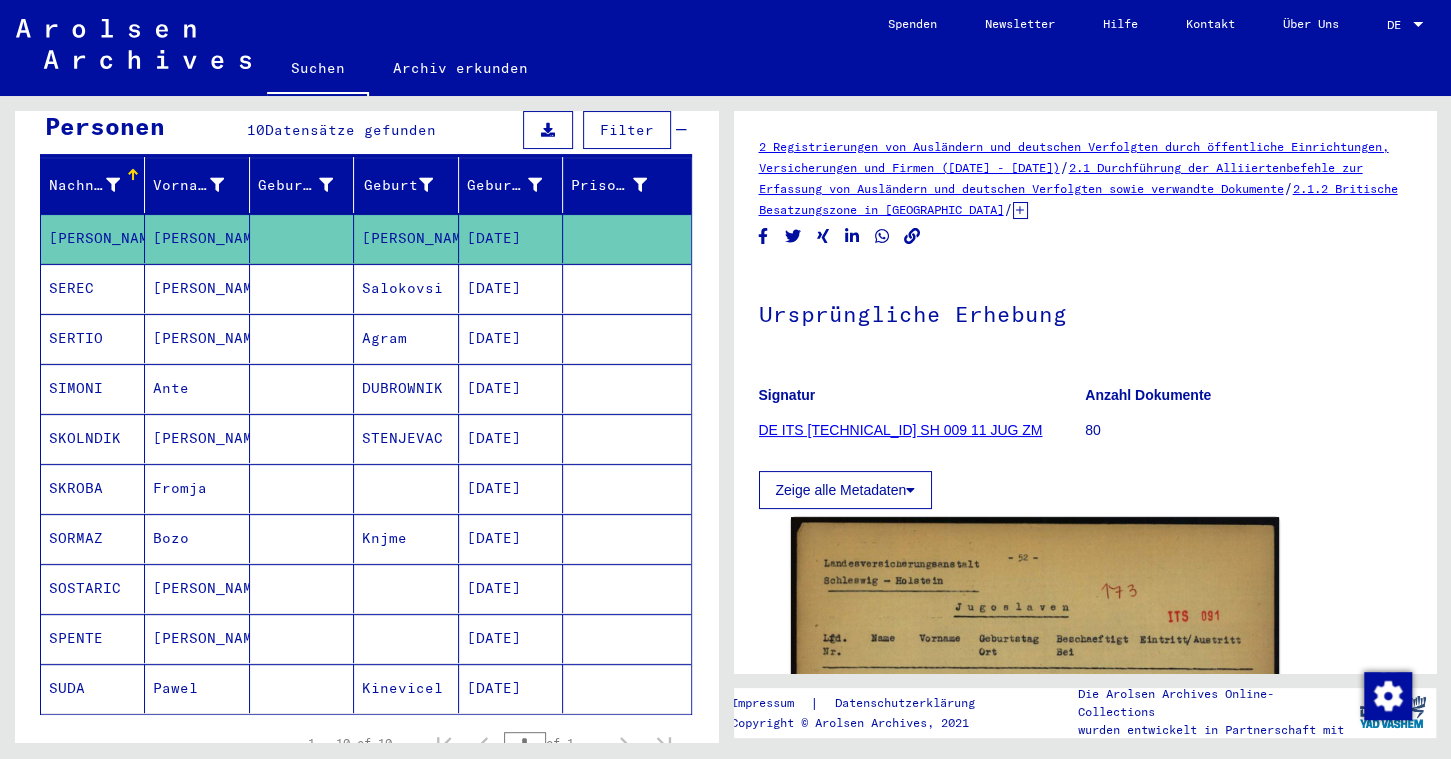 scroll, scrollTop: 230, scrollLeft: 0, axis: vertical 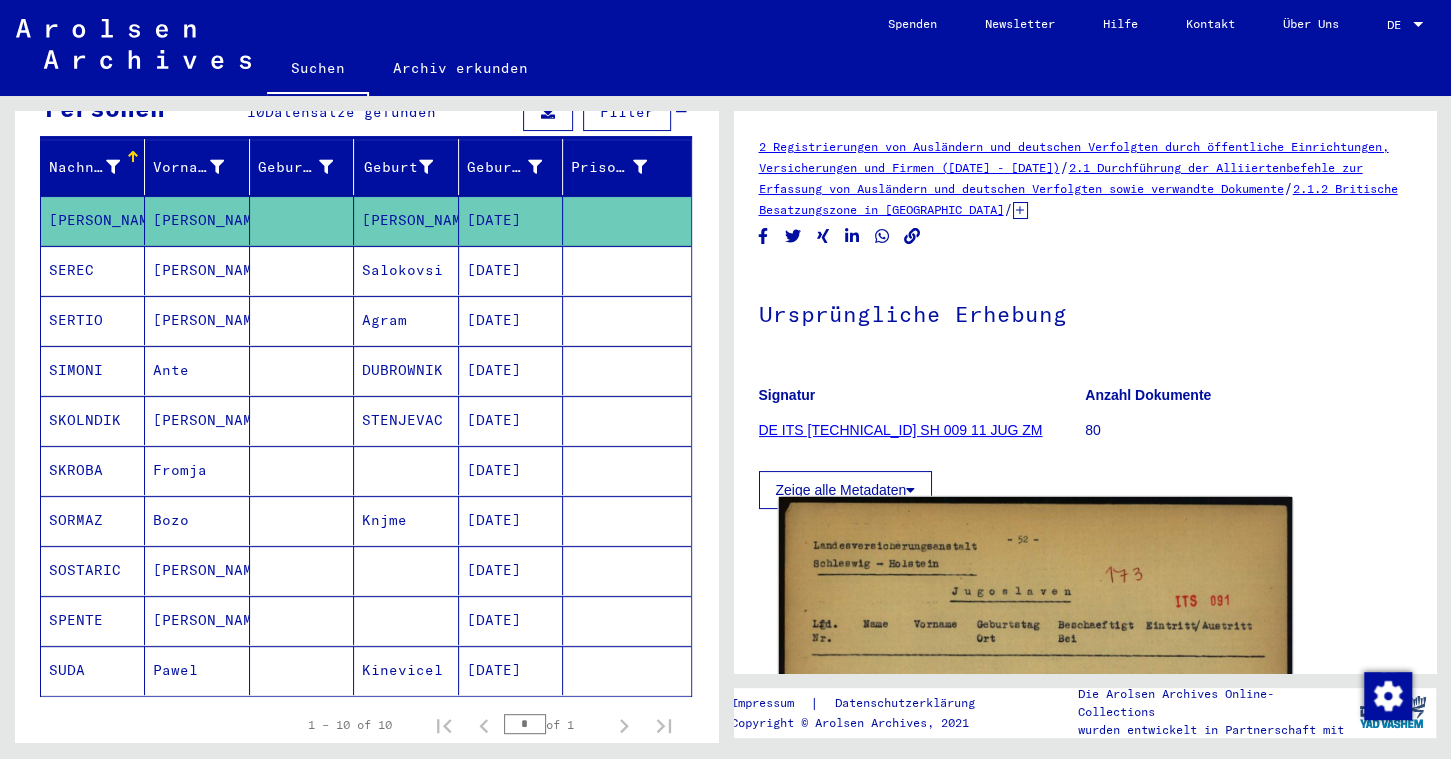 click 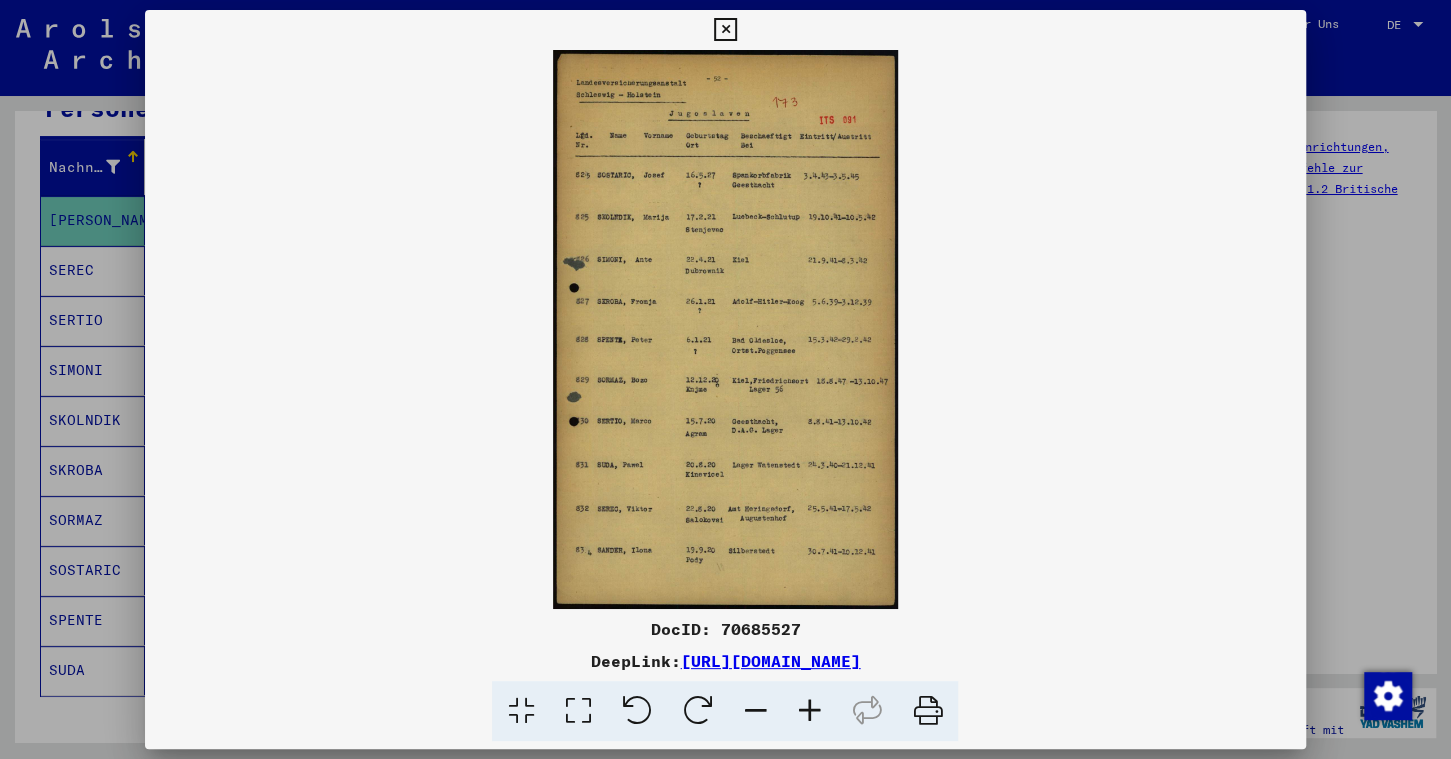 click on "DocID: 70685527" at bounding box center (725, 629) 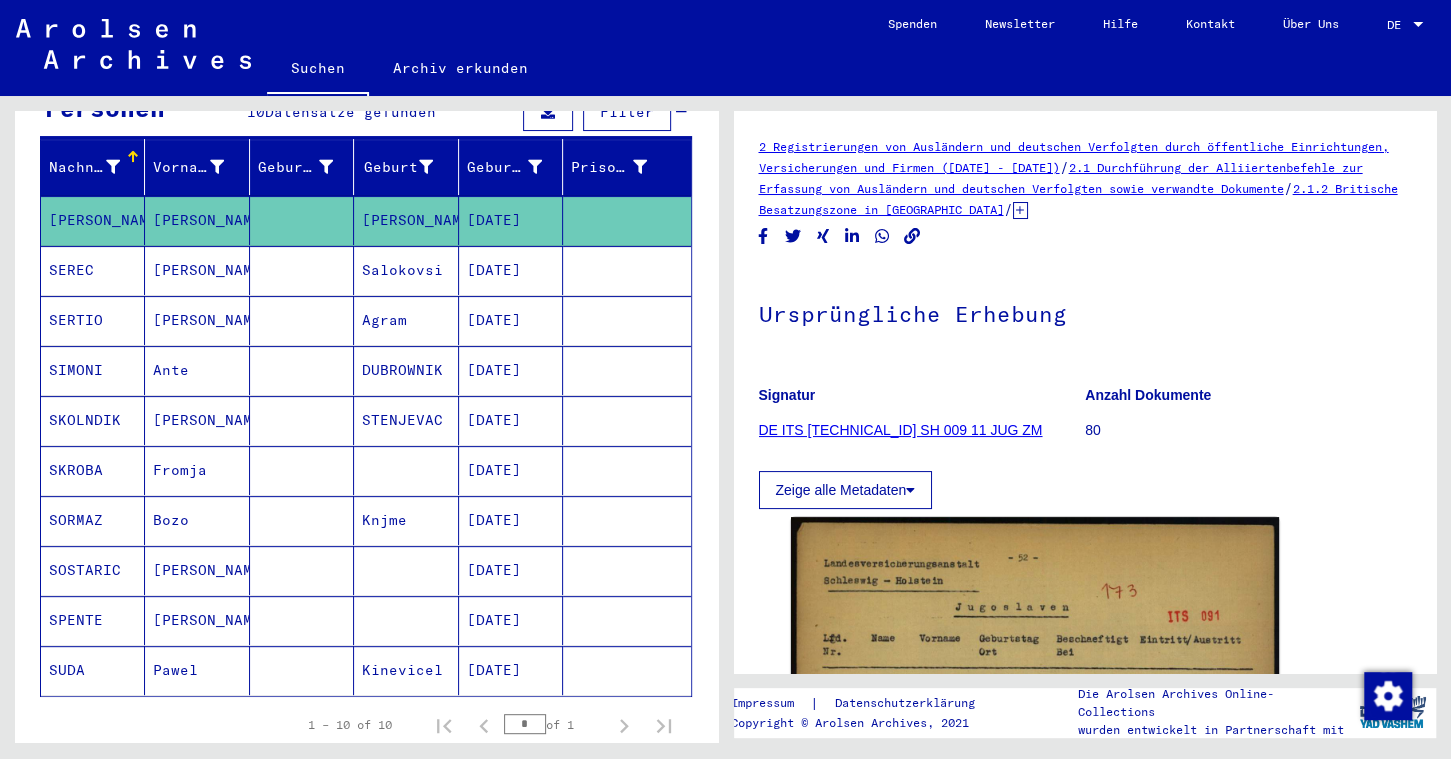 scroll, scrollTop: 0, scrollLeft: 0, axis: both 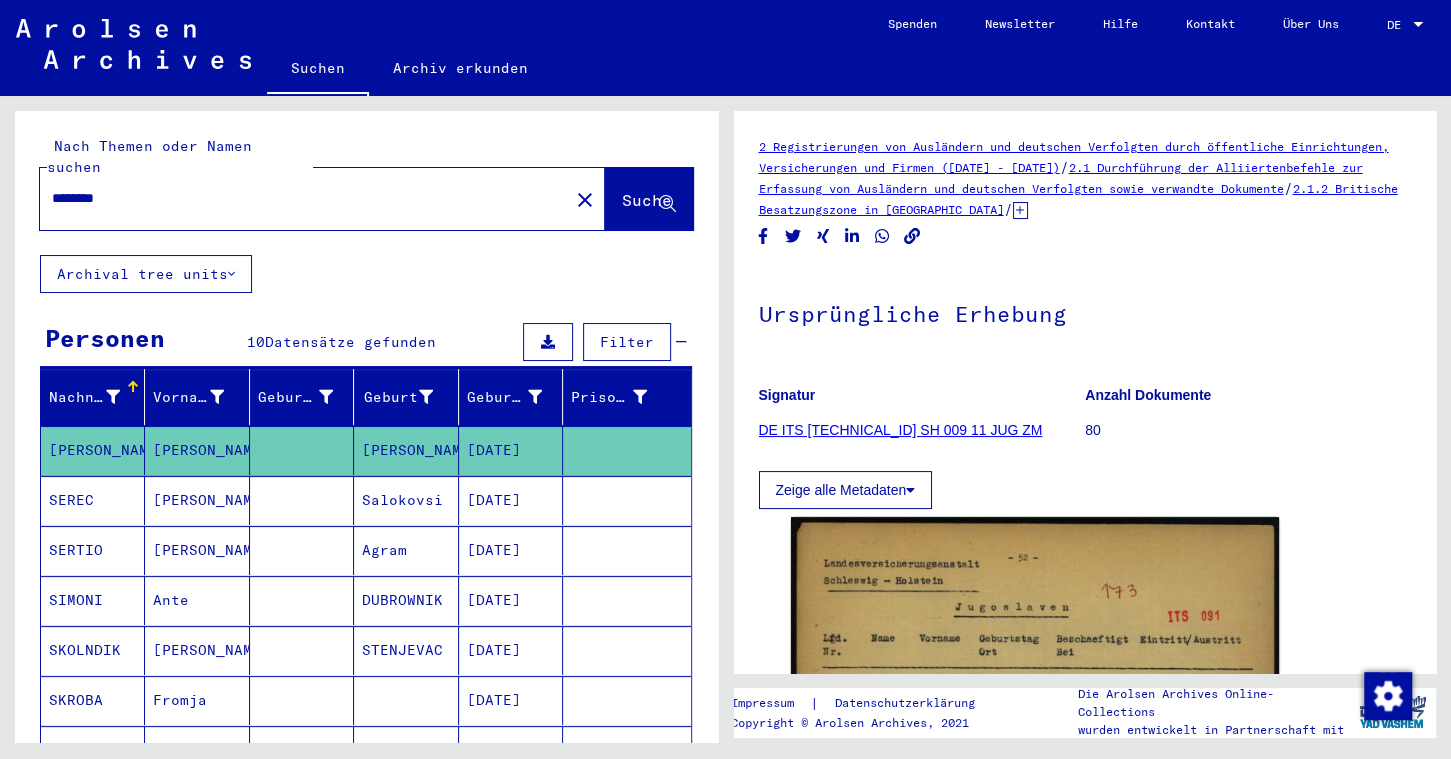 click on "********" at bounding box center (304, 198) 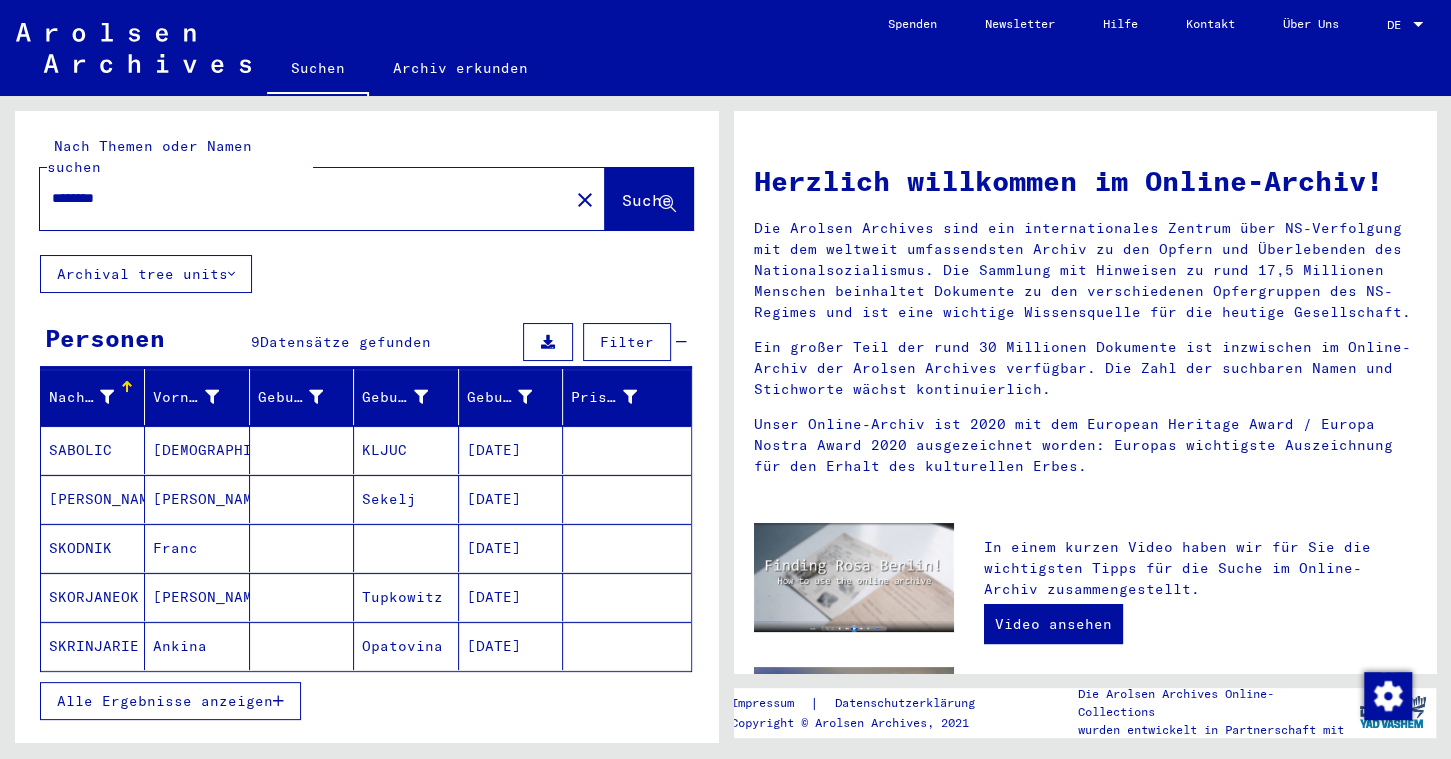 click on "SABOLIC" at bounding box center (93, 499) 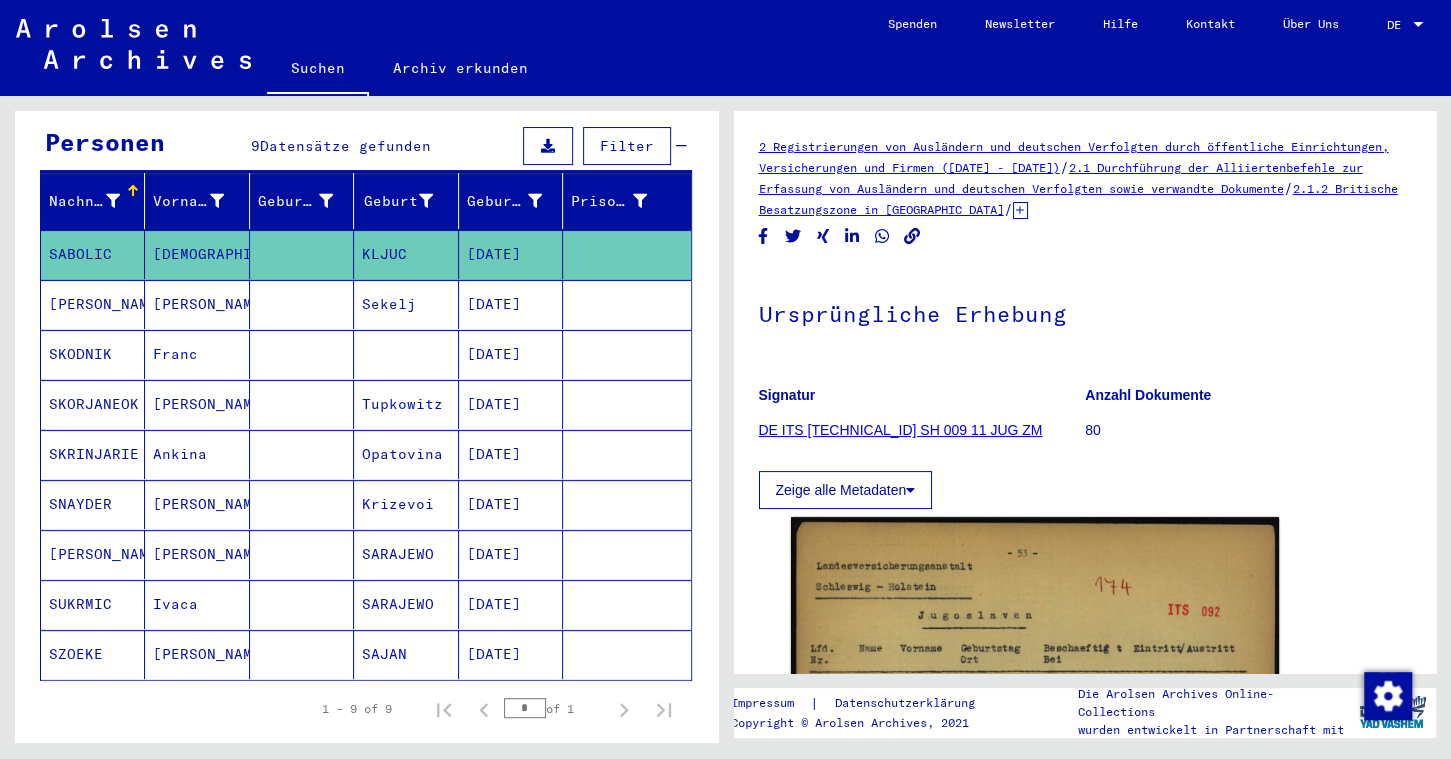 scroll, scrollTop: 177, scrollLeft: 0, axis: vertical 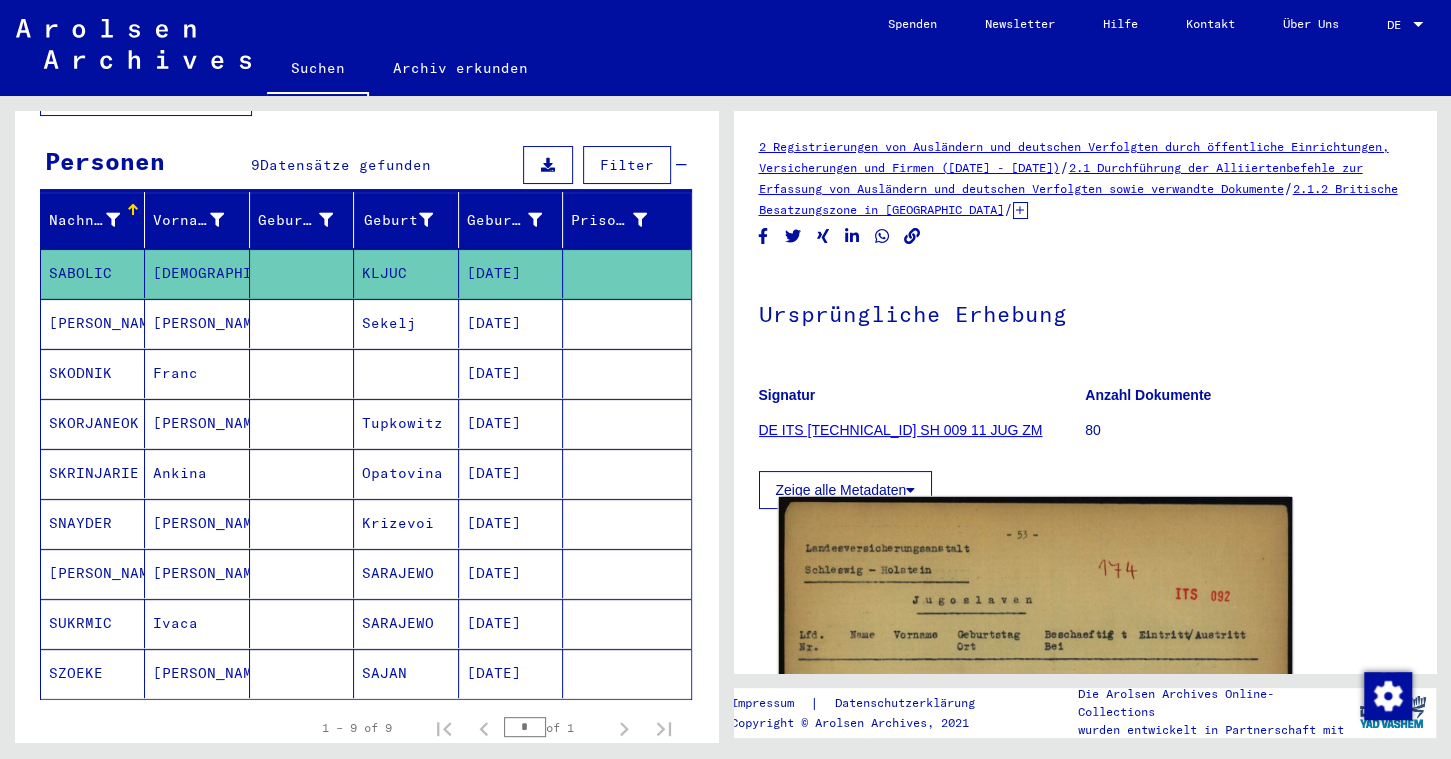 click 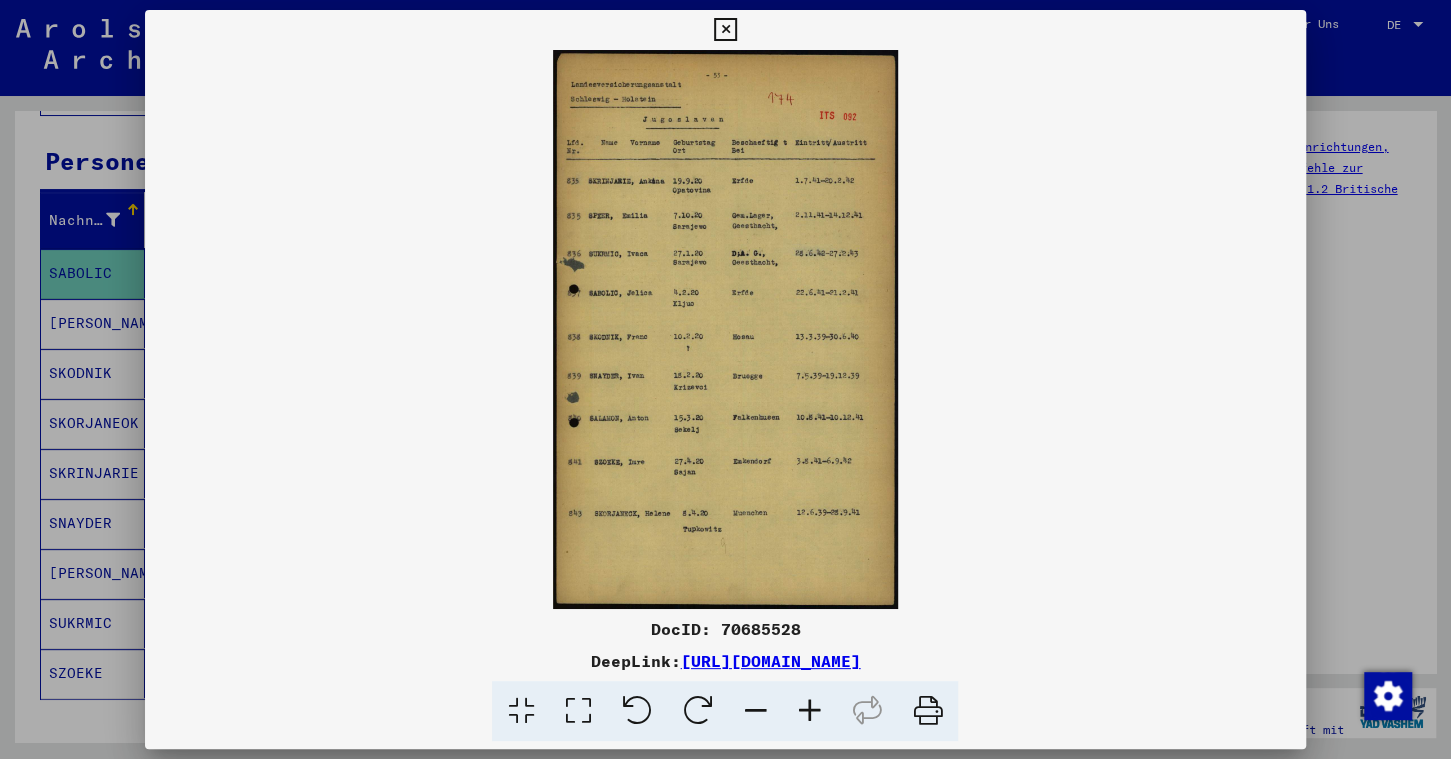click on "DocID: 70685528" at bounding box center [725, 629] 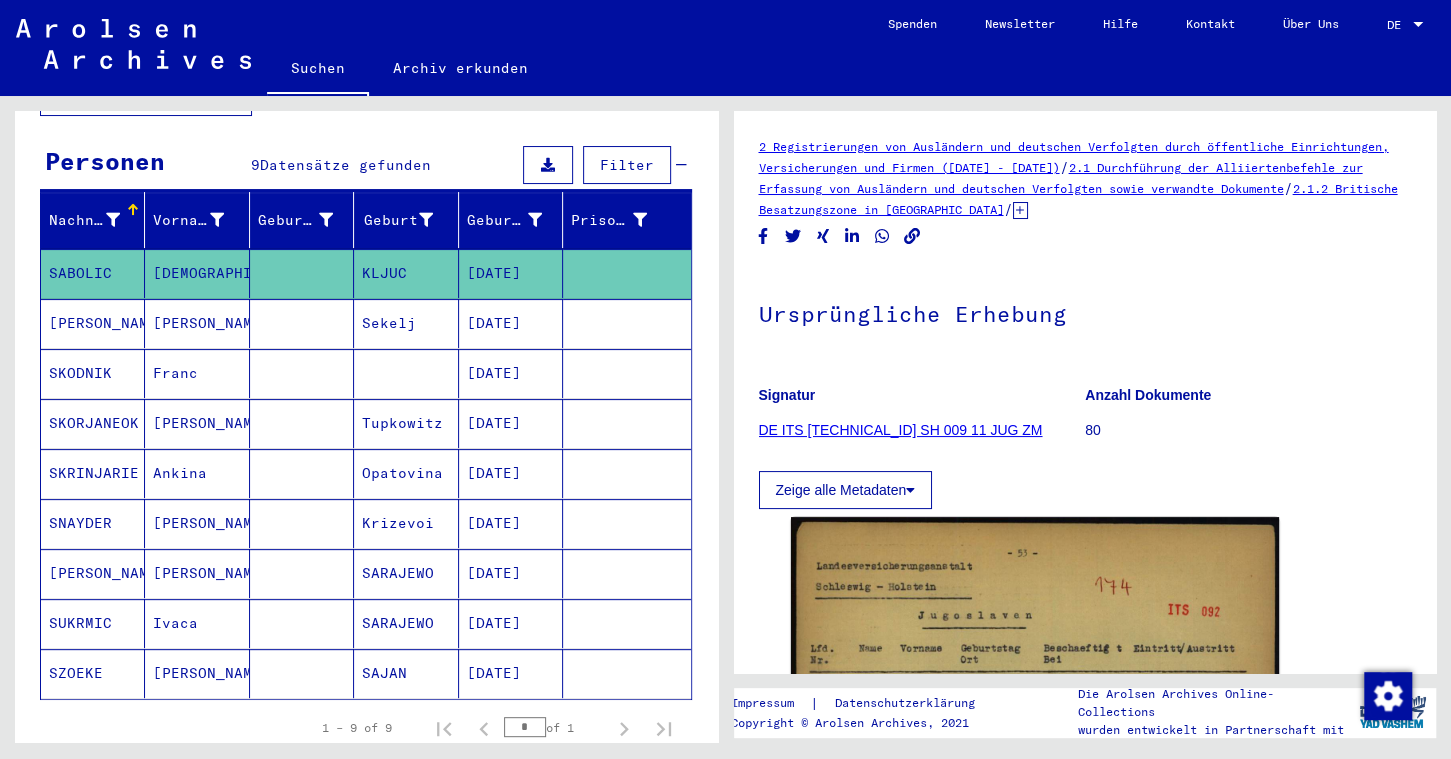 scroll, scrollTop: 0, scrollLeft: 0, axis: both 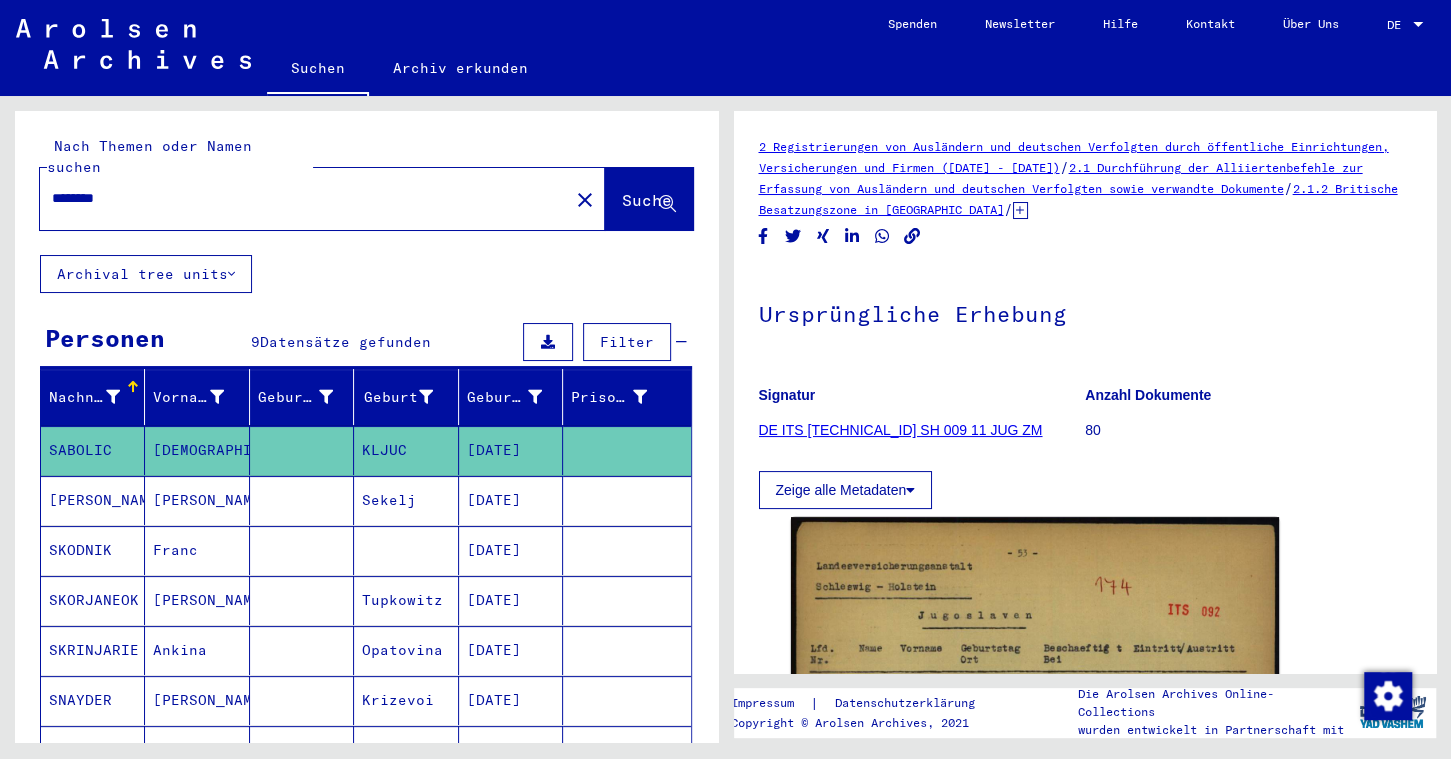 click on "********" 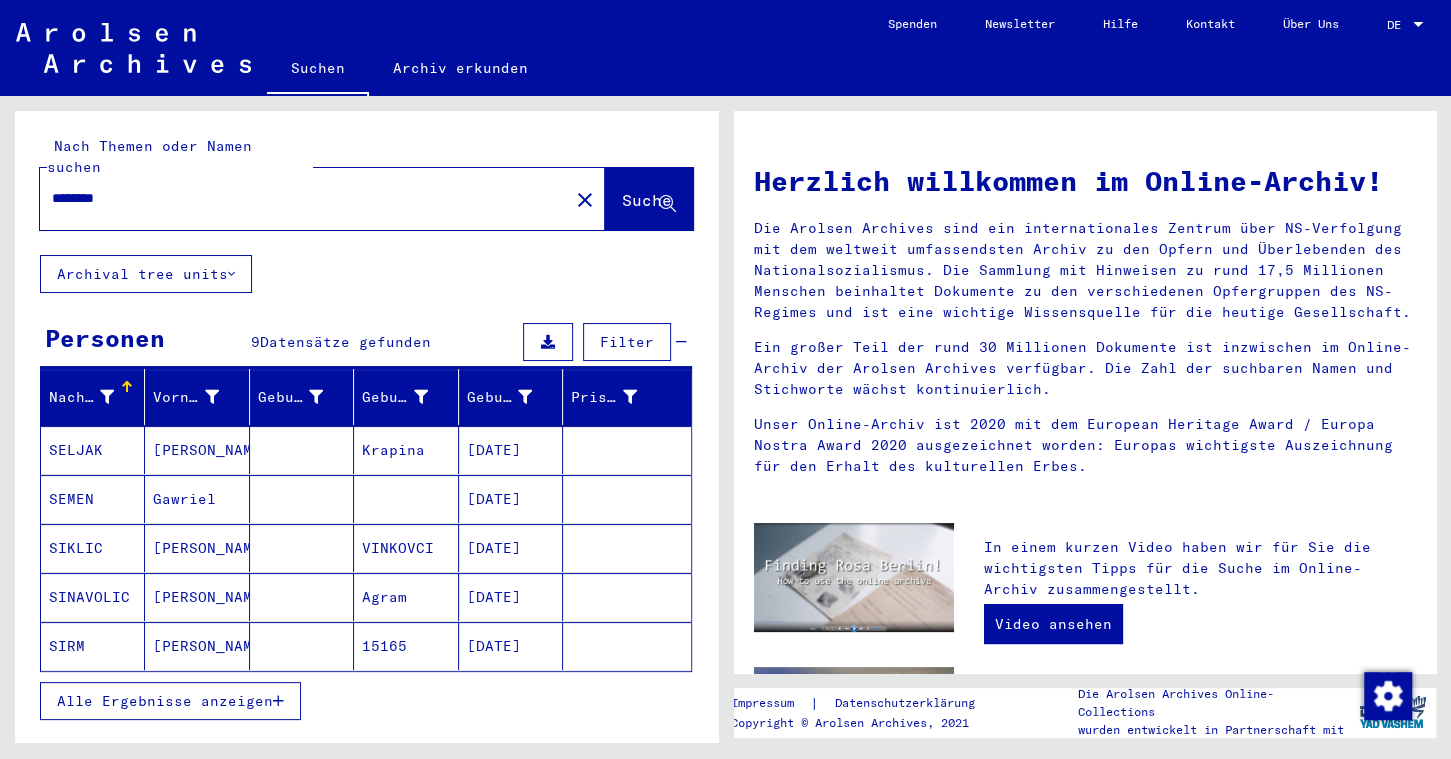 click on "SELJAK" at bounding box center (93, 499) 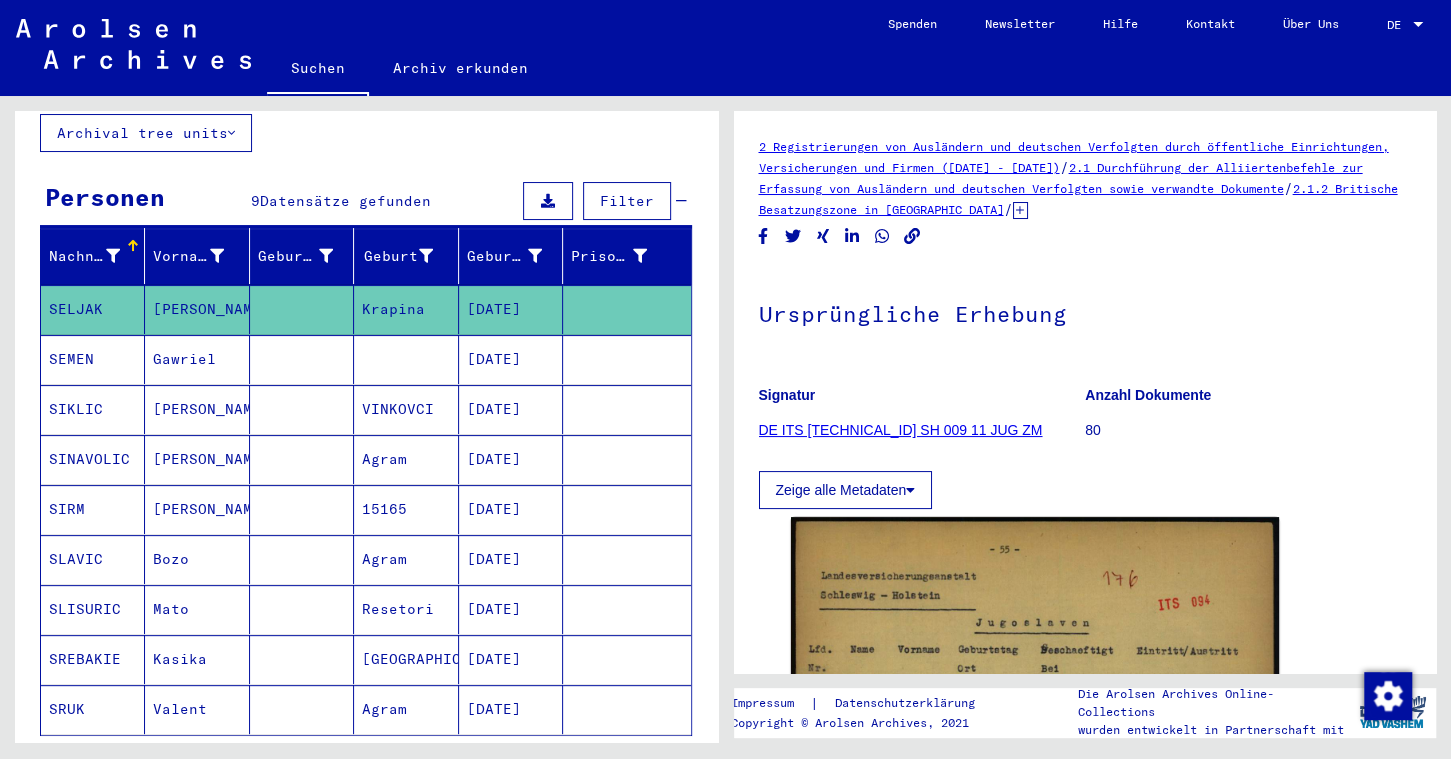 scroll, scrollTop: 143, scrollLeft: 0, axis: vertical 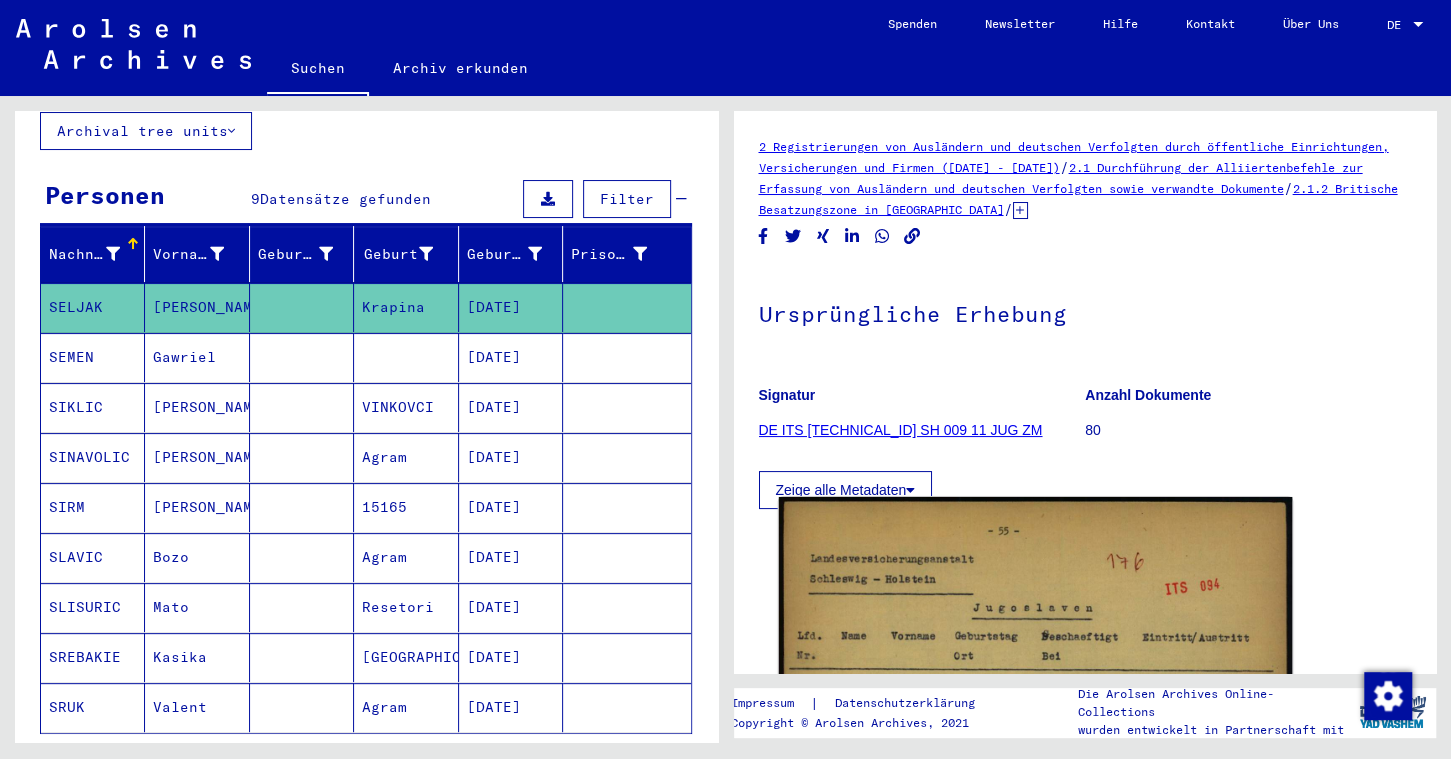 click 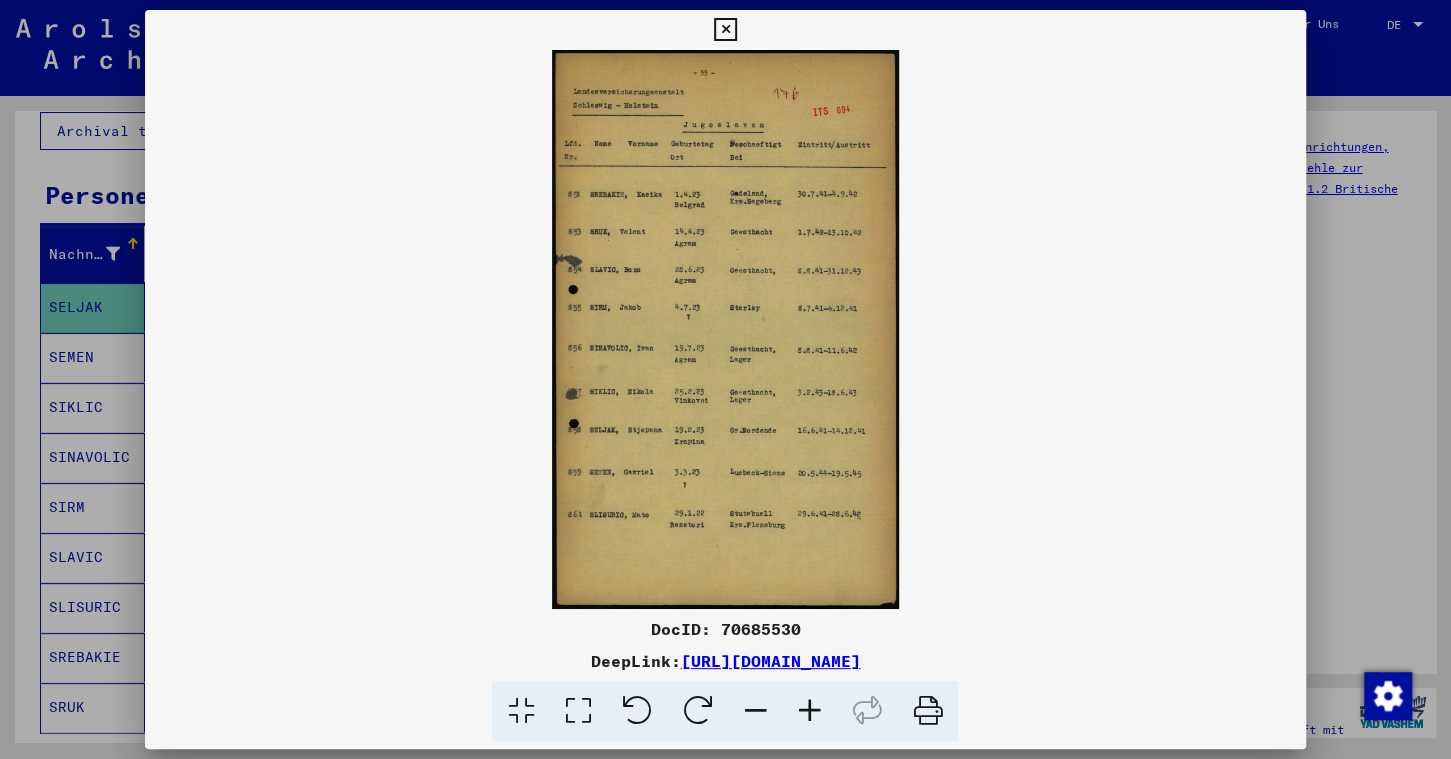 click on "DocID: 70685530" at bounding box center [725, 629] 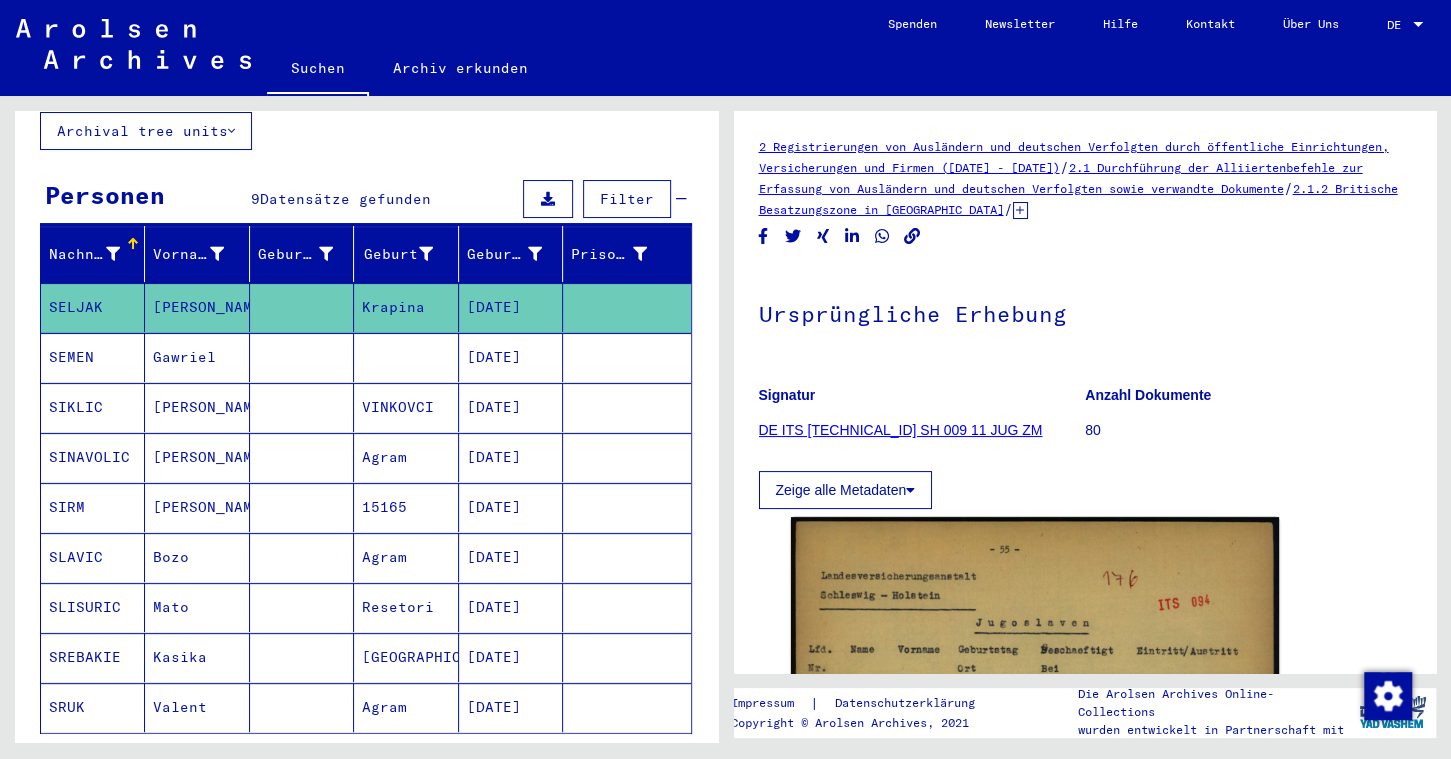 scroll, scrollTop: 0, scrollLeft: 0, axis: both 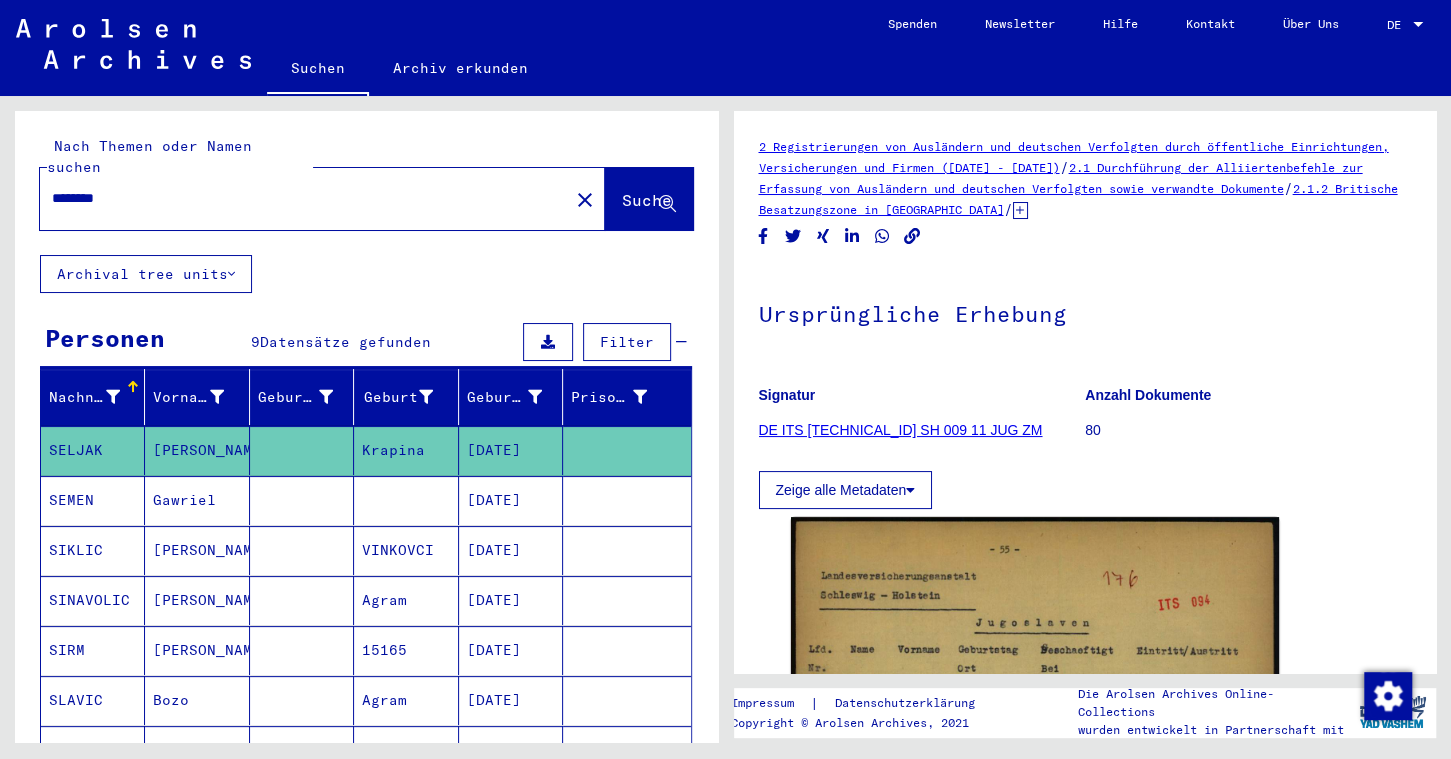 click on "********" at bounding box center [304, 198] 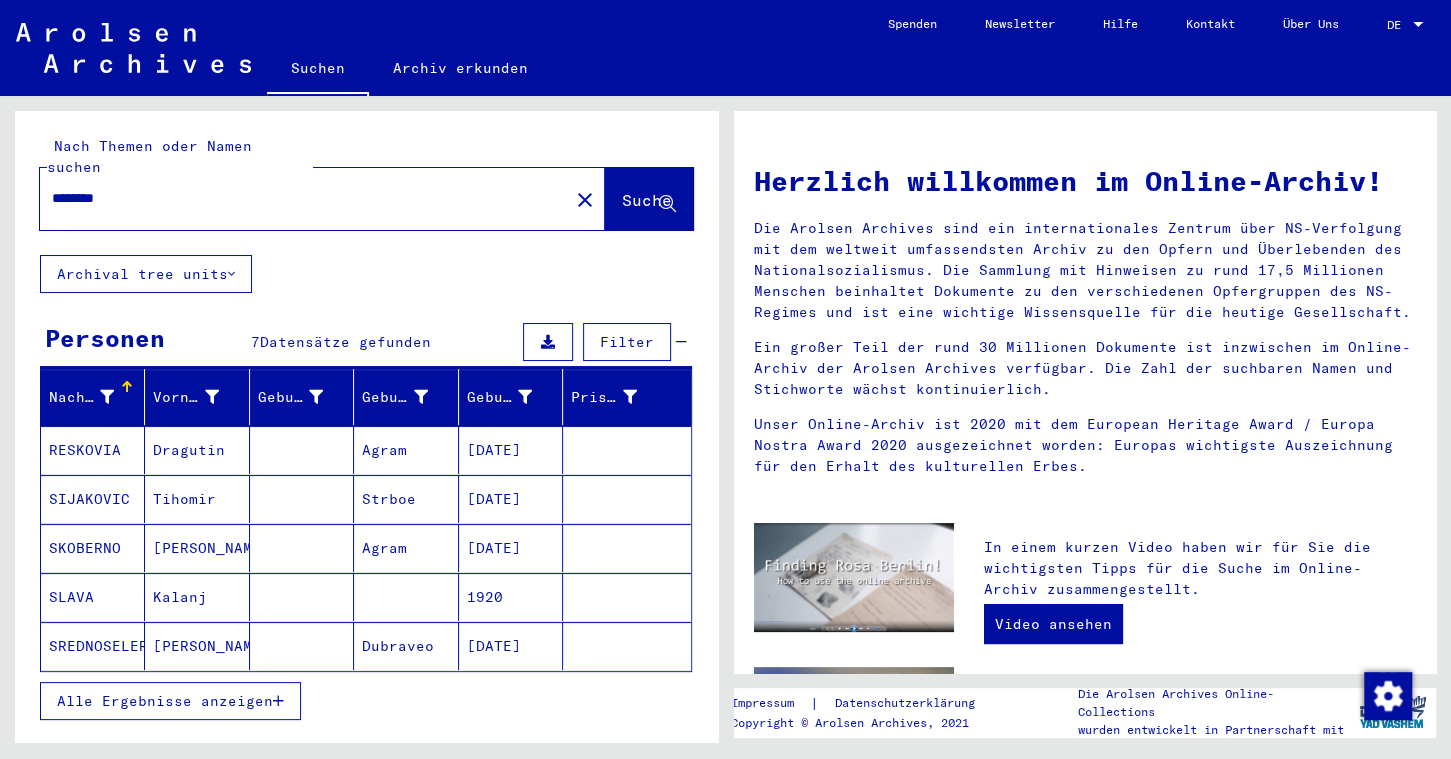 click on "[PERSON_NAME]" at bounding box center [197, 597] 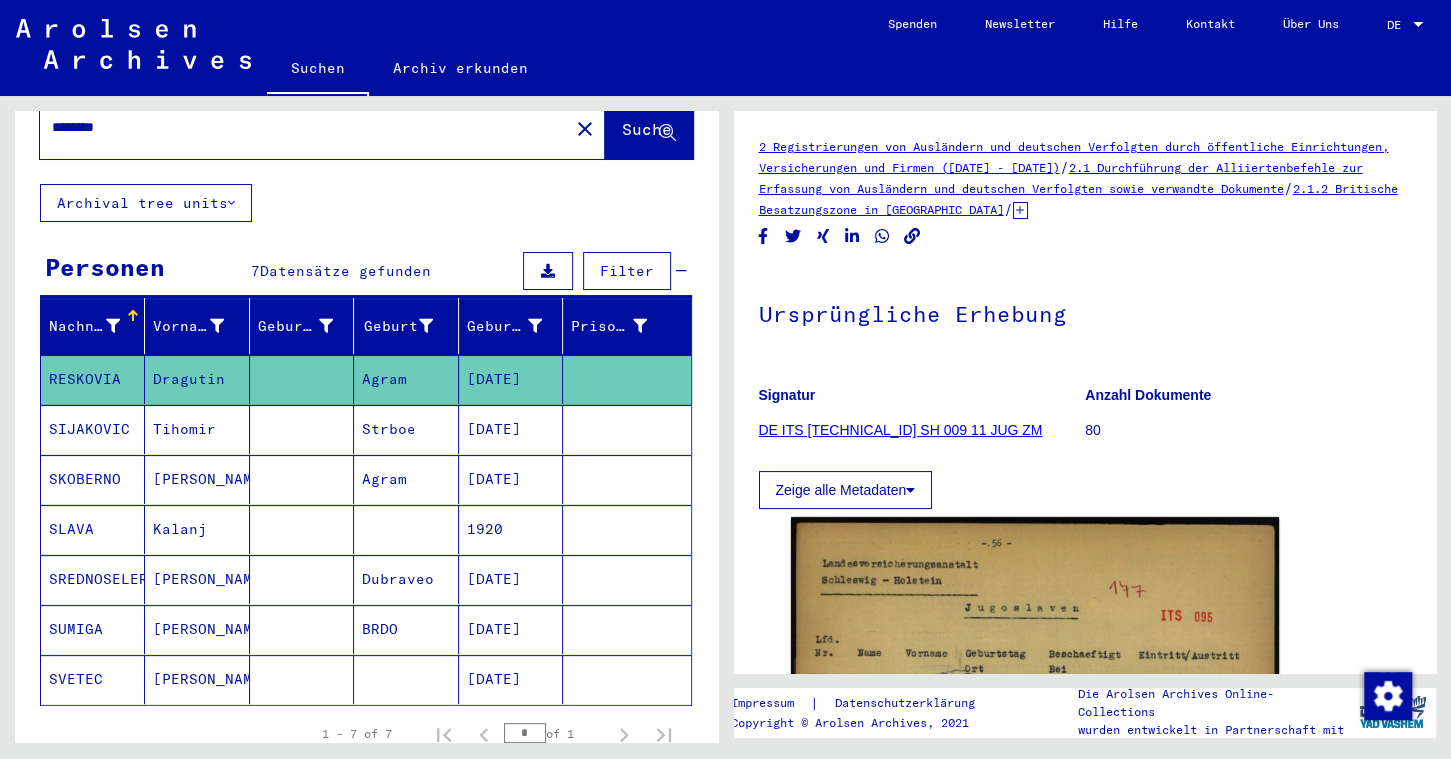 scroll, scrollTop: 91, scrollLeft: 0, axis: vertical 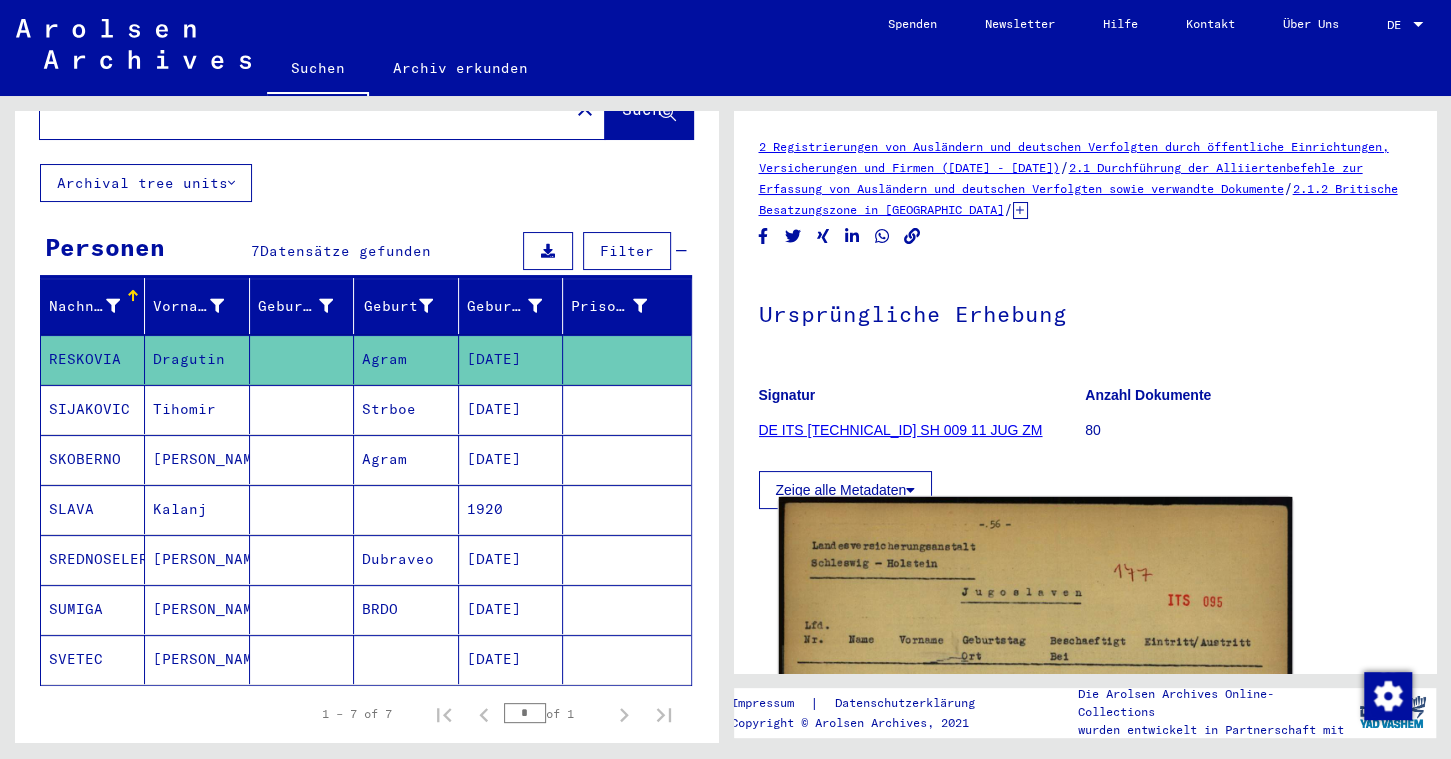 click 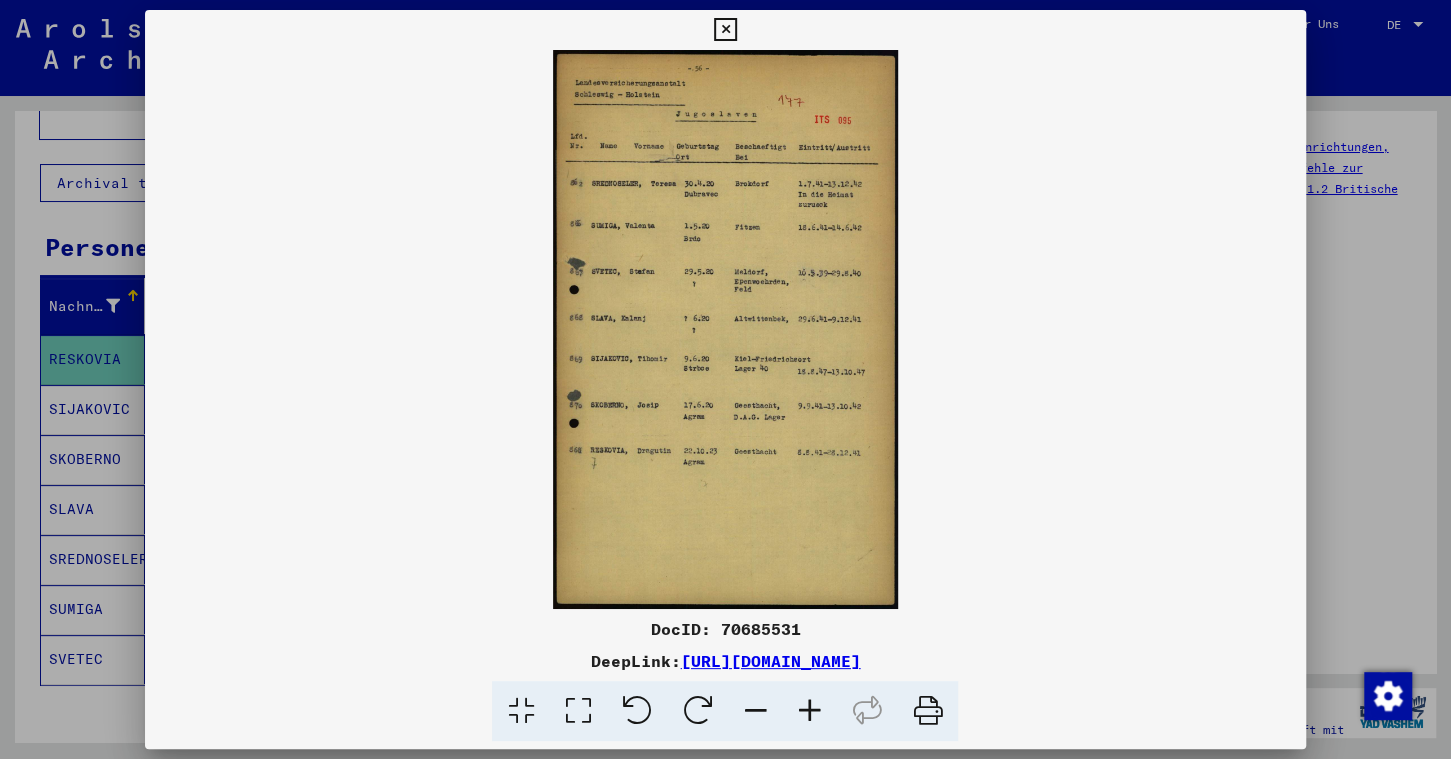click on "DocID: 70685531" at bounding box center [725, 629] 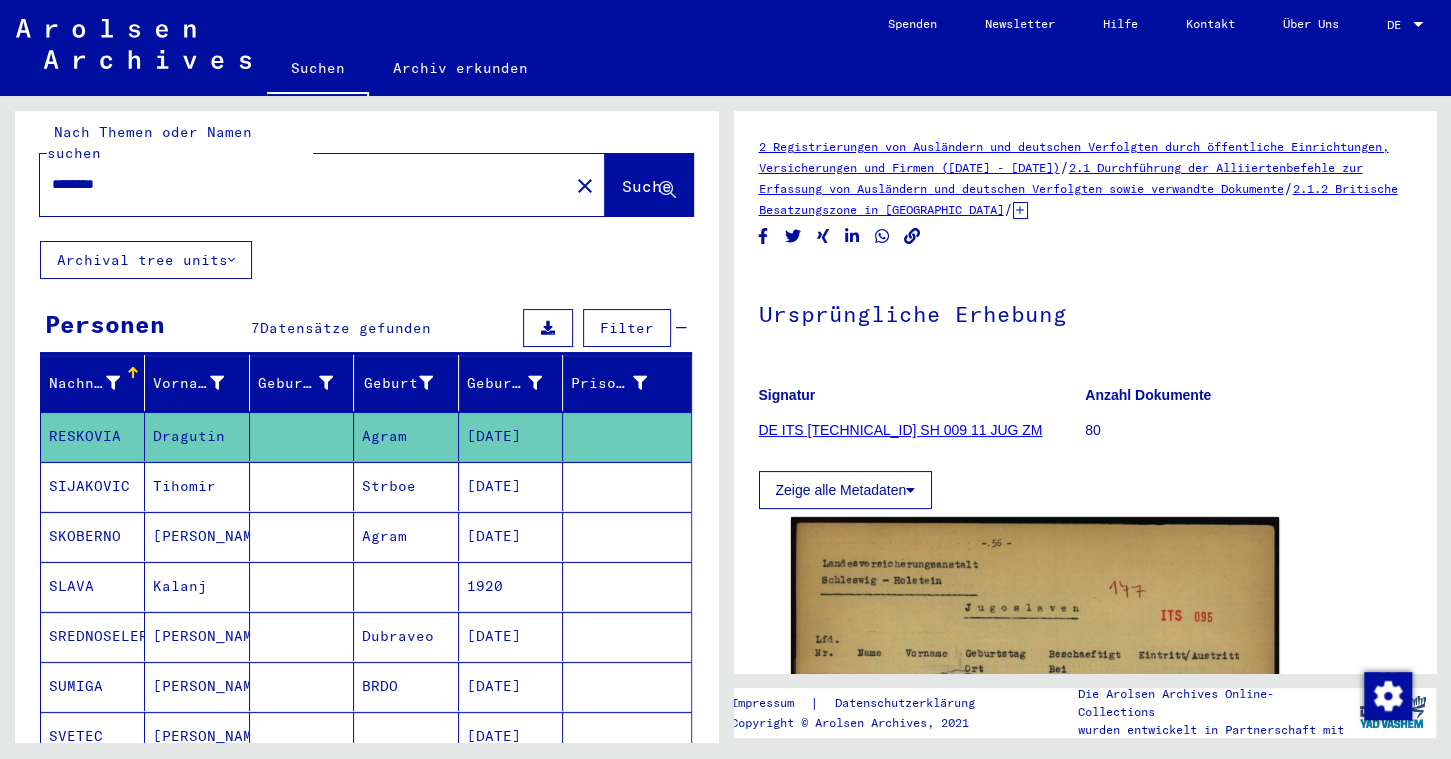 scroll, scrollTop: 0, scrollLeft: 0, axis: both 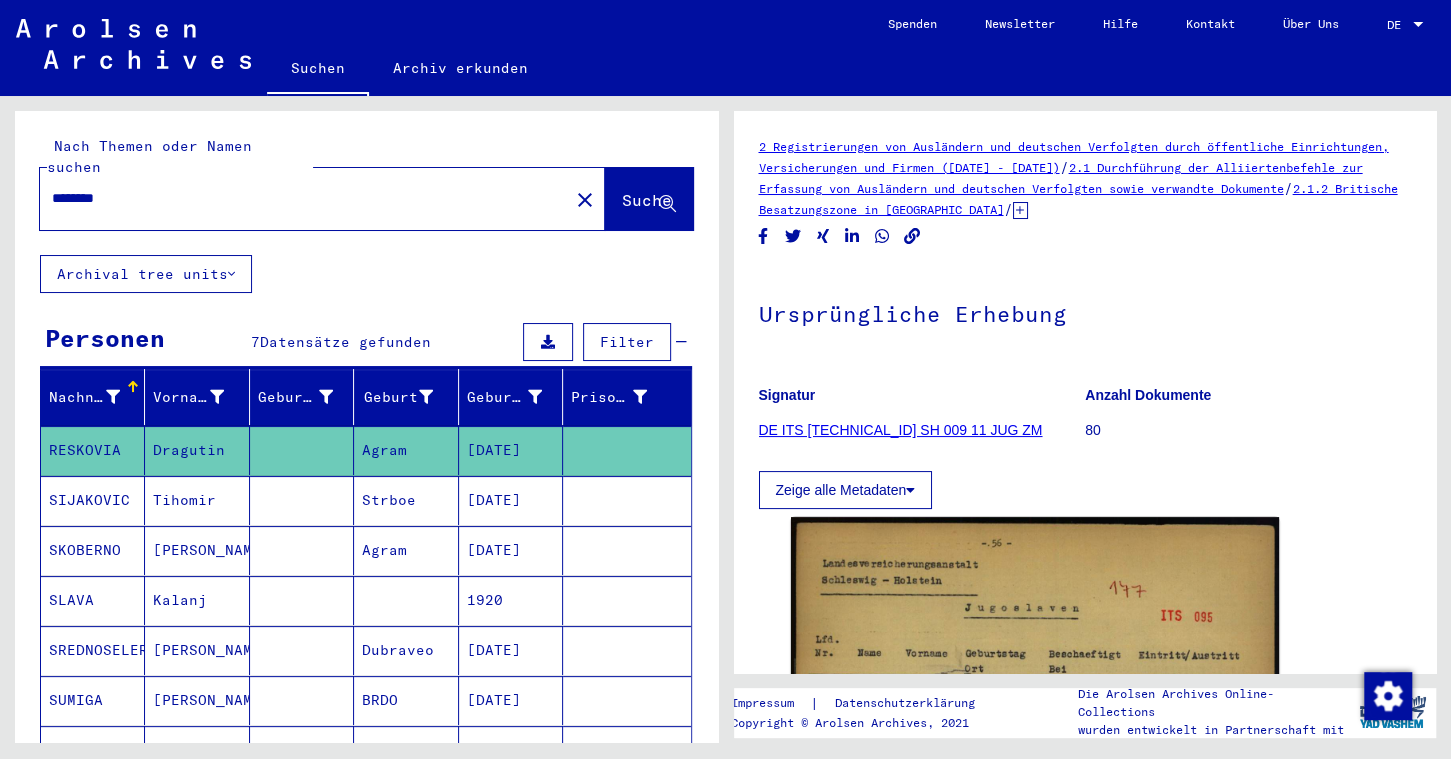 click on "********" at bounding box center [304, 198] 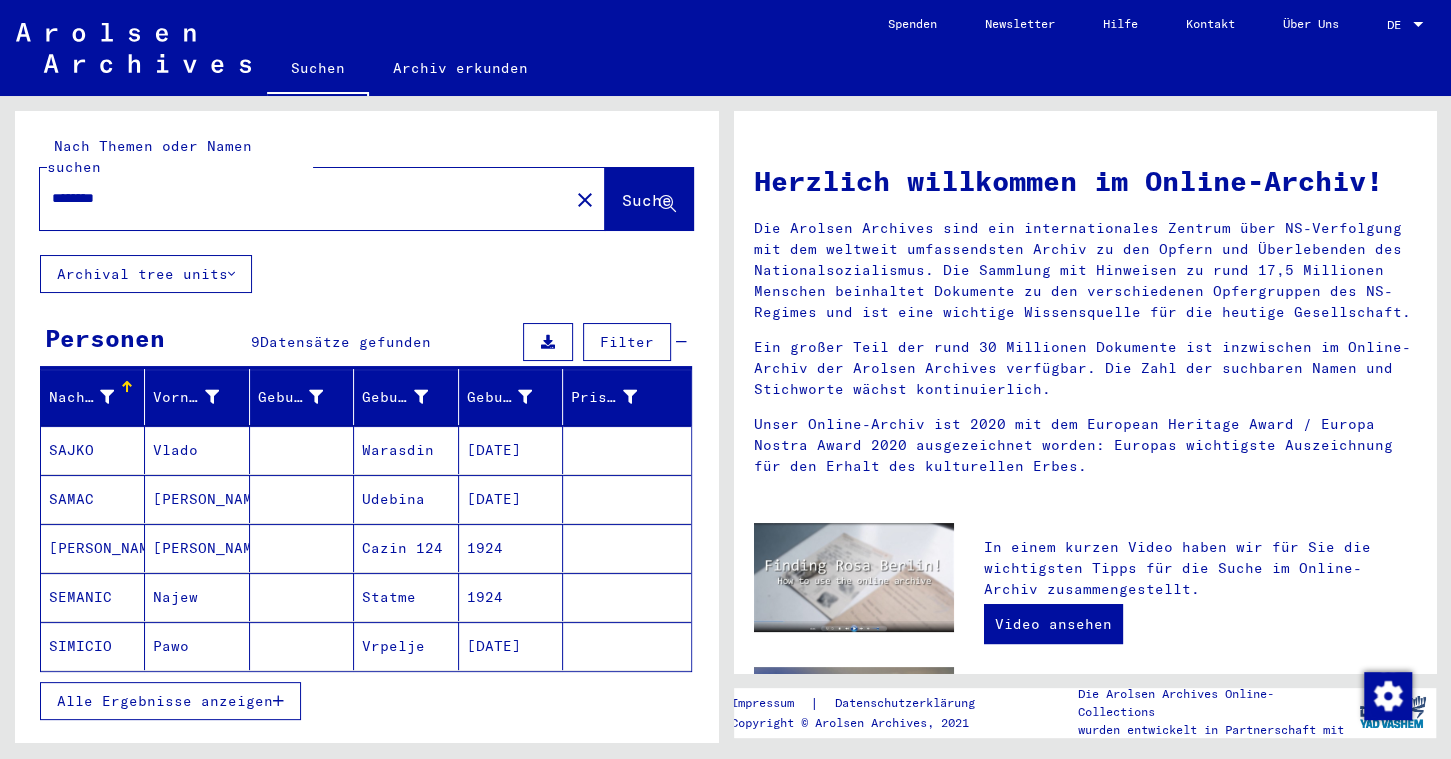 click on "SAJKO" at bounding box center (93, 499) 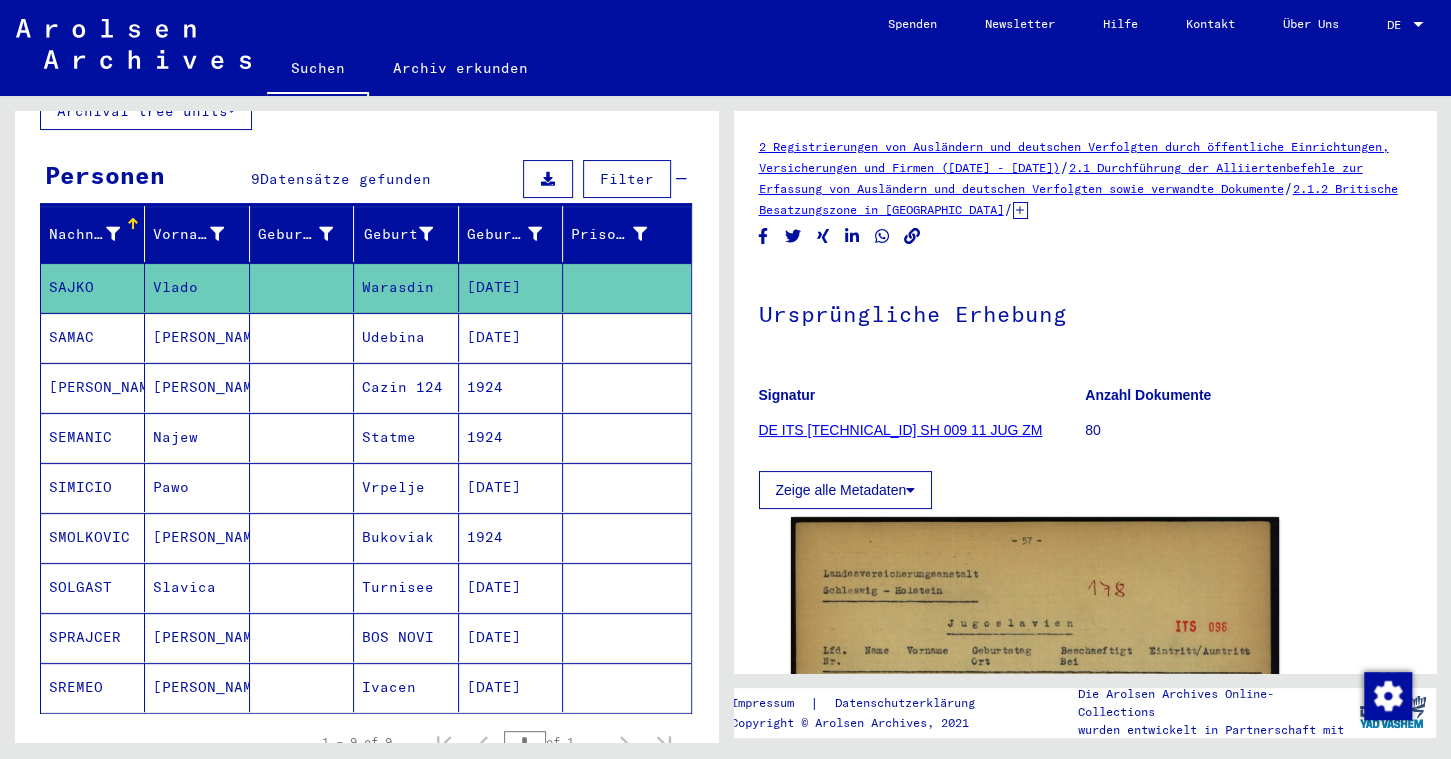 scroll, scrollTop: 181, scrollLeft: 0, axis: vertical 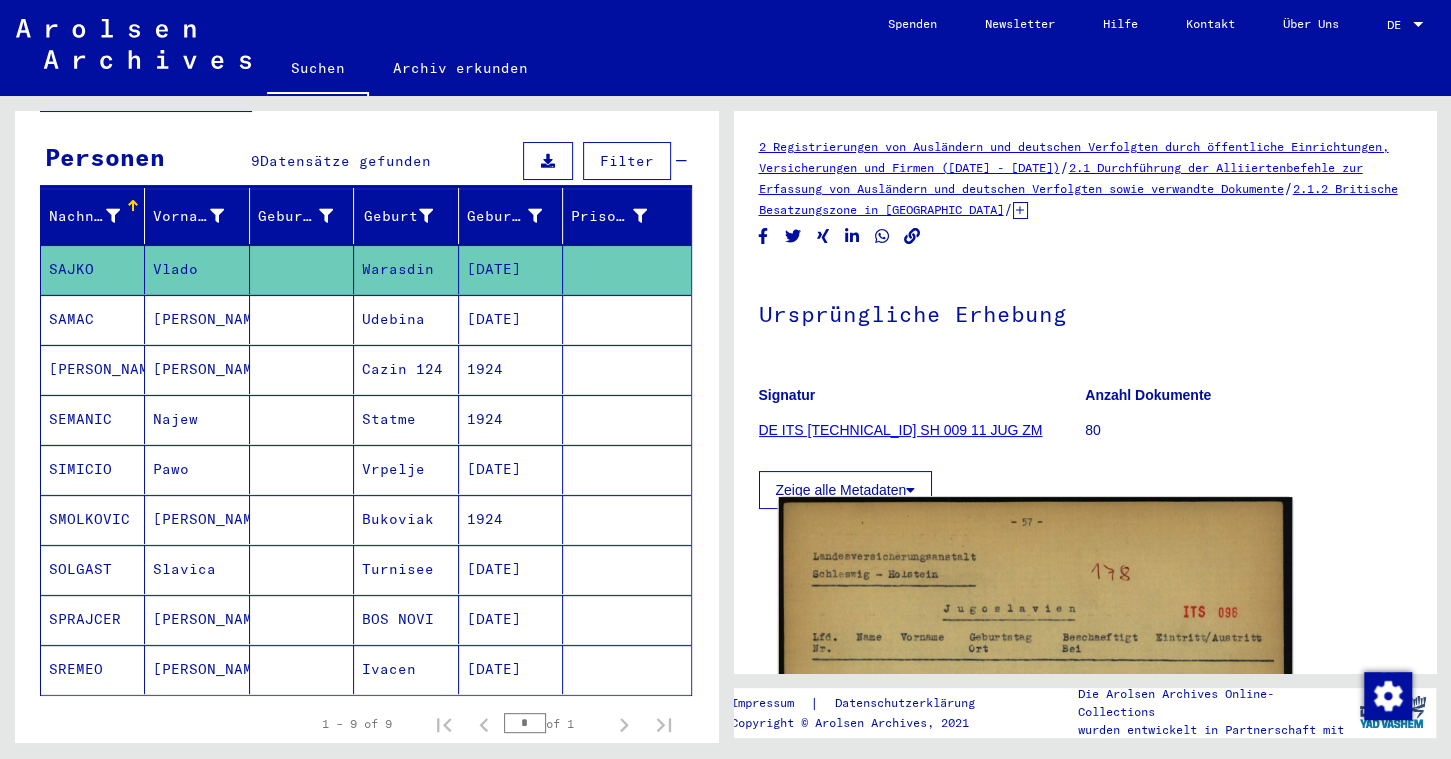 click 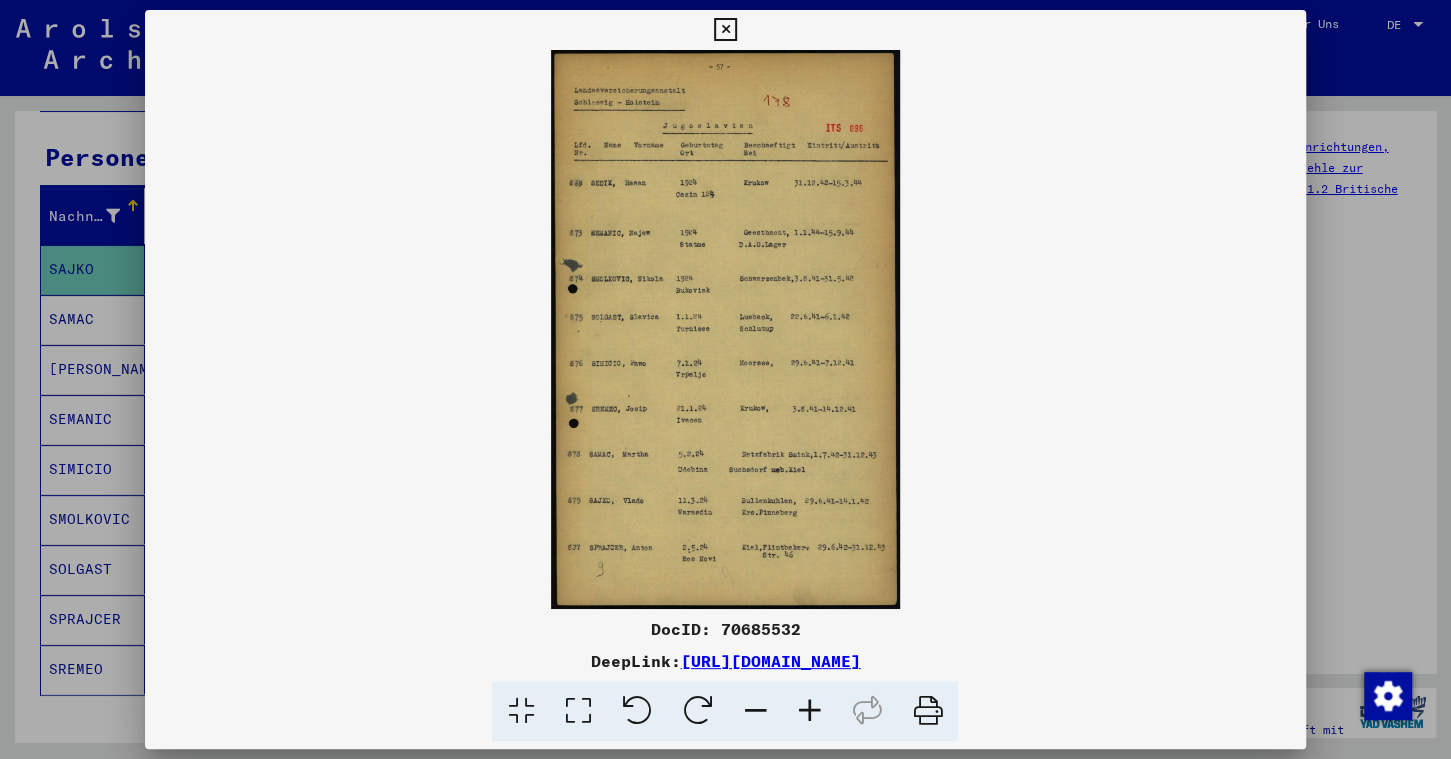 click on "DocID: 70685532" at bounding box center [725, 629] 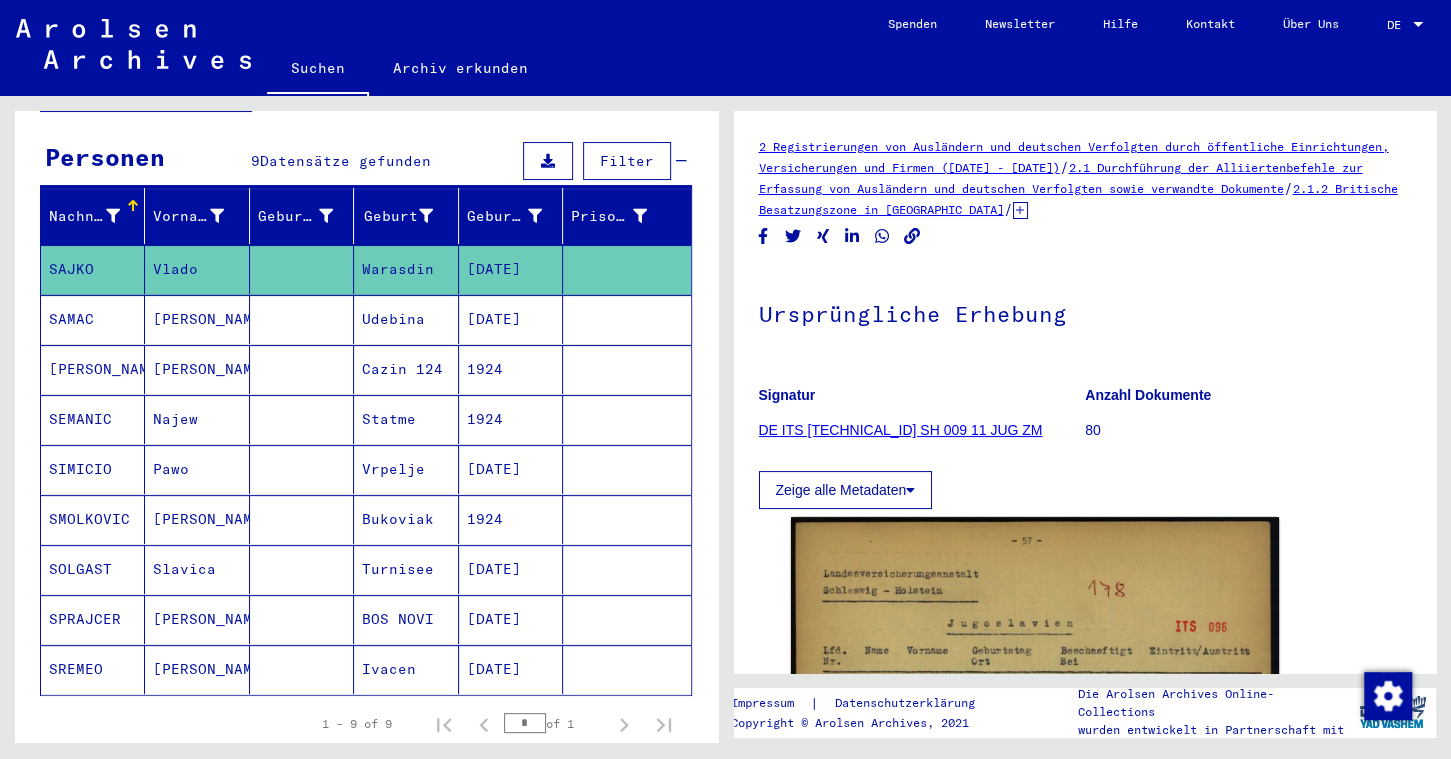 scroll, scrollTop: 0, scrollLeft: 0, axis: both 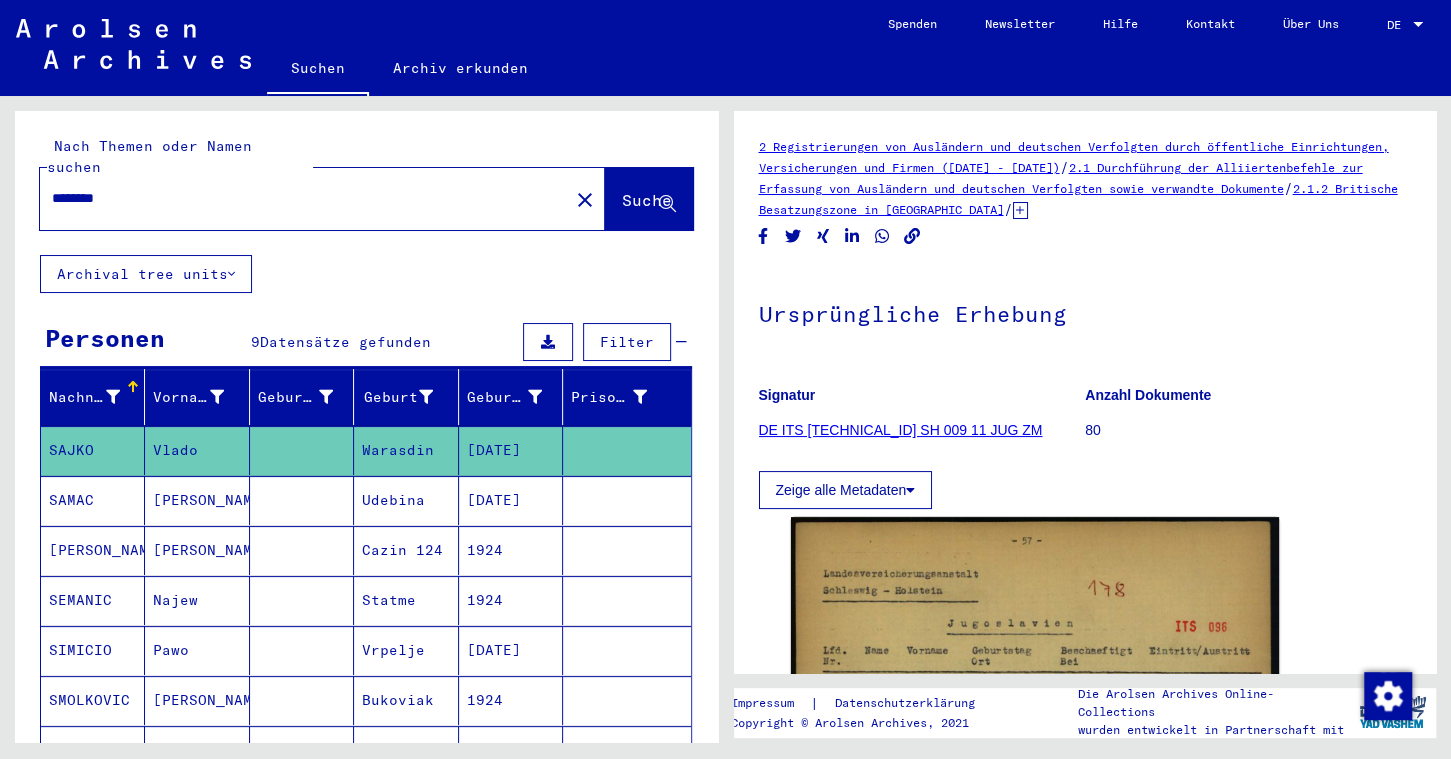 click on "********" at bounding box center [304, 198] 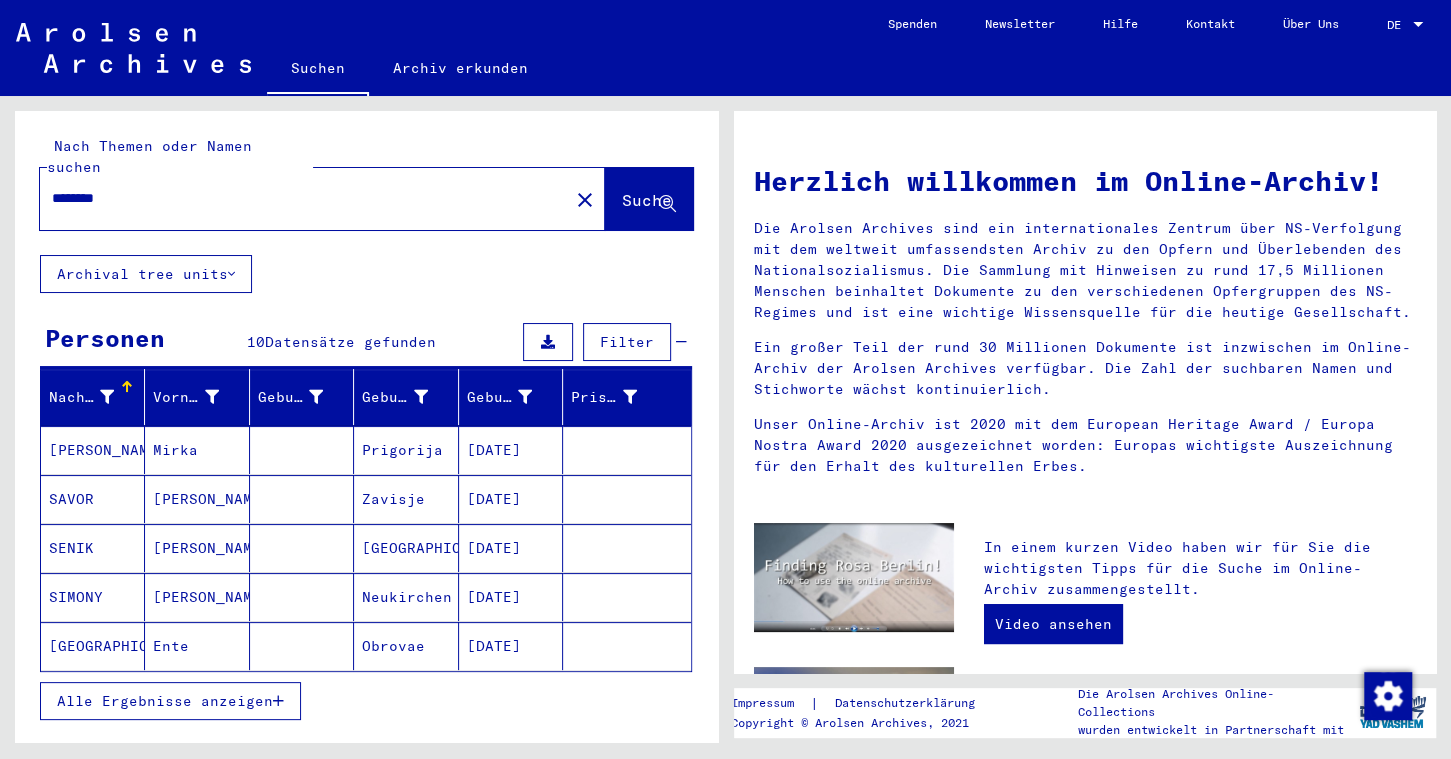 click on "[PERSON_NAME]" at bounding box center [93, 499] 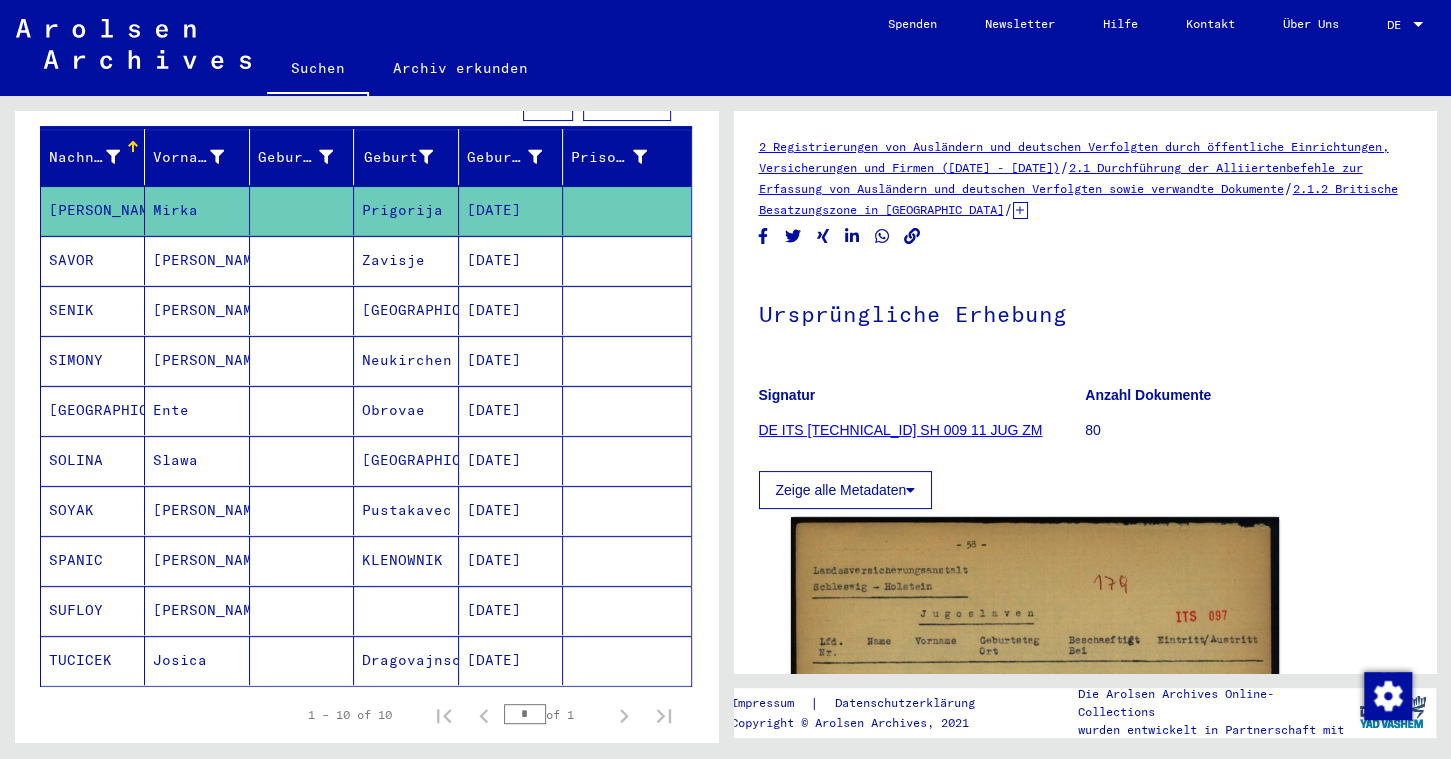 scroll, scrollTop: 249, scrollLeft: 0, axis: vertical 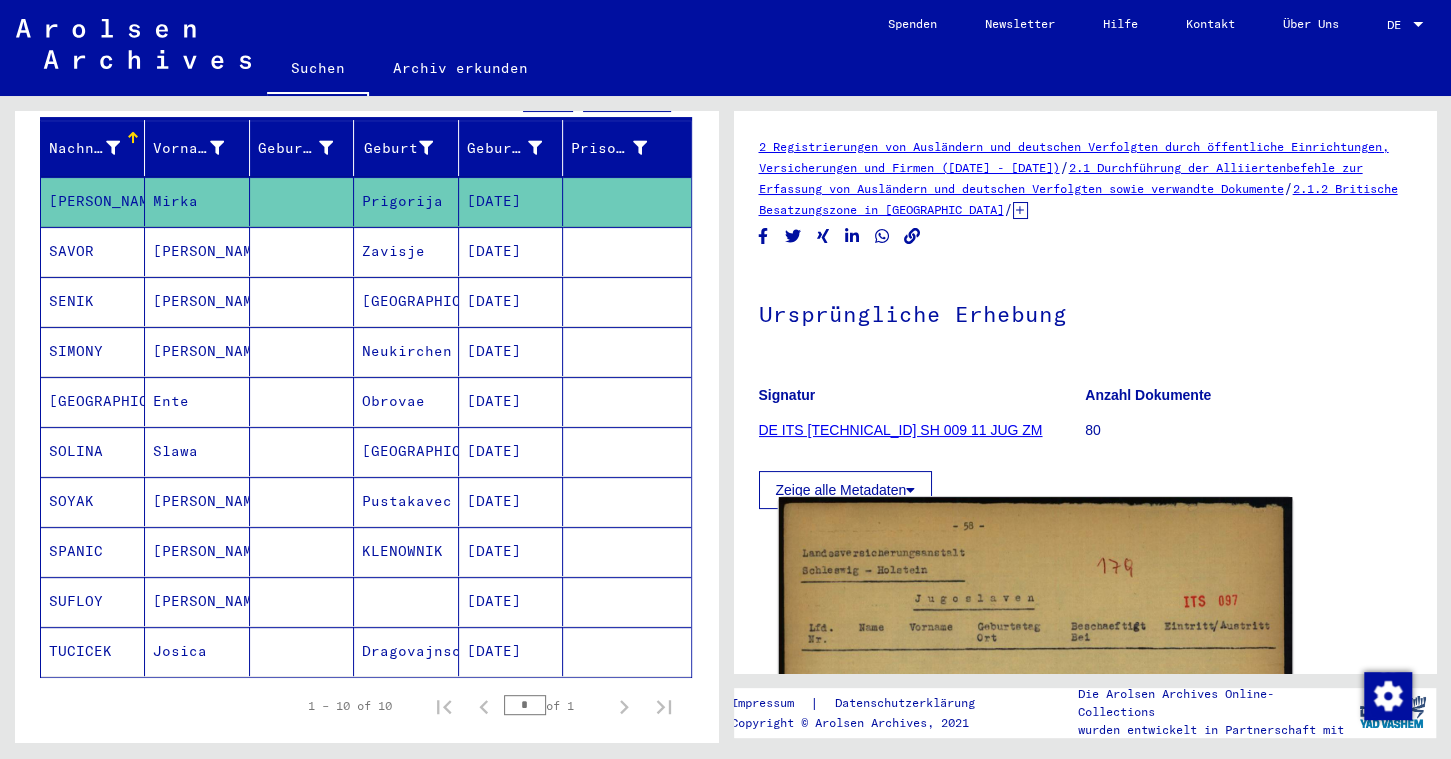 click 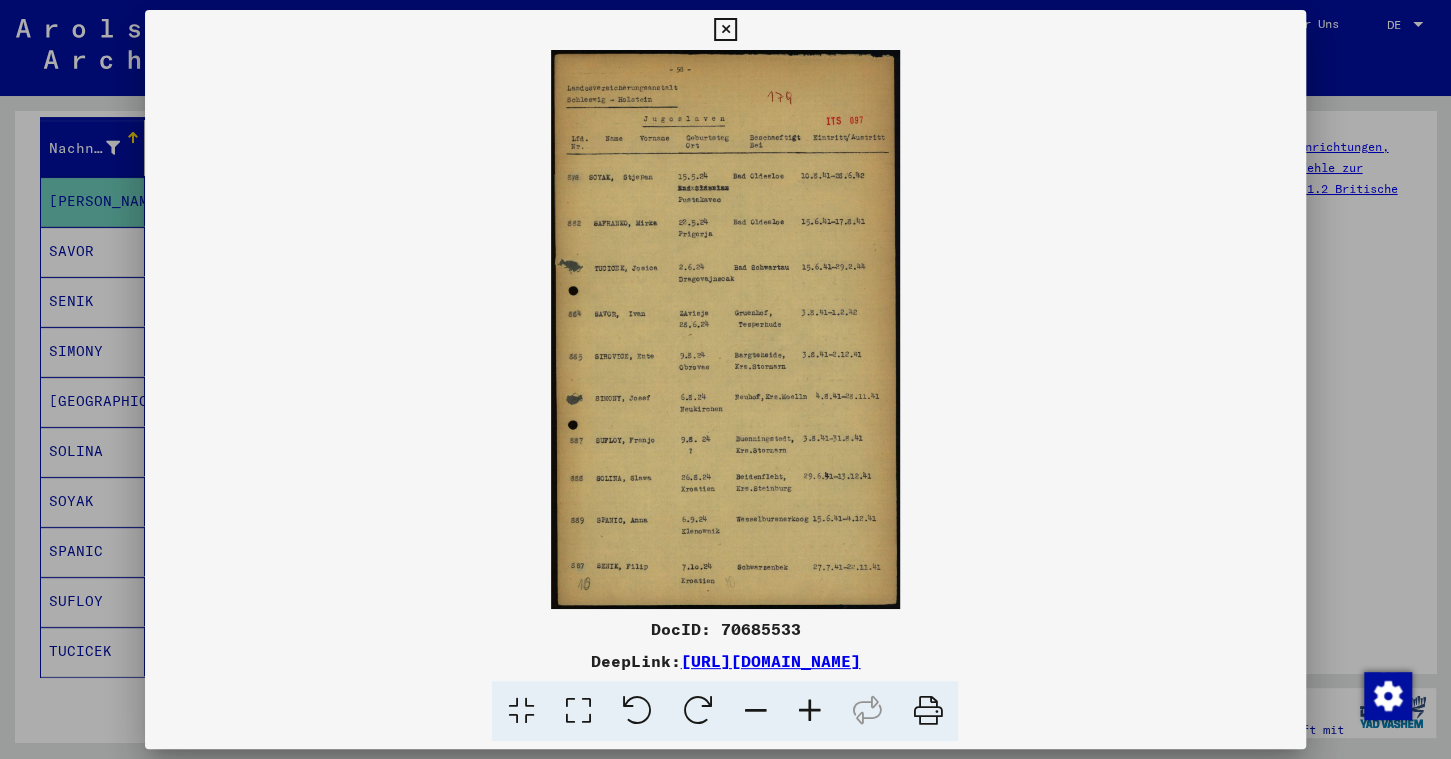 click on "DocID: 70685533" at bounding box center [725, 629] 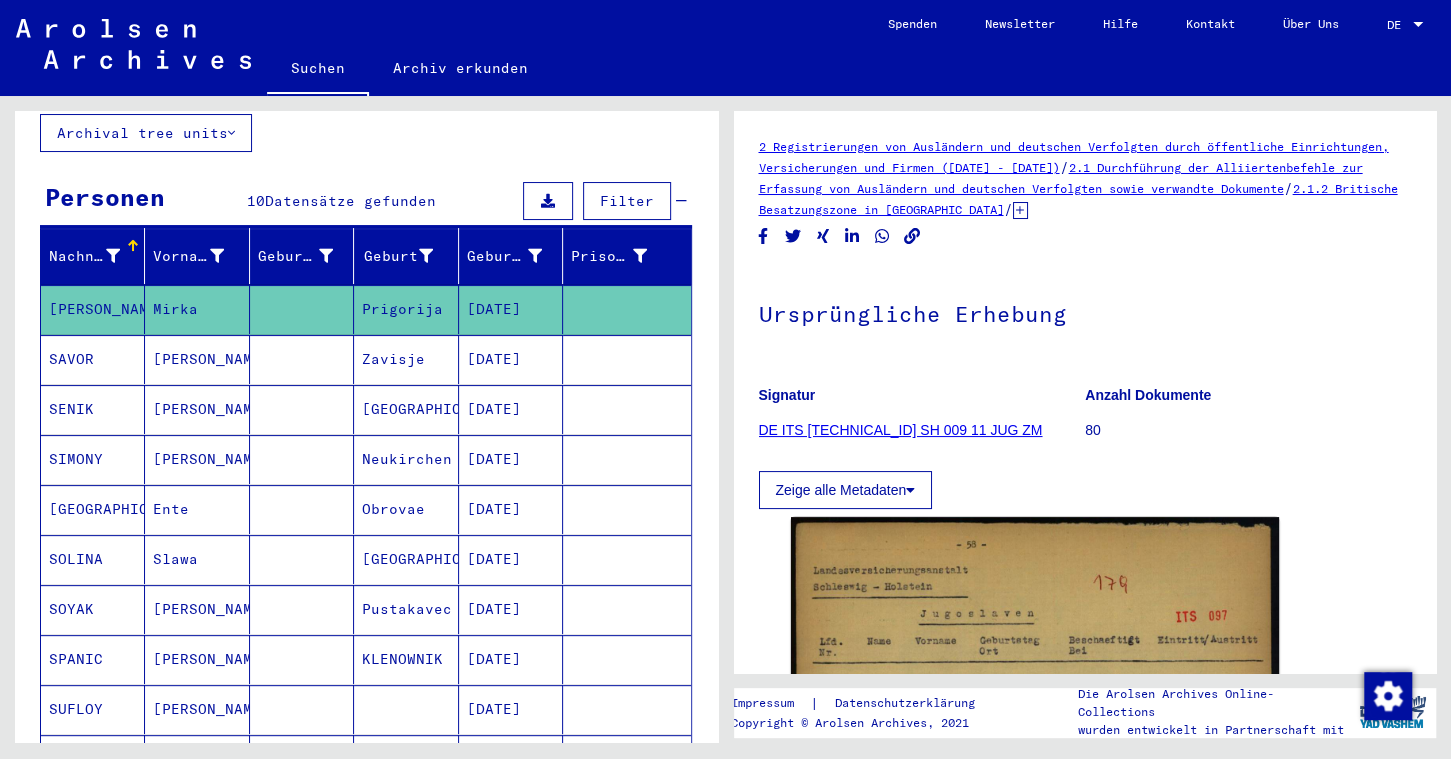 scroll, scrollTop: 0, scrollLeft: 0, axis: both 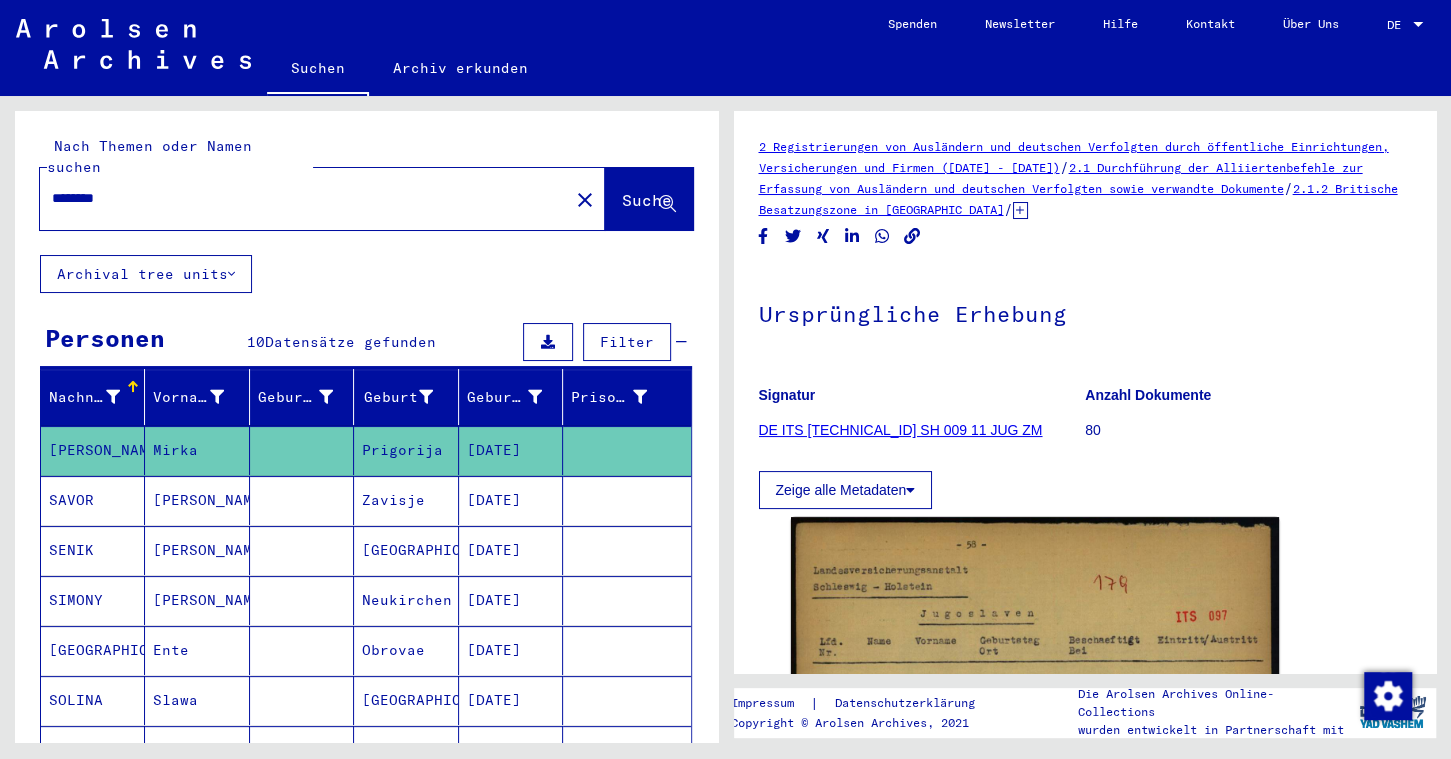 click on "********" at bounding box center (304, 198) 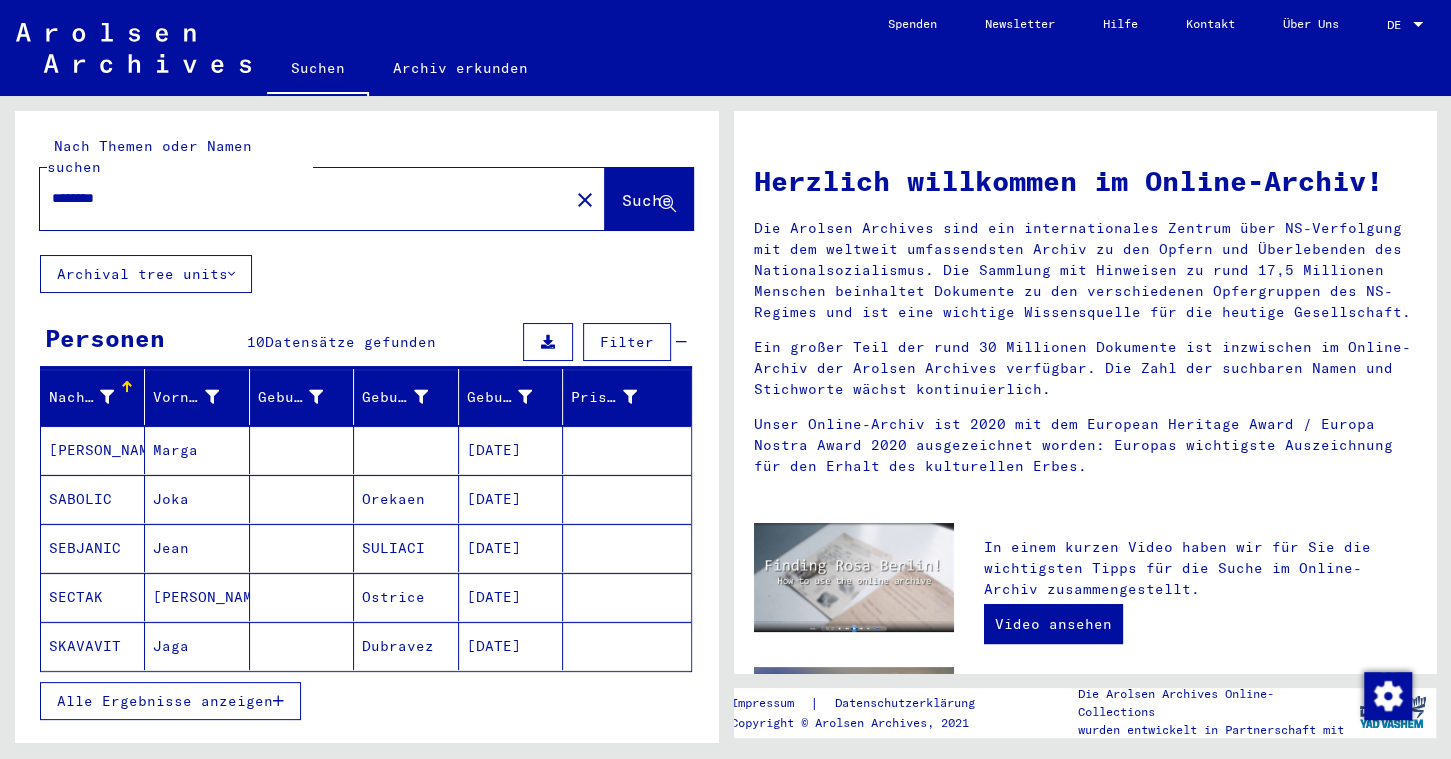 click on "[PERSON_NAME]" at bounding box center (93, 499) 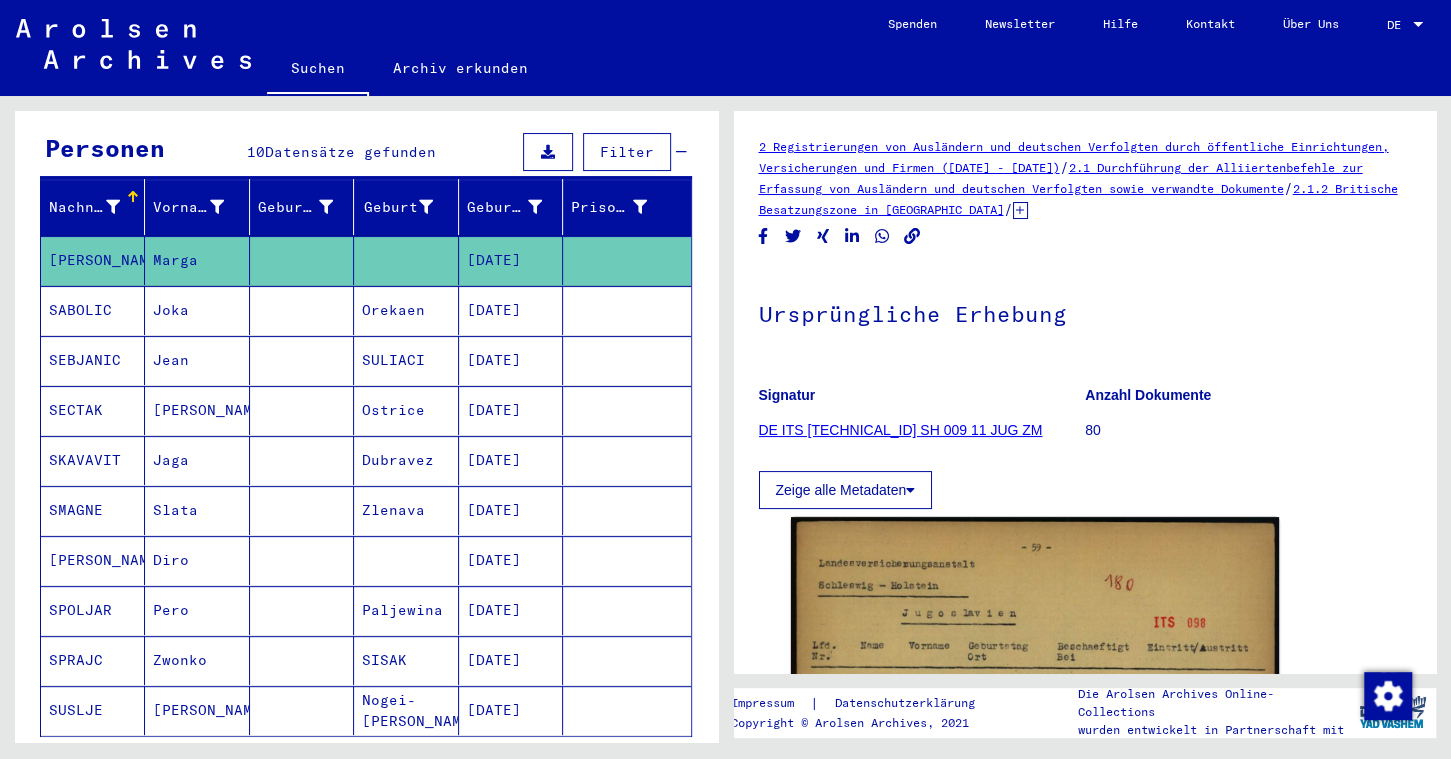 scroll, scrollTop: 280, scrollLeft: 0, axis: vertical 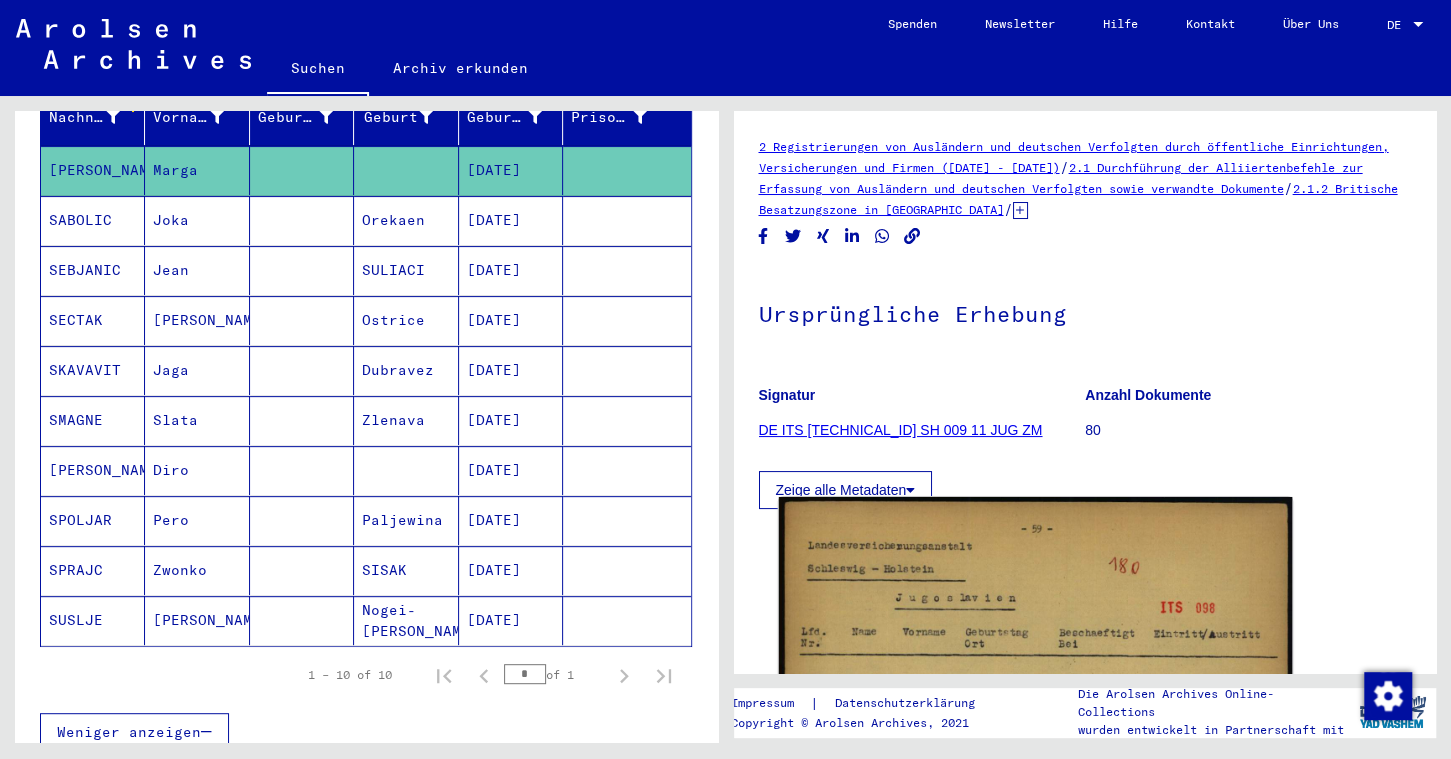 click 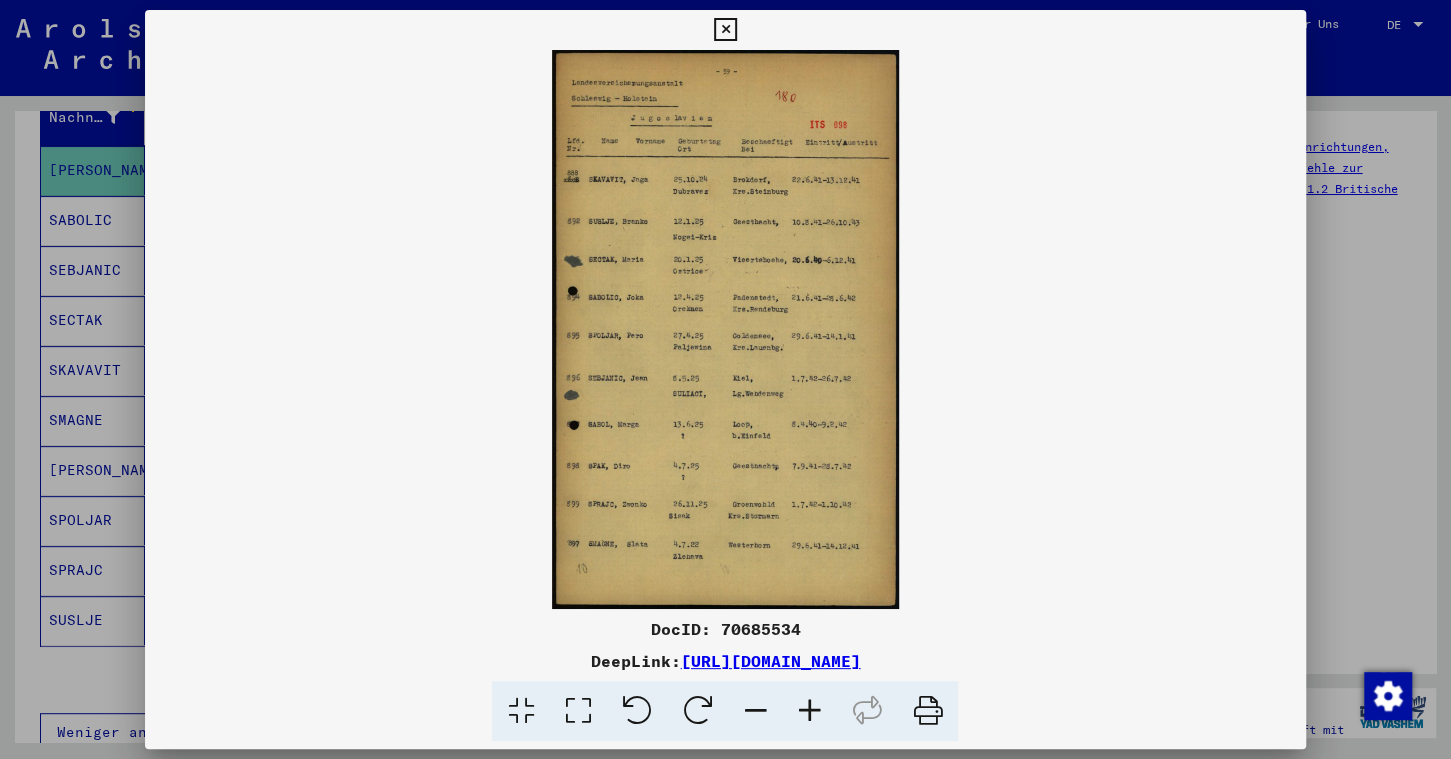 click on "DocID: 70685534" at bounding box center [725, 629] 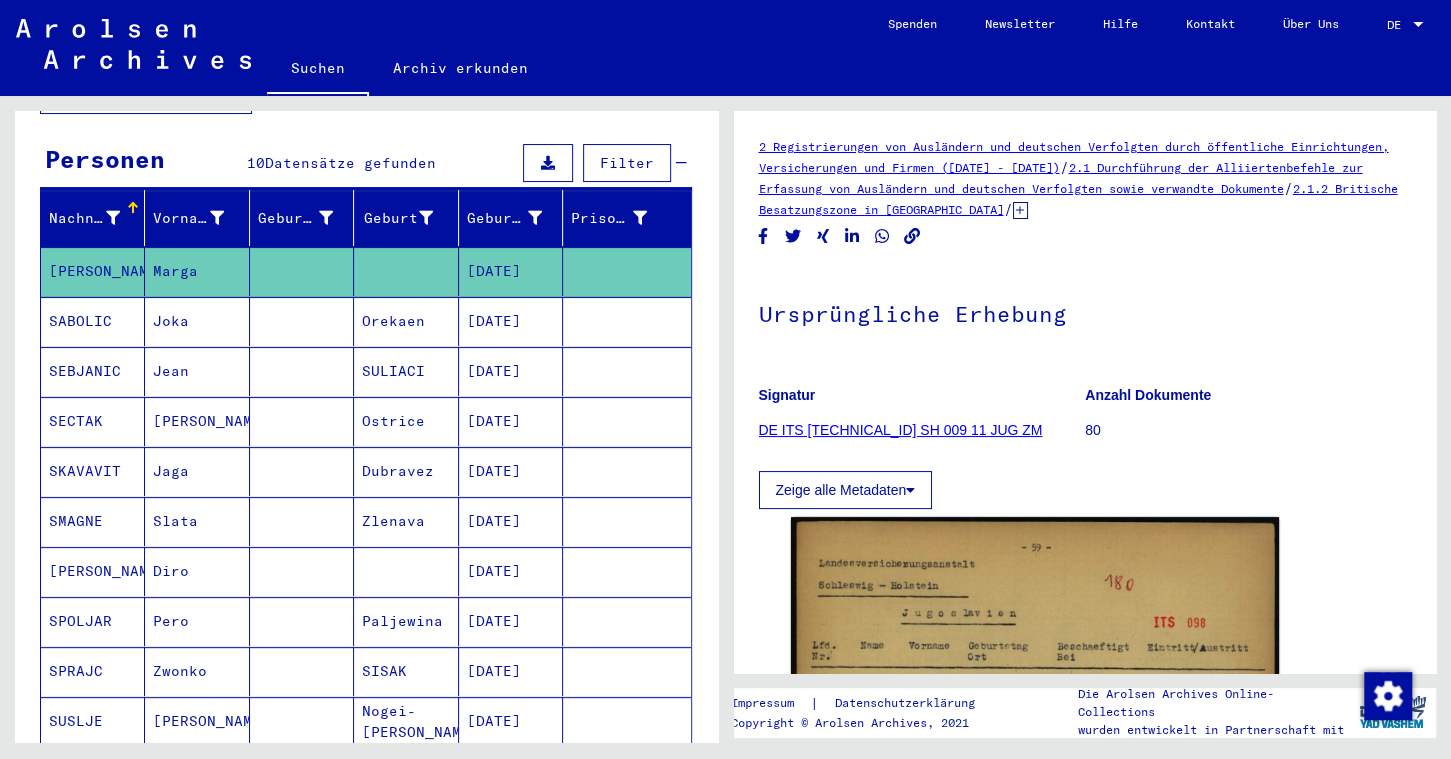 scroll, scrollTop: 0, scrollLeft: 0, axis: both 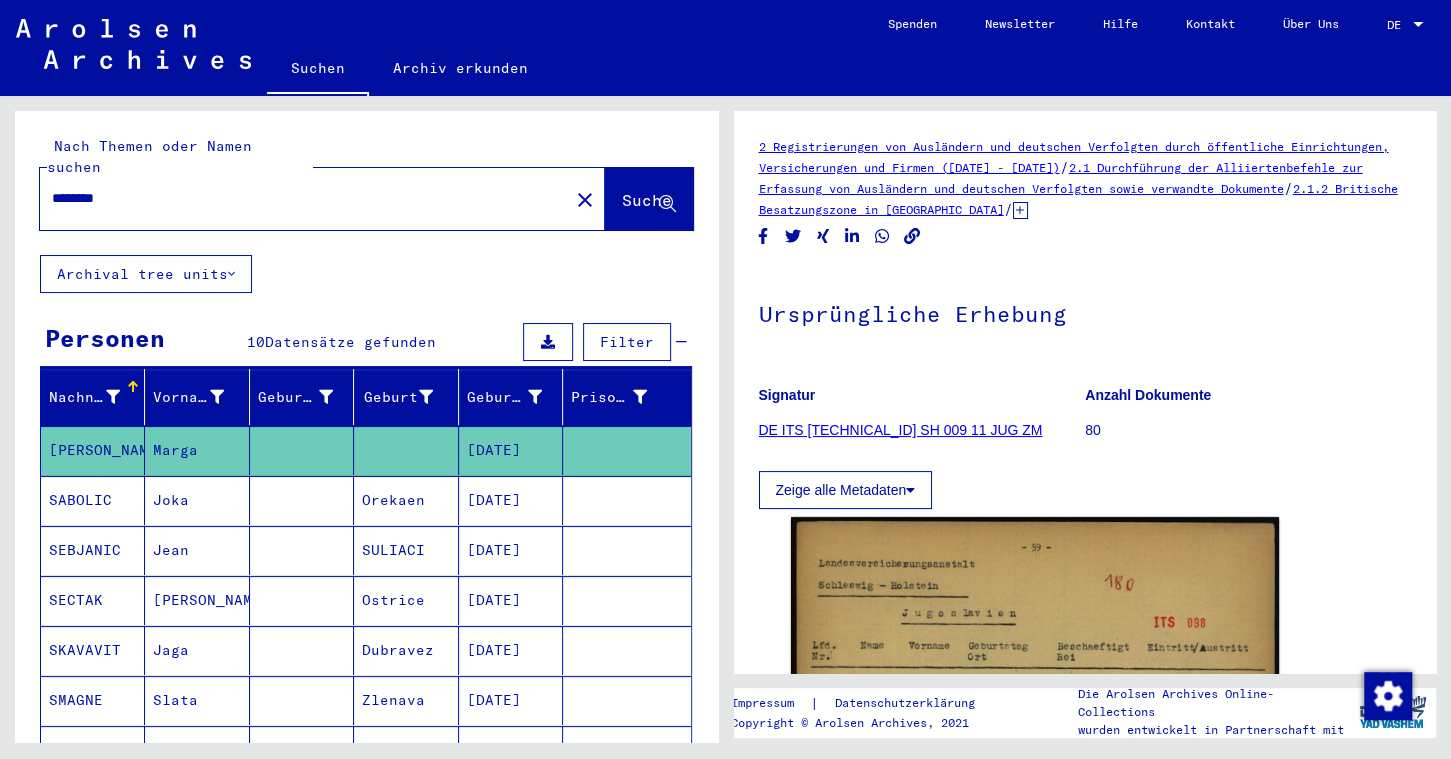 click on "********" at bounding box center (304, 198) 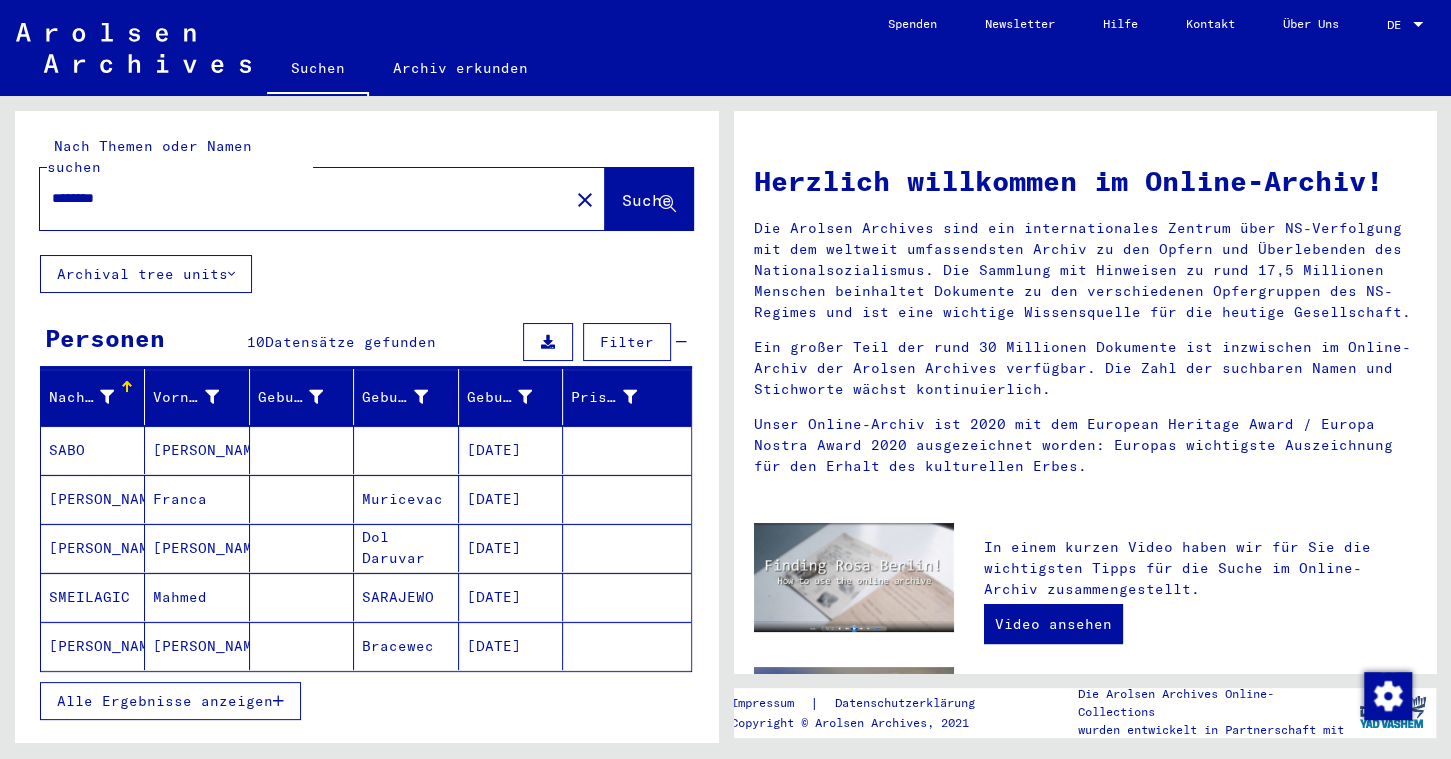click on "SABO" at bounding box center (93, 499) 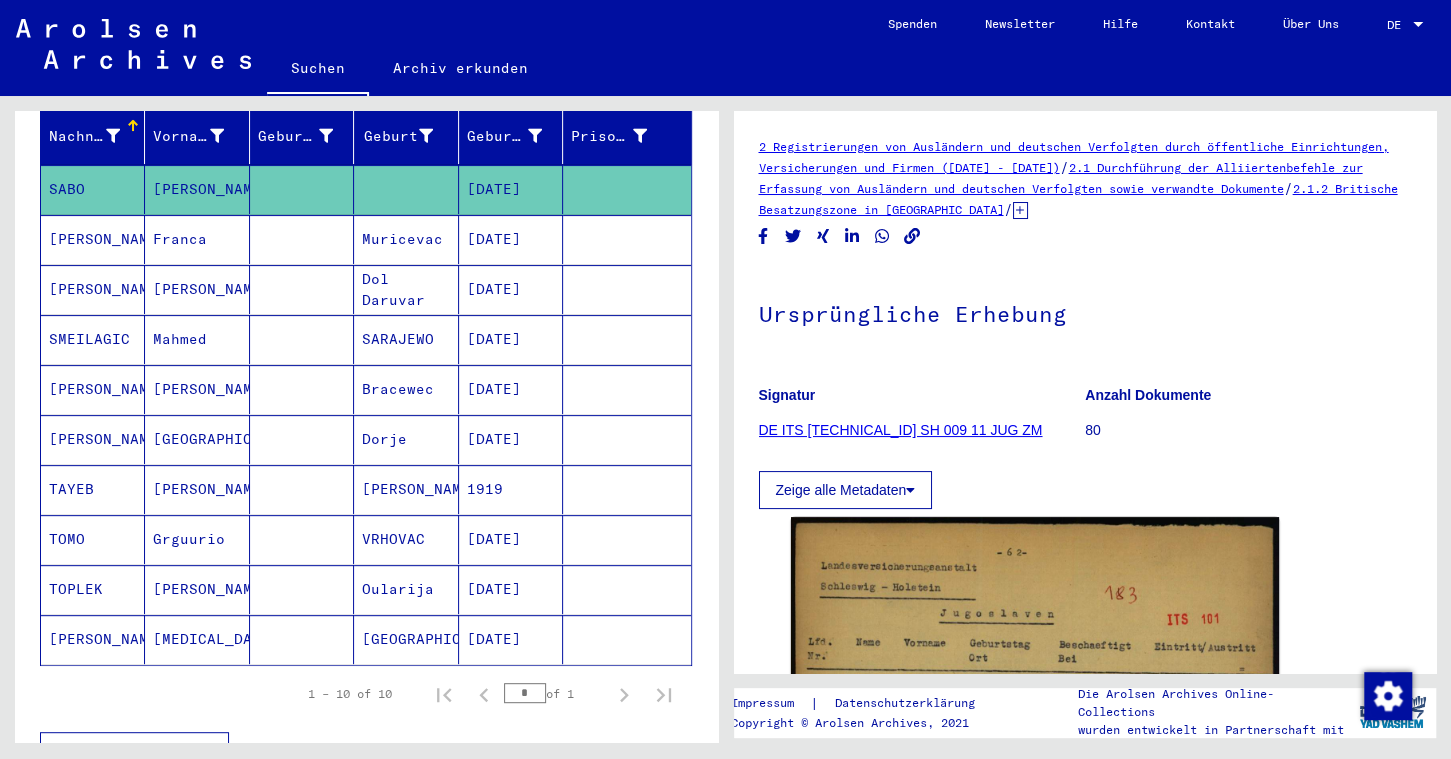 scroll, scrollTop: 270, scrollLeft: 0, axis: vertical 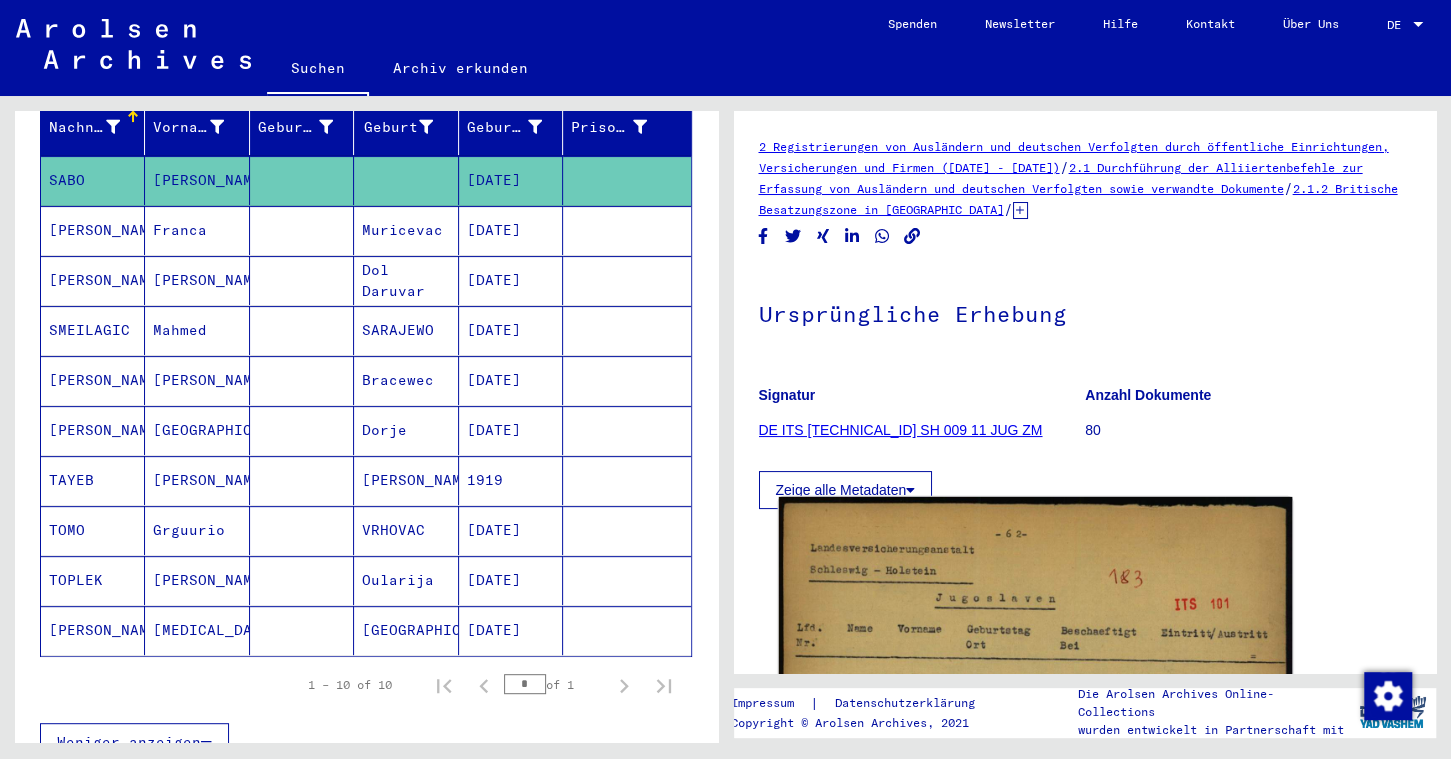 click 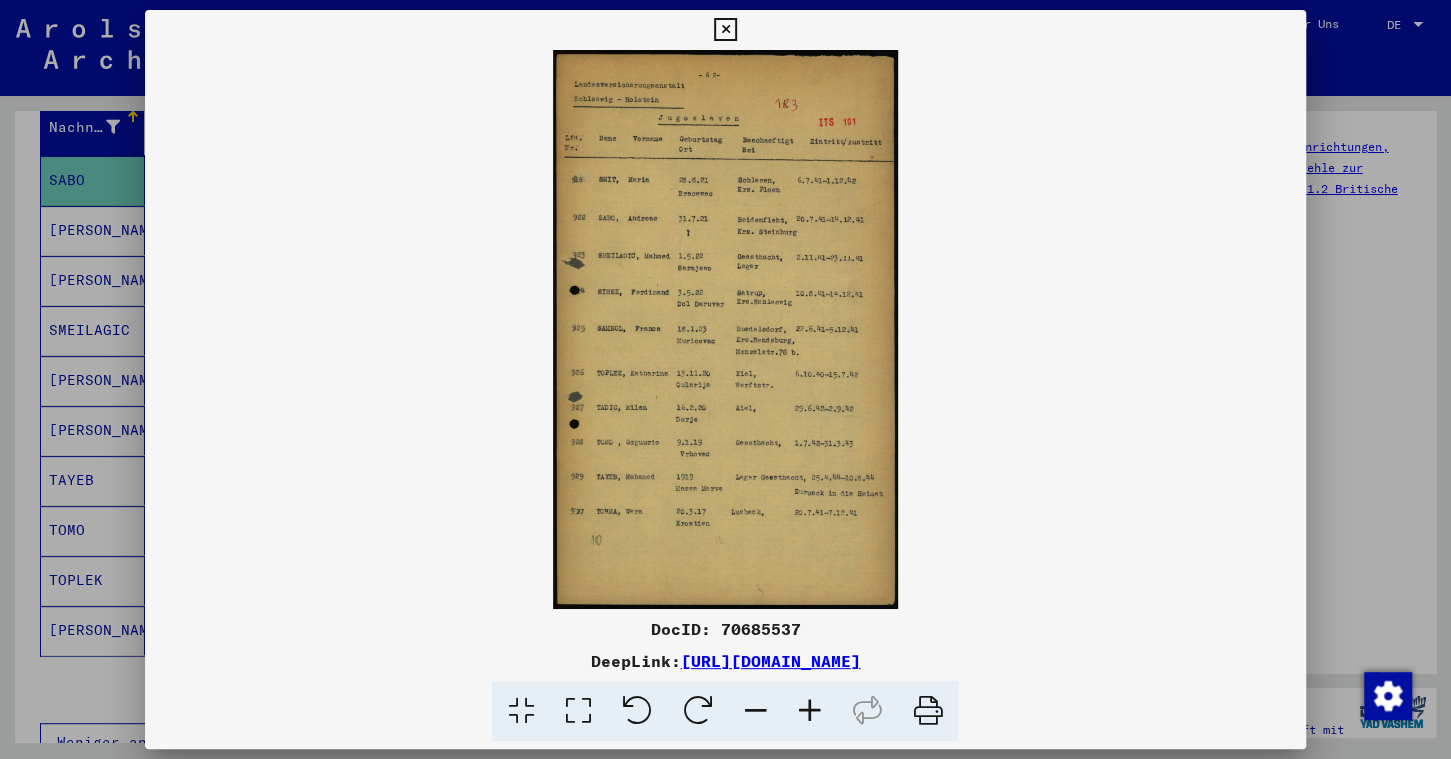 click on "DocID: 70685537" at bounding box center [725, 629] 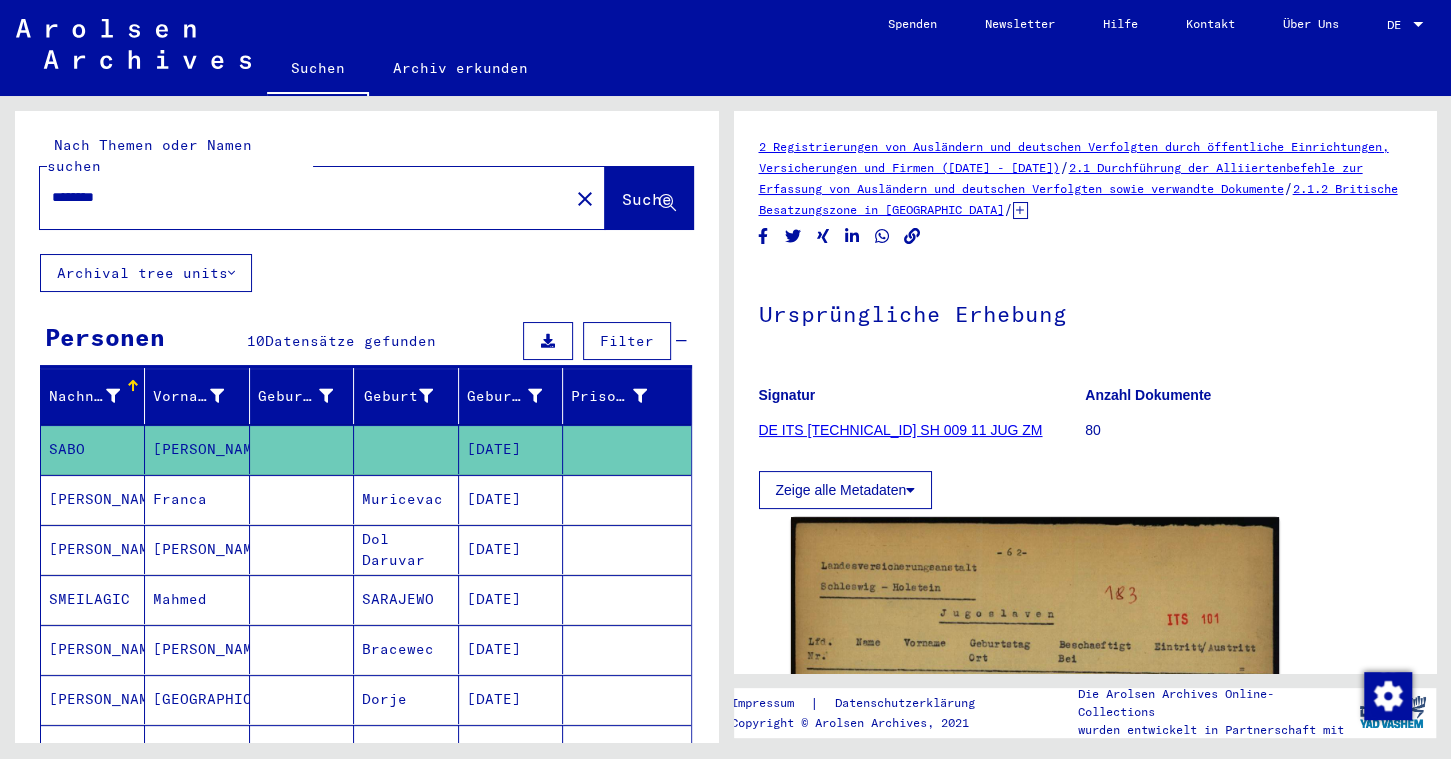 scroll, scrollTop: 0, scrollLeft: 0, axis: both 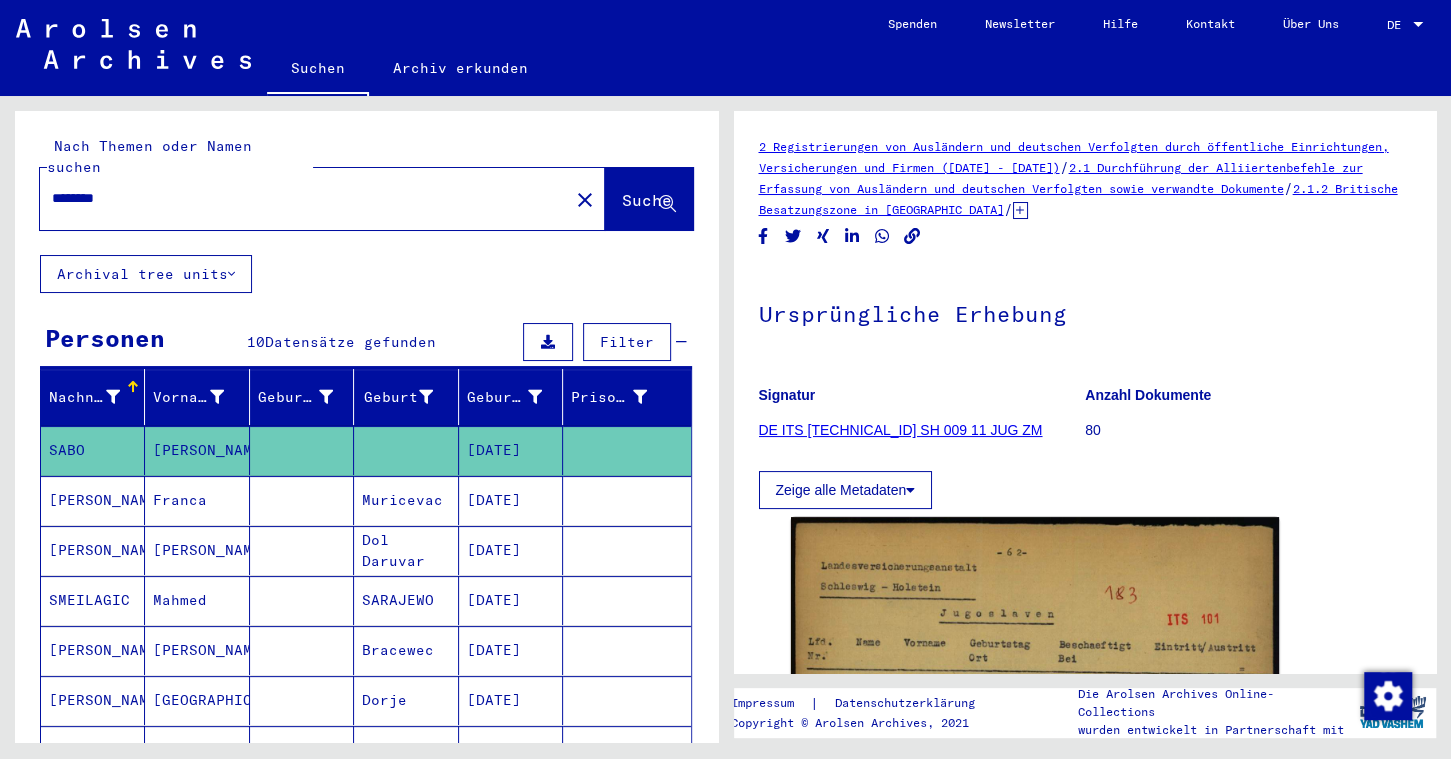 click on "********" at bounding box center [304, 198] 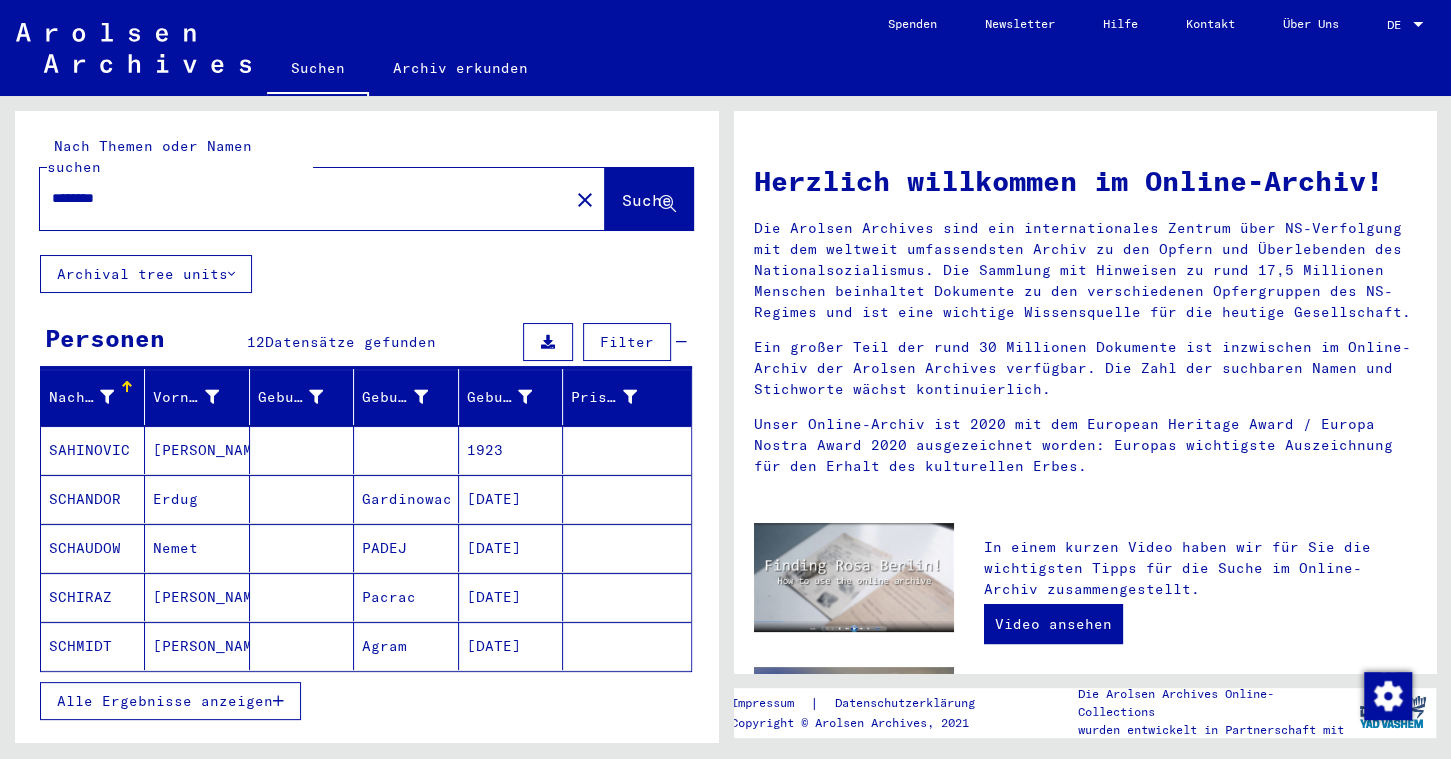 click on "SAHINOVIC" at bounding box center (93, 499) 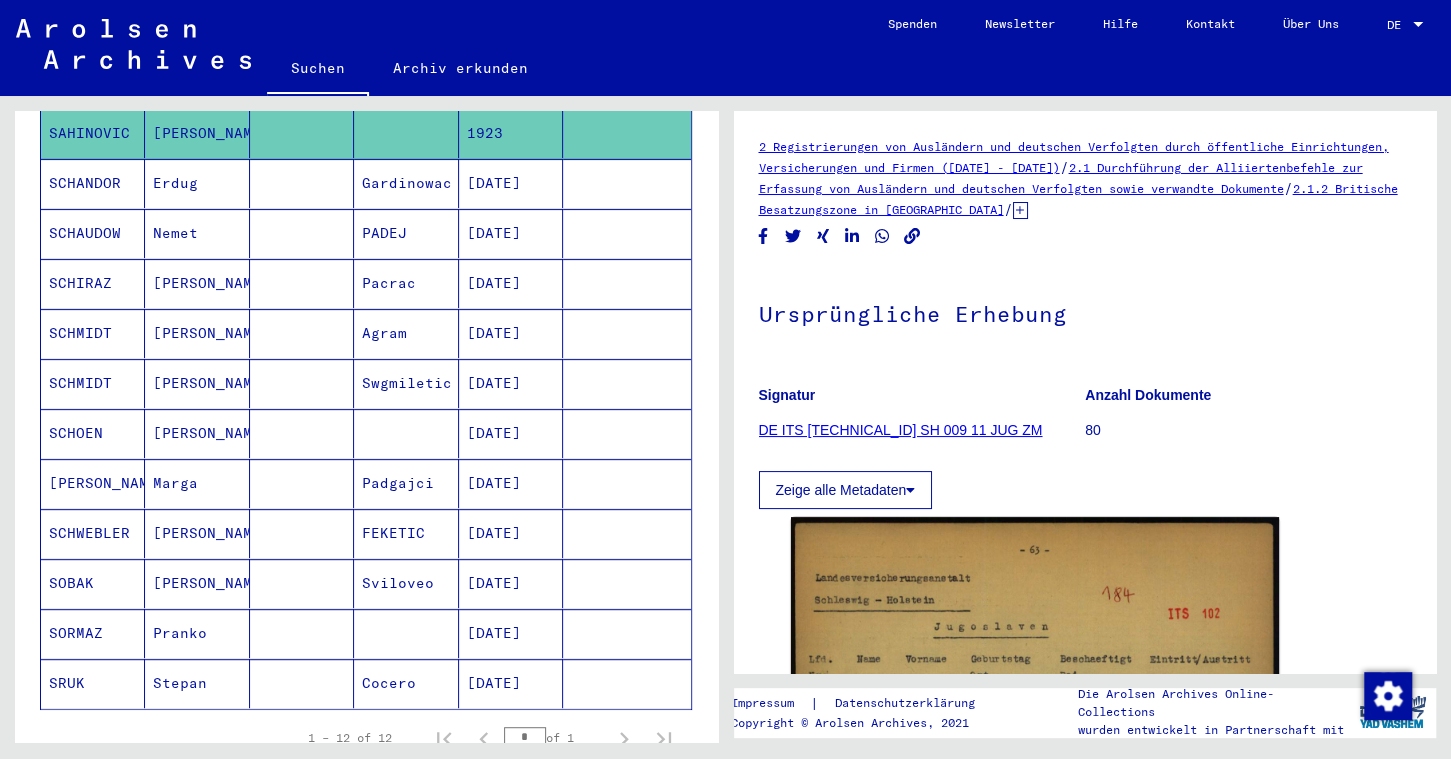 scroll, scrollTop: 323, scrollLeft: 0, axis: vertical 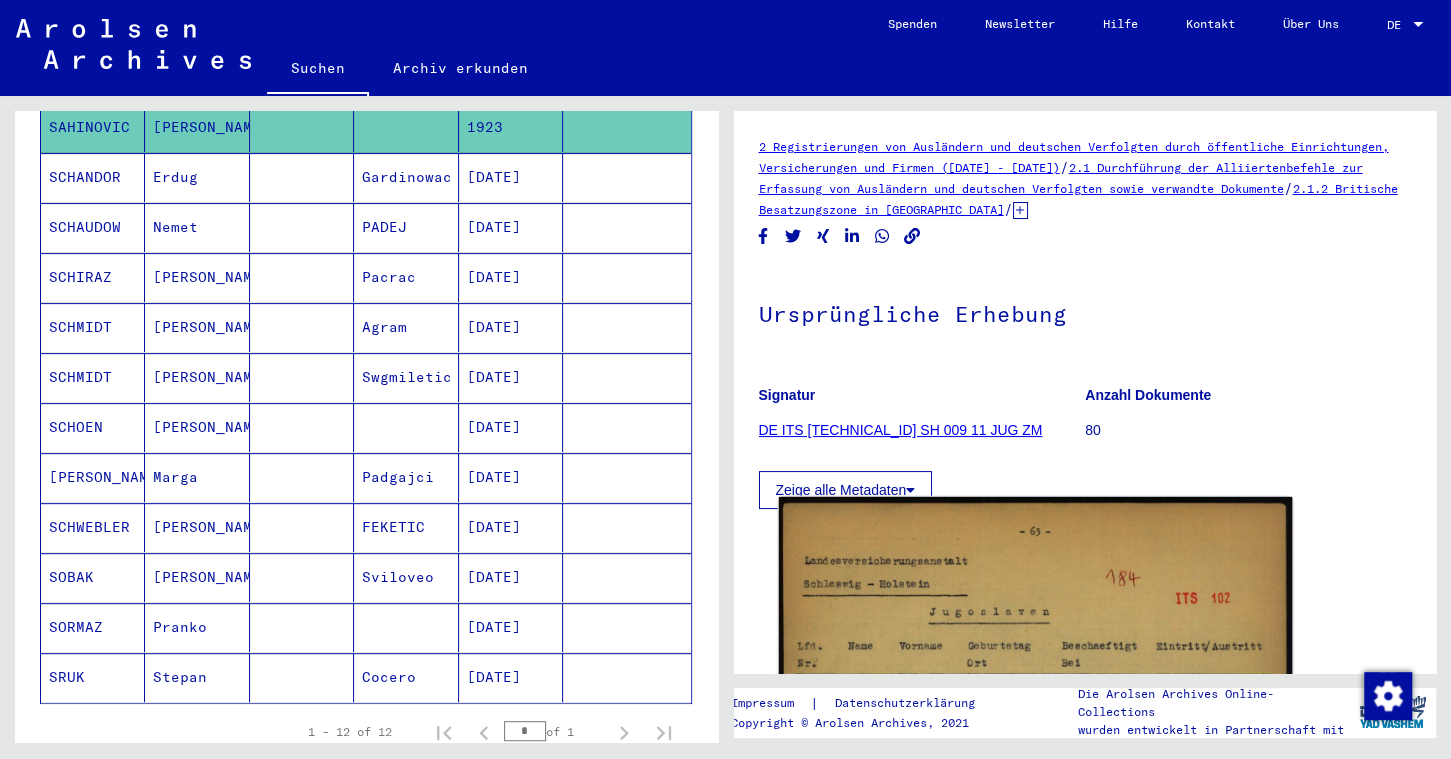 click 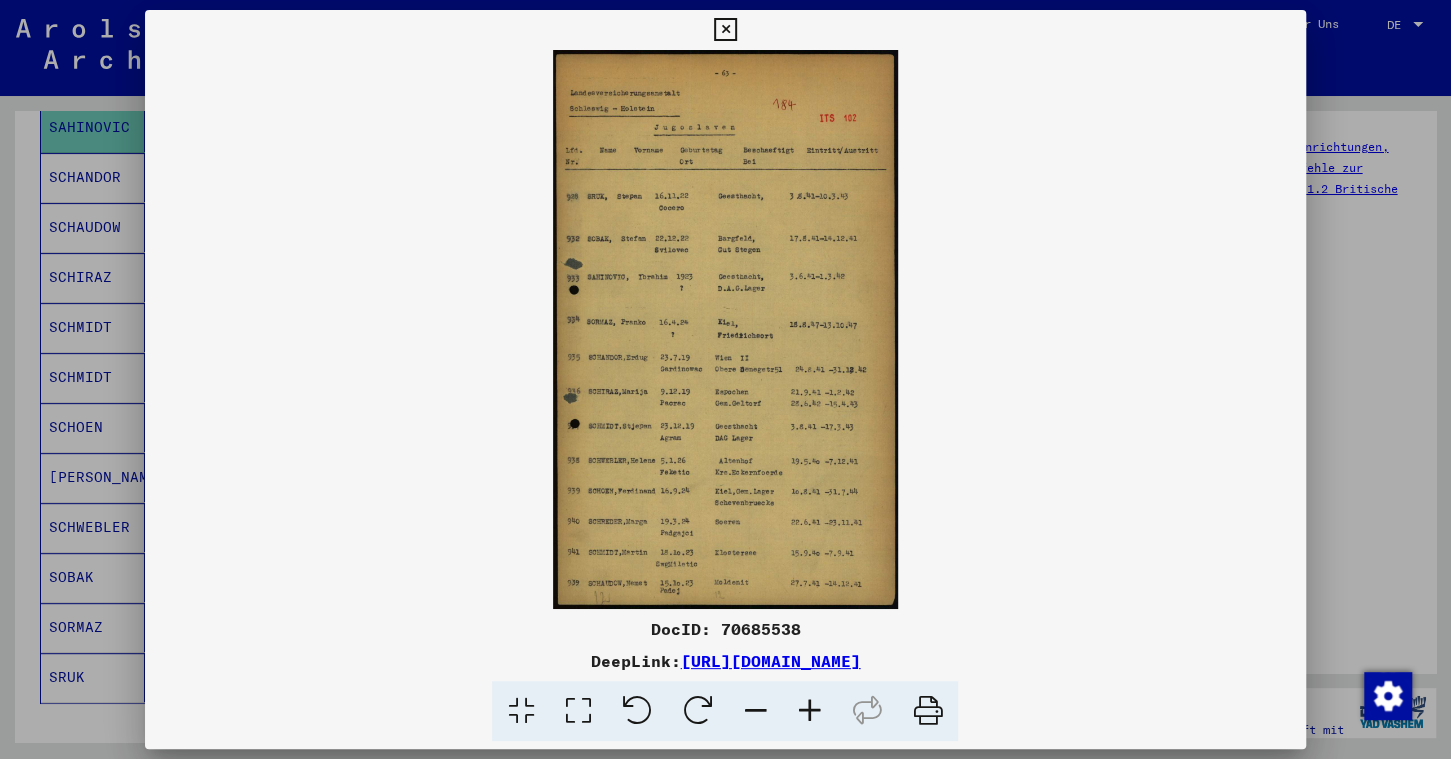 click on "DocID: 70685538" at bounding box center [725, 629] 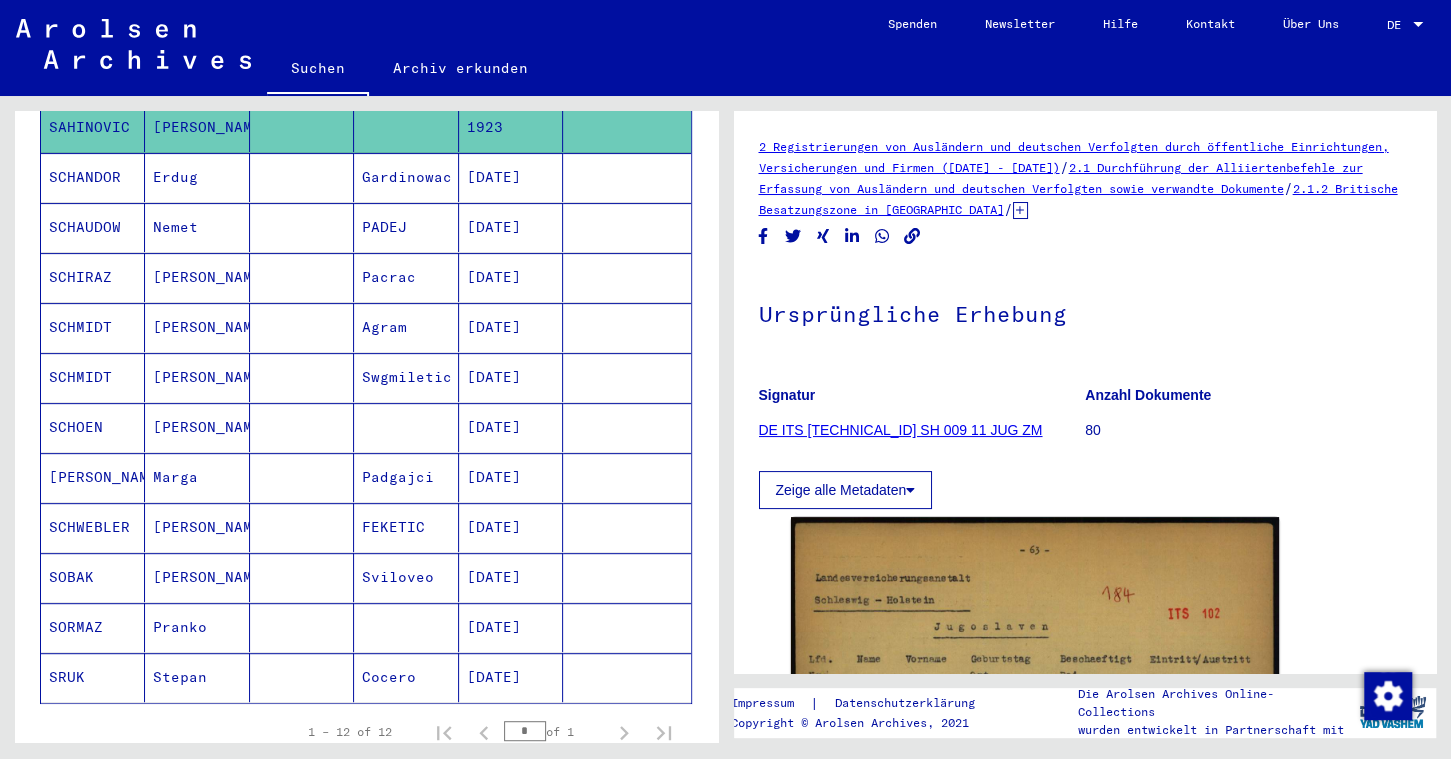 scroll, scrollTop: 0, scrollLeft: 0, axis: both 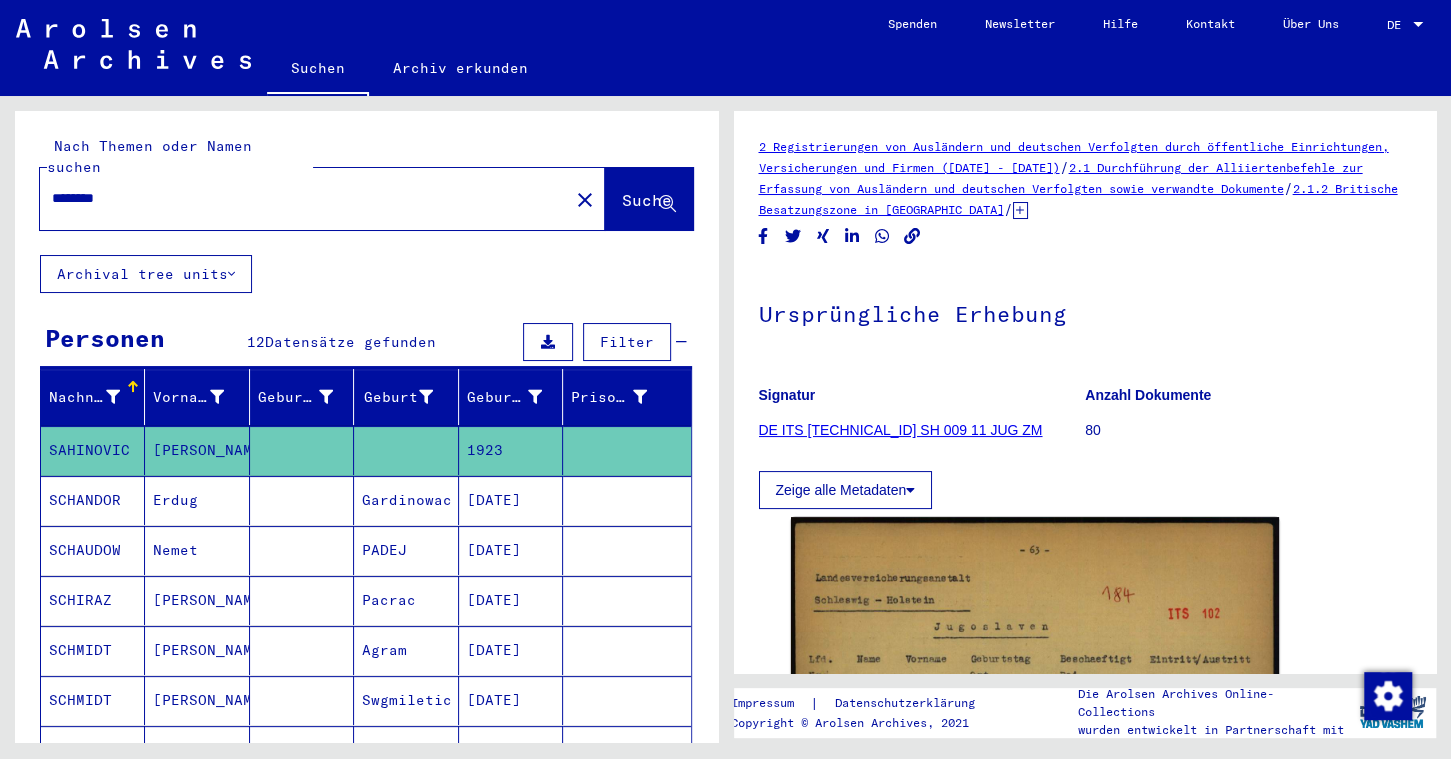 click on "********" at bounding box center (304, 198) 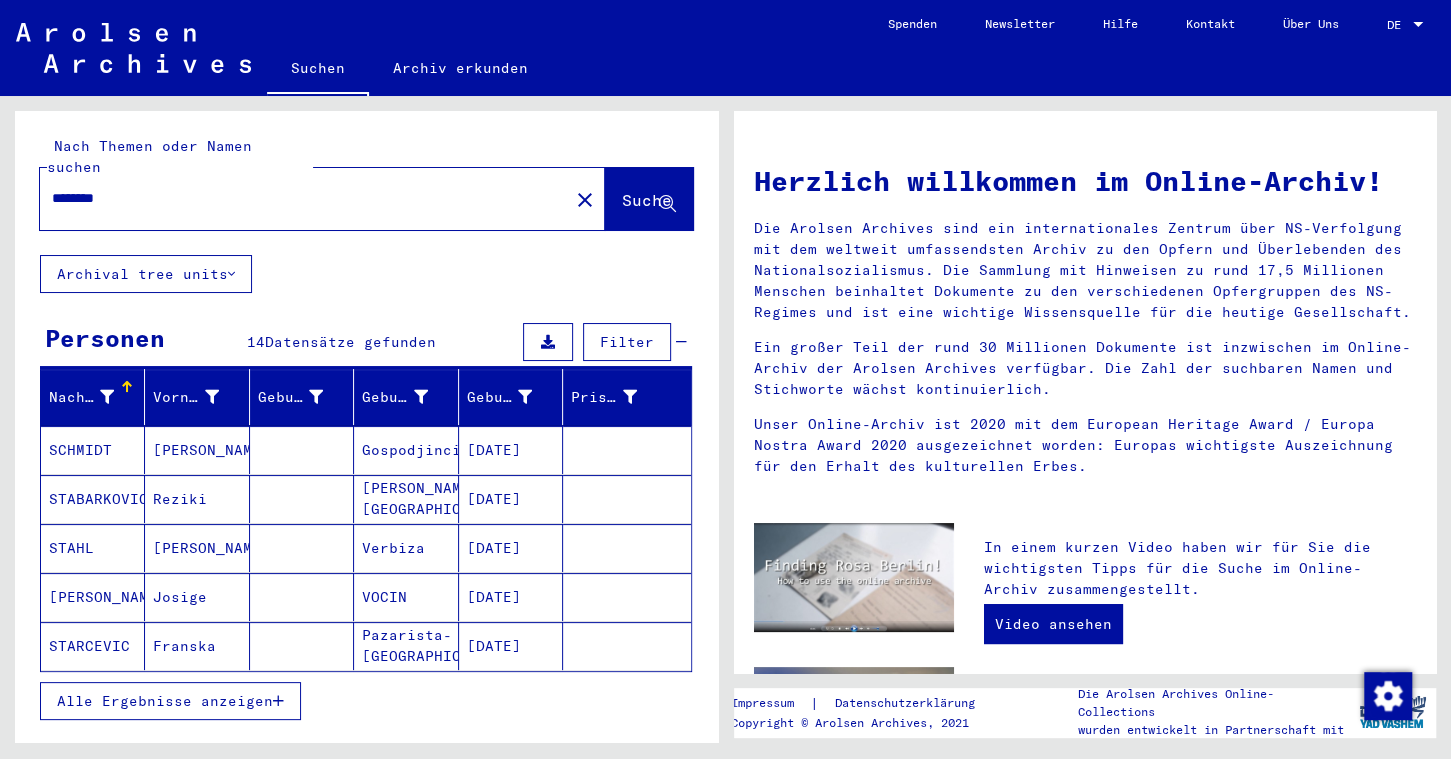click on "SCHMIDT" at bounding box center (93, 499) 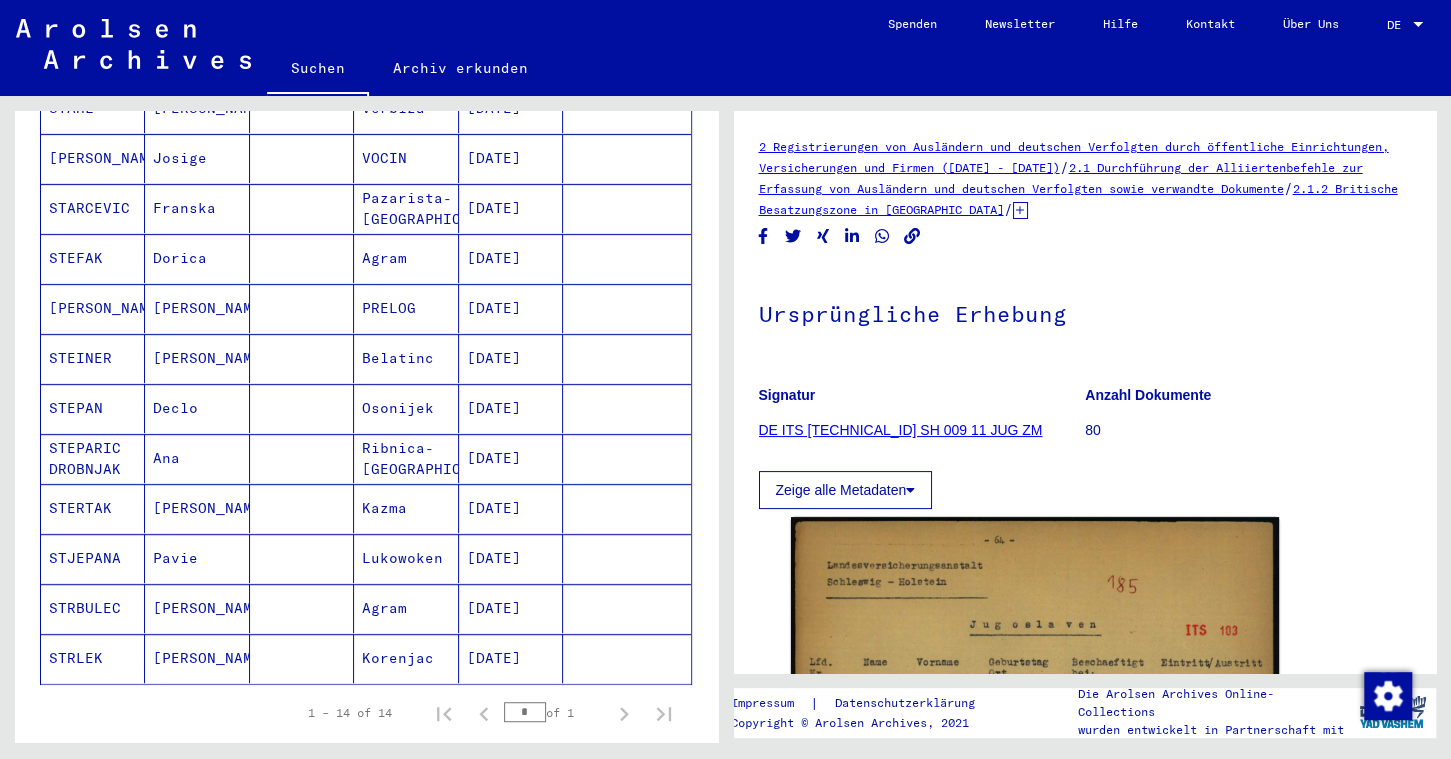 scroll, scrollTop: 501, scrollLeft: 0, axis: vertical 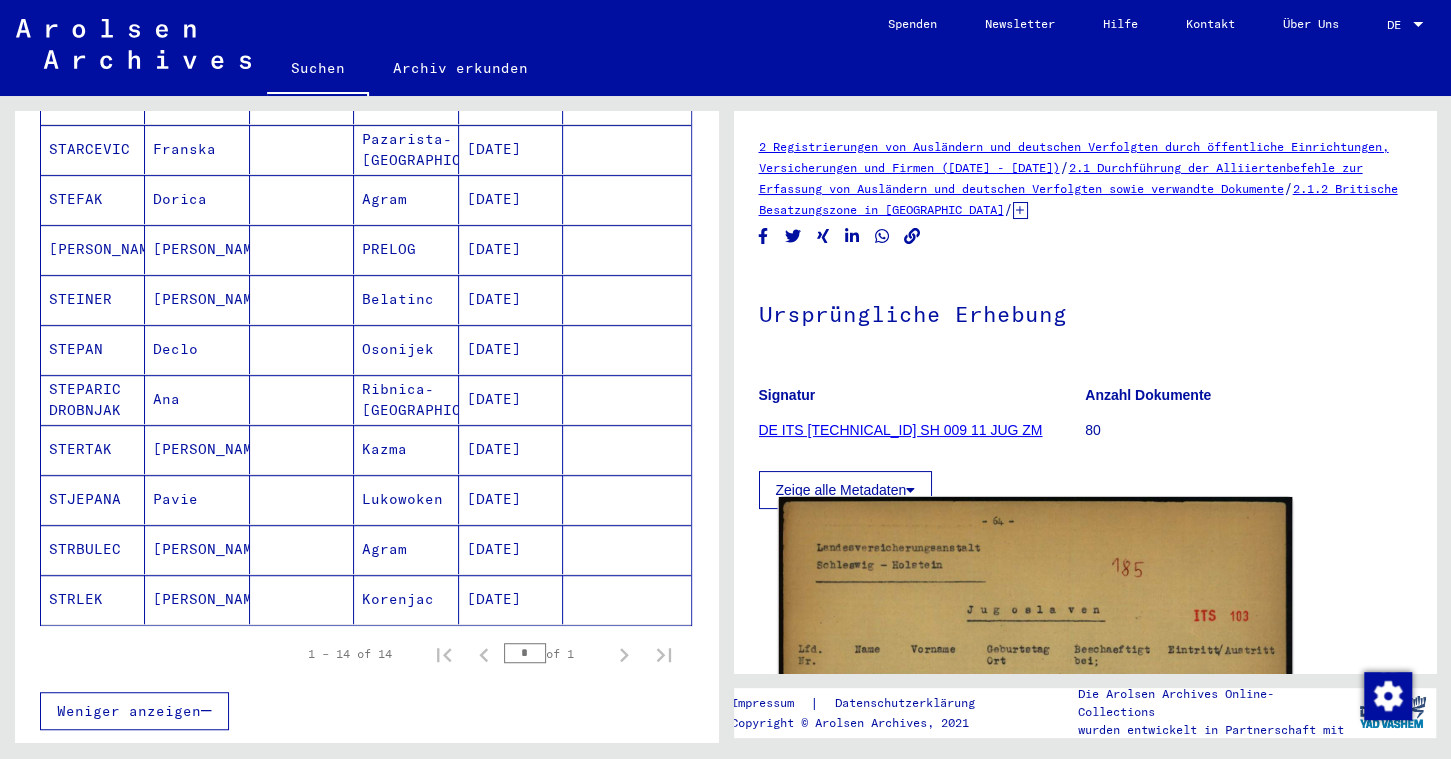 click 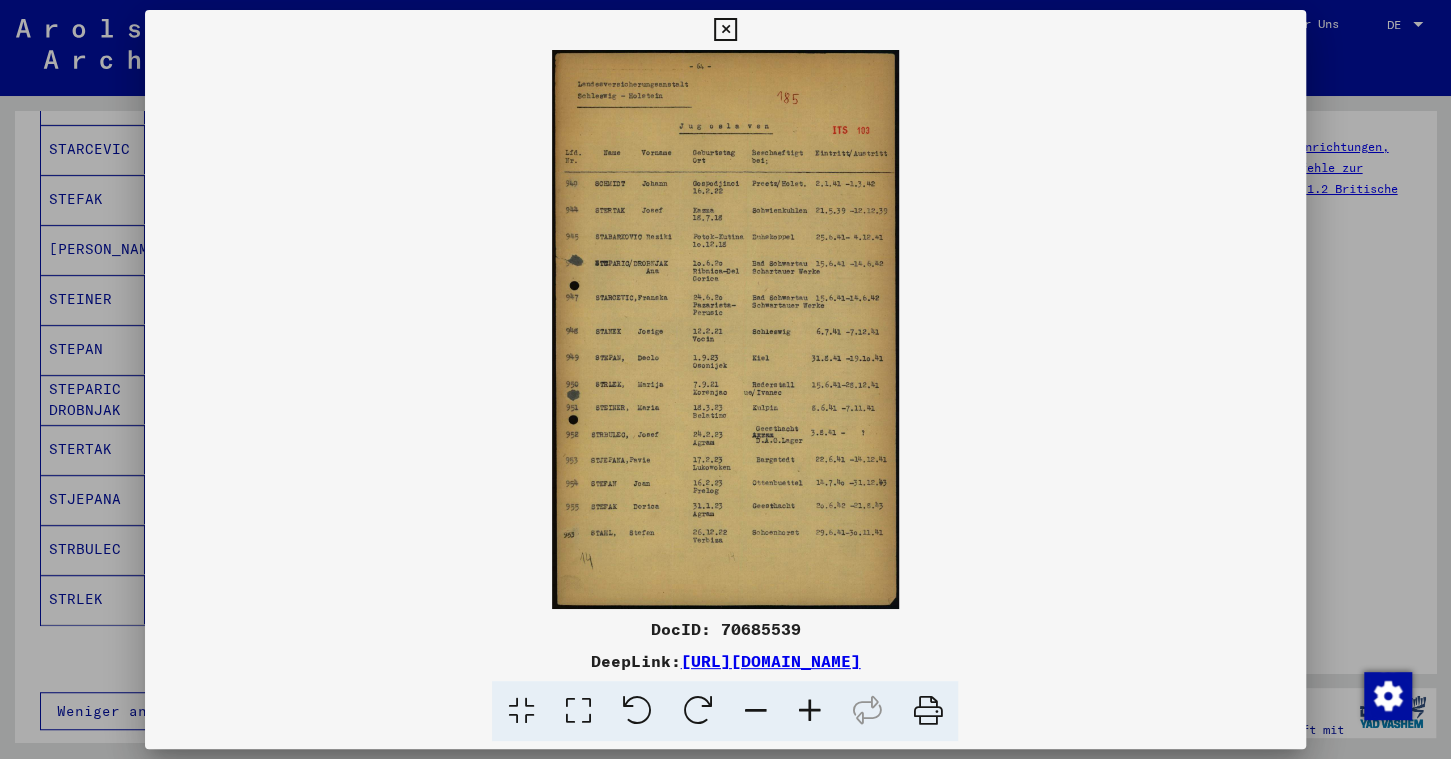 click on "DocID: 70685539" at bounding box center [725, 629] 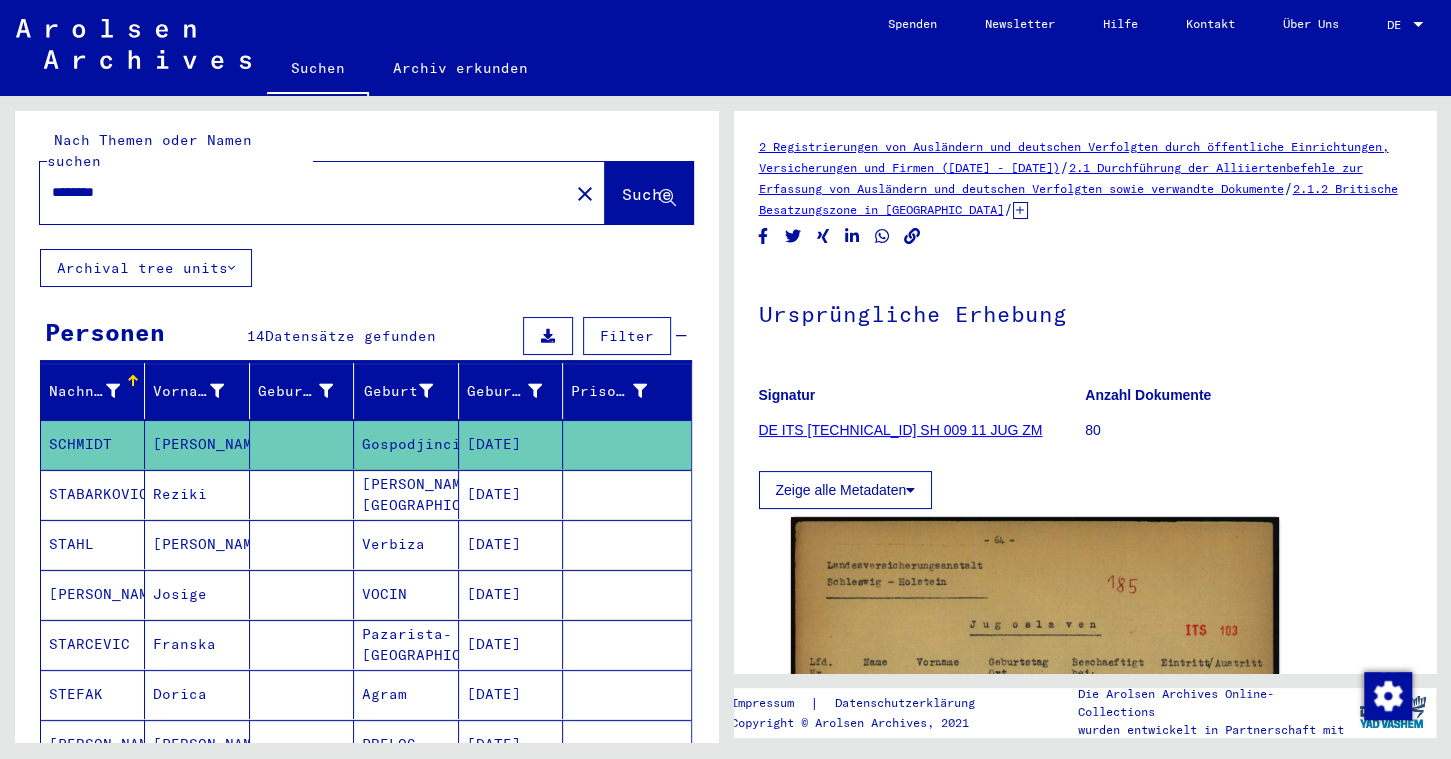 scroll, scrollTop: 0, scrollLeft: 0, axis: both 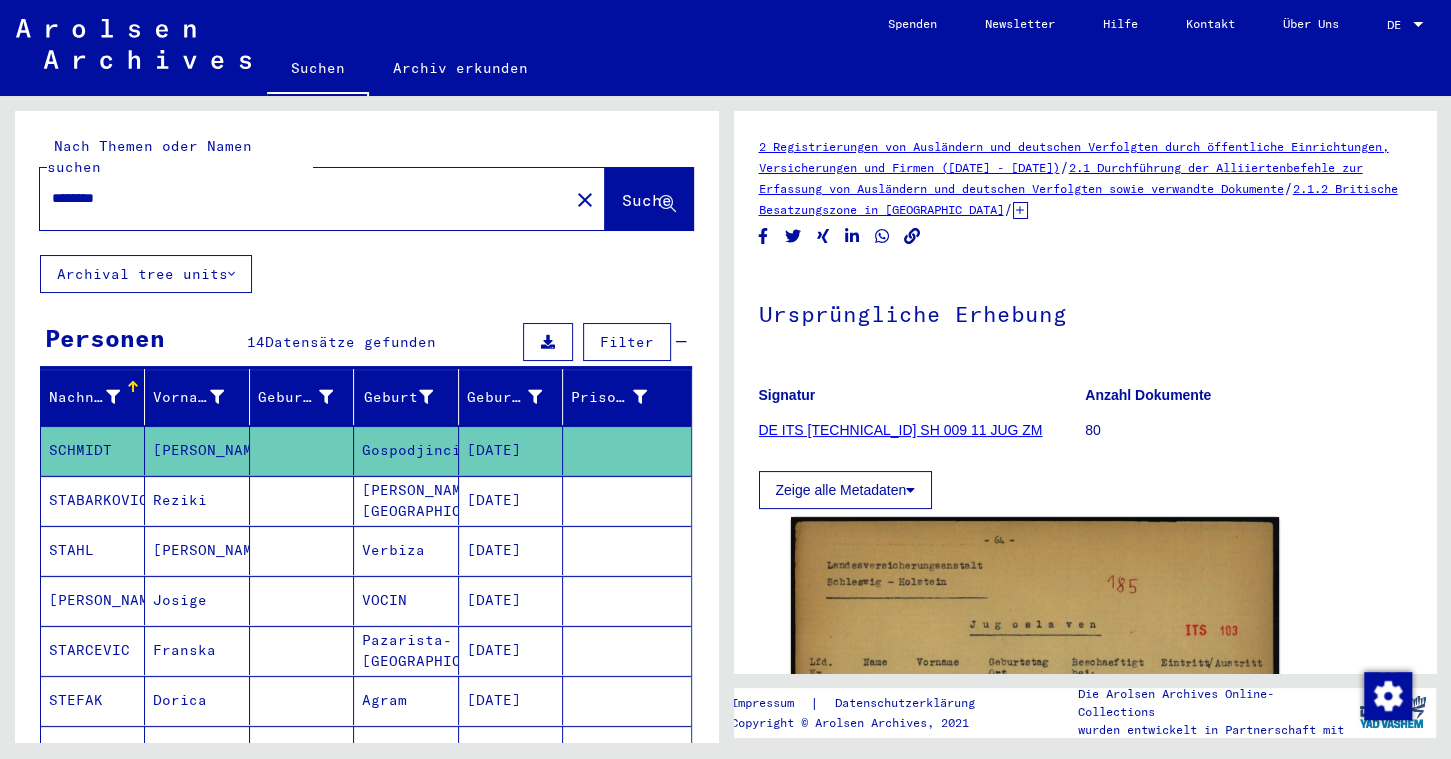 click on "********" at bounding box center (304, 198) 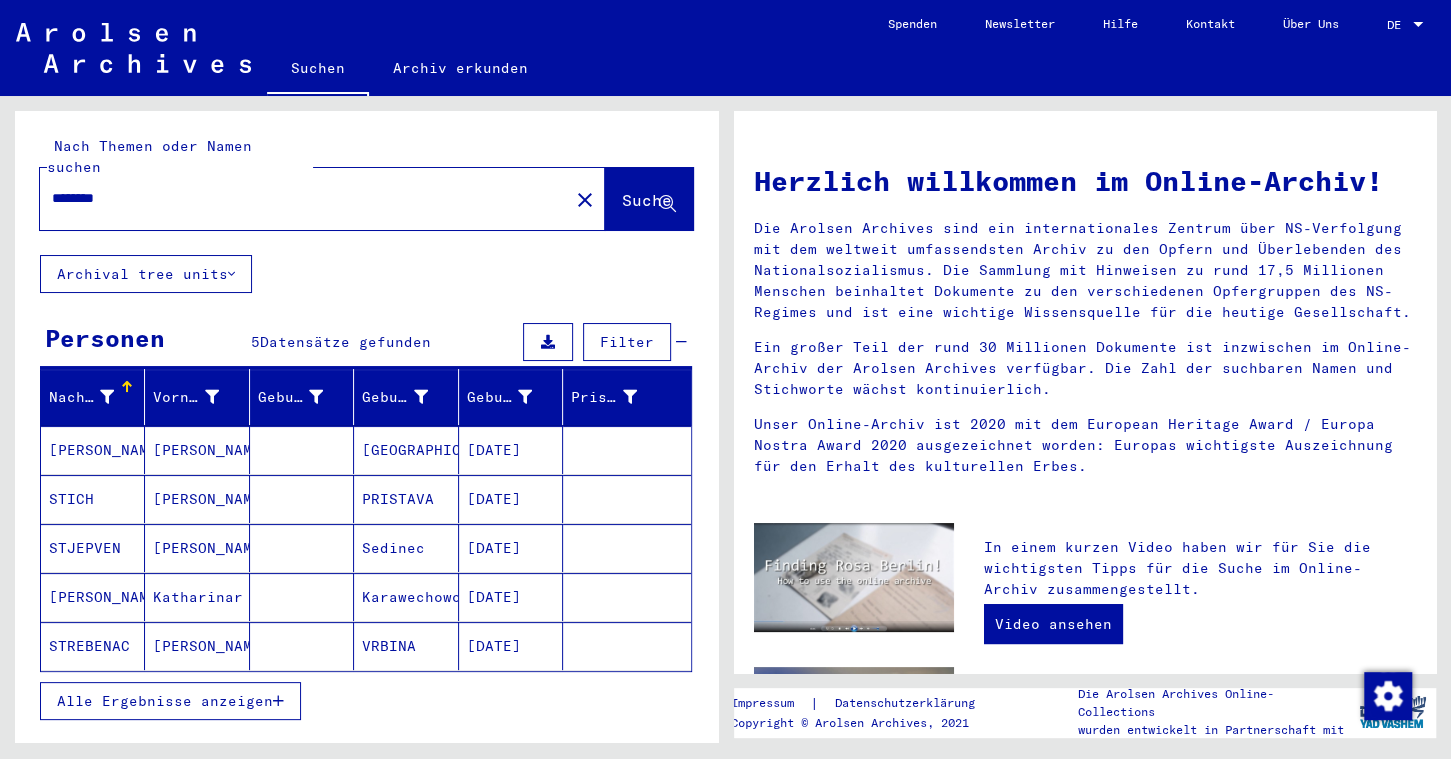 click on "[PERSON_NAME]" at bounding box center (93, 499) 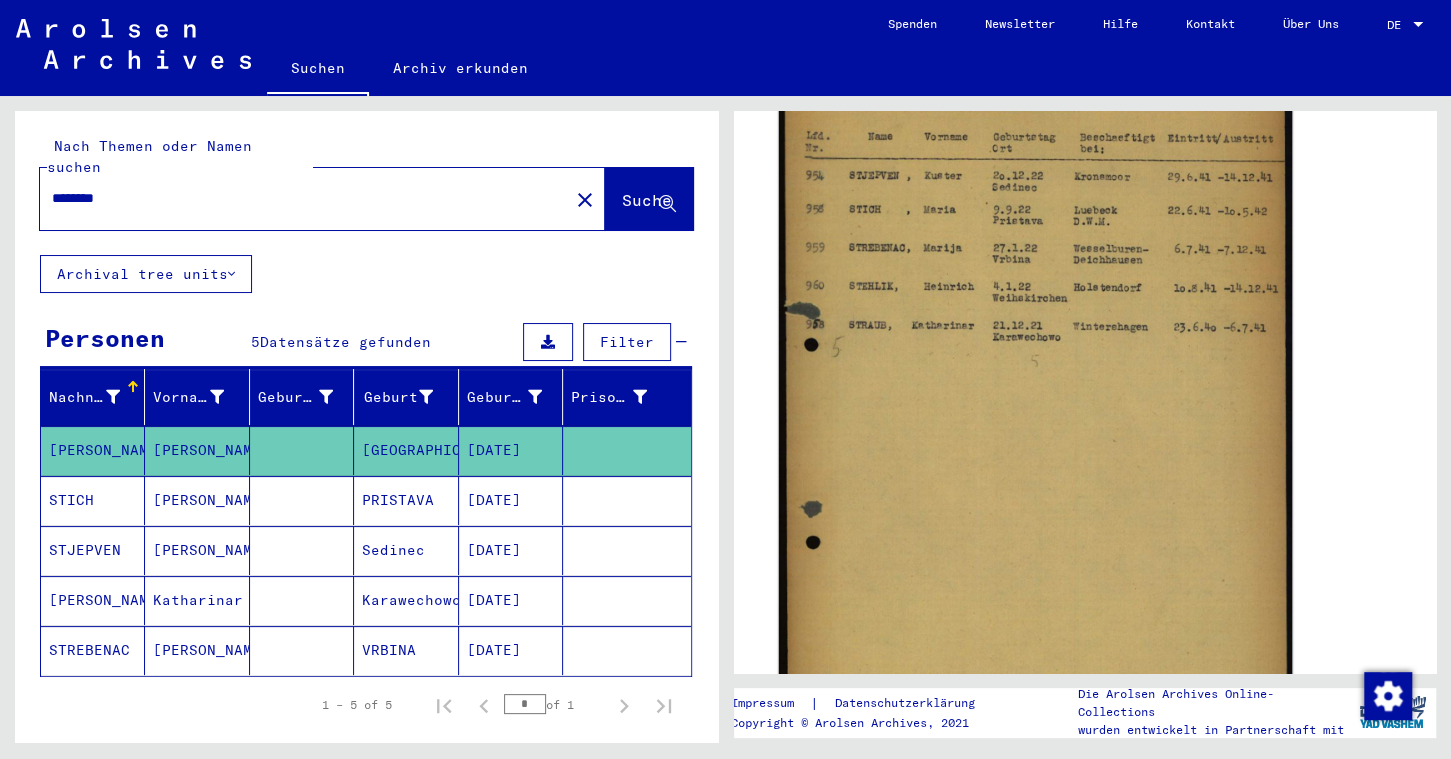 click 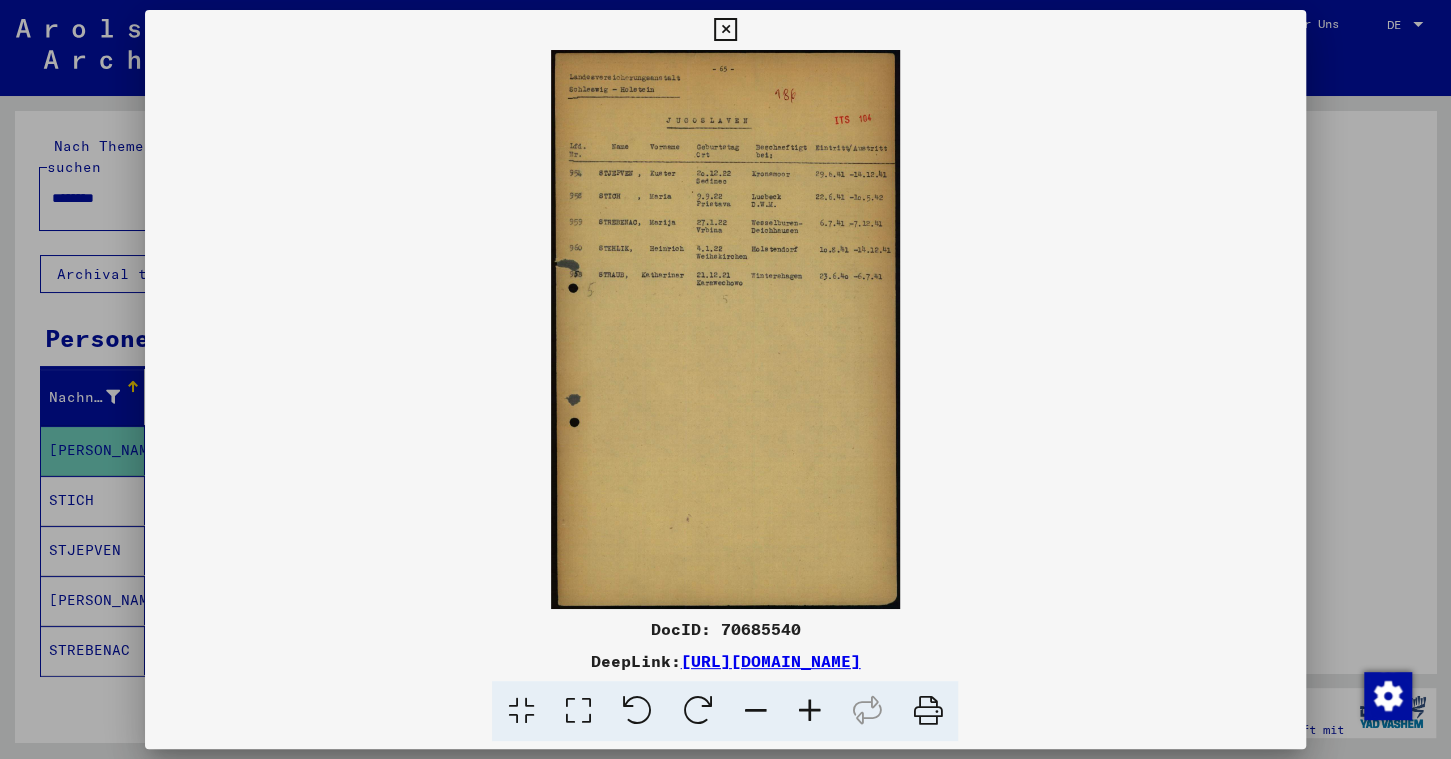 scroll, scrollTop: 503, scrollLeft: 0, axis: vertical 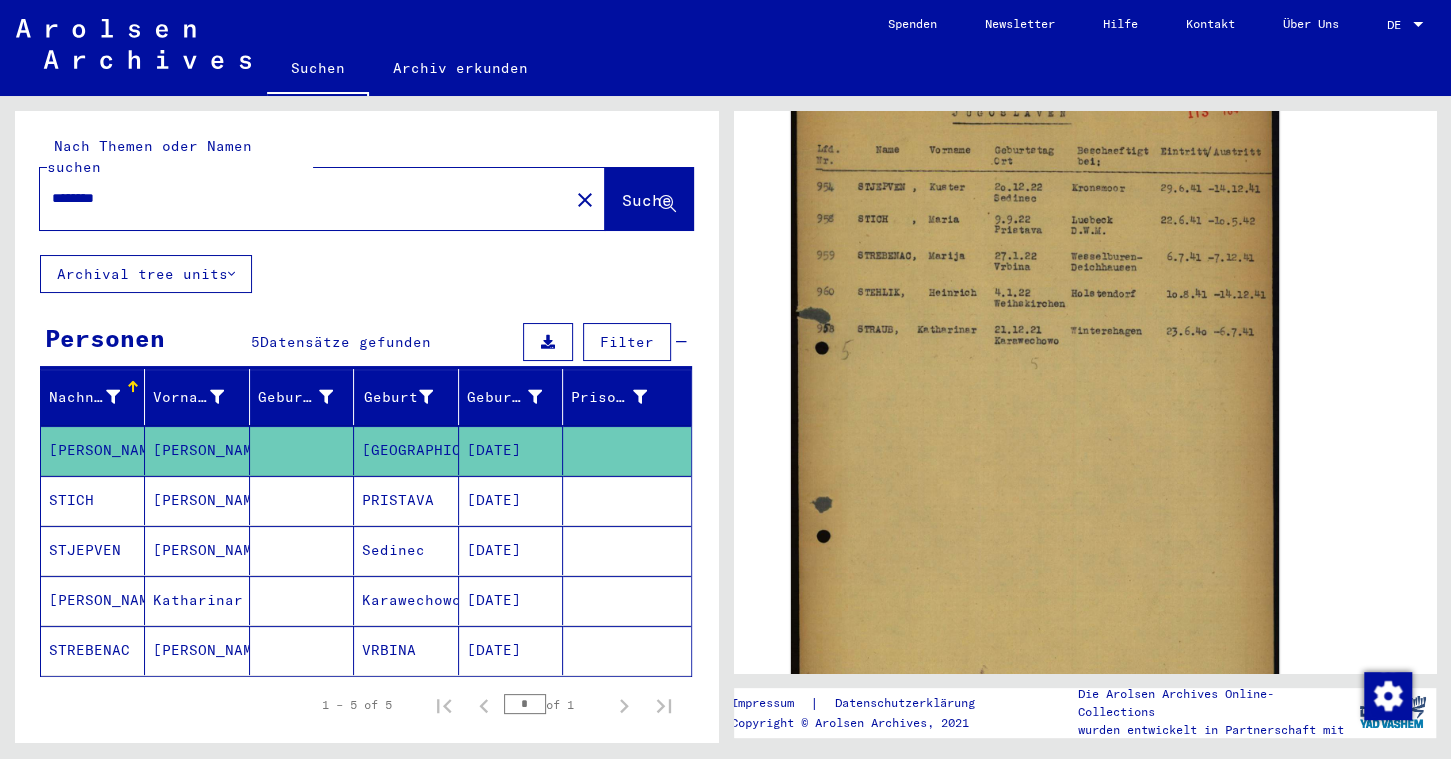 click on "********" 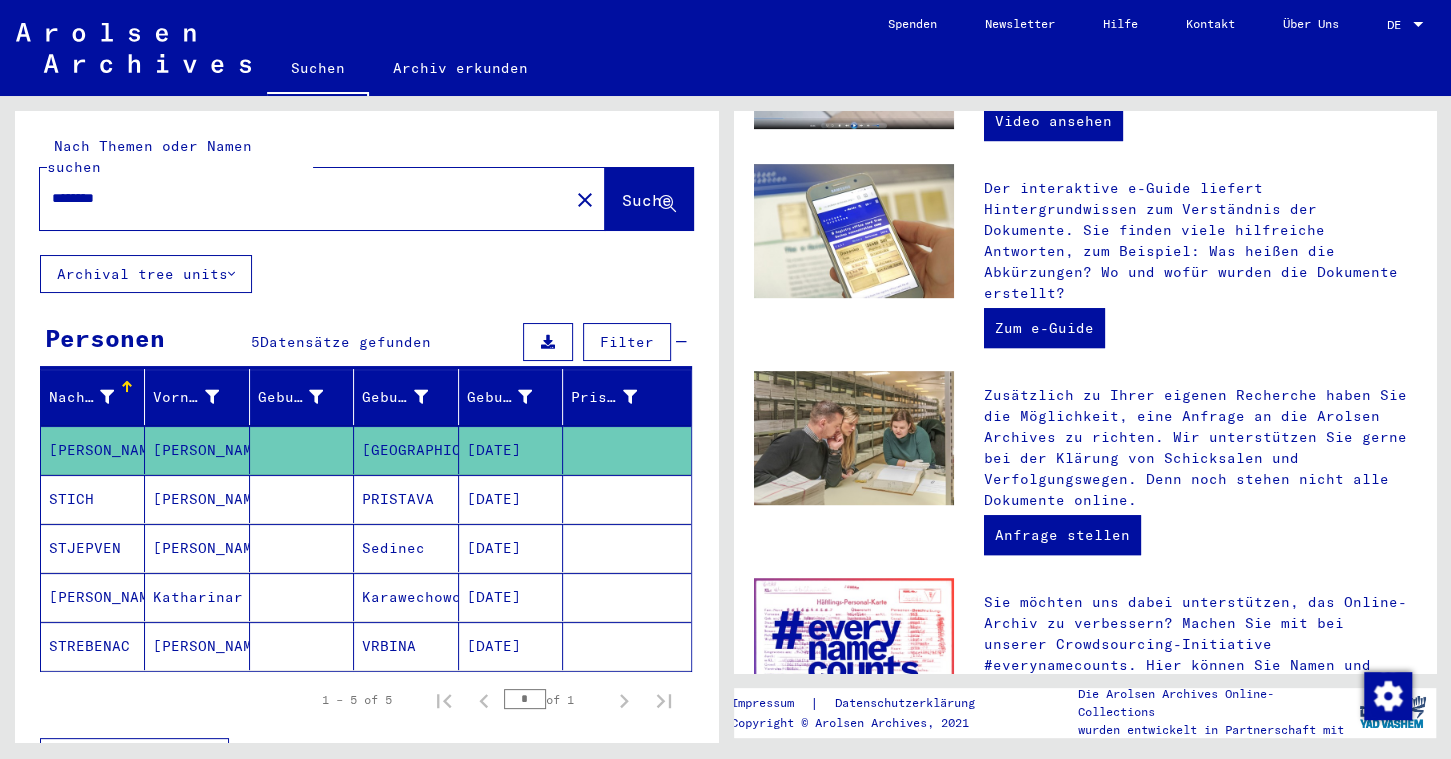 scroll, scrollTop: 0, scrollLeft: 0, axis: both 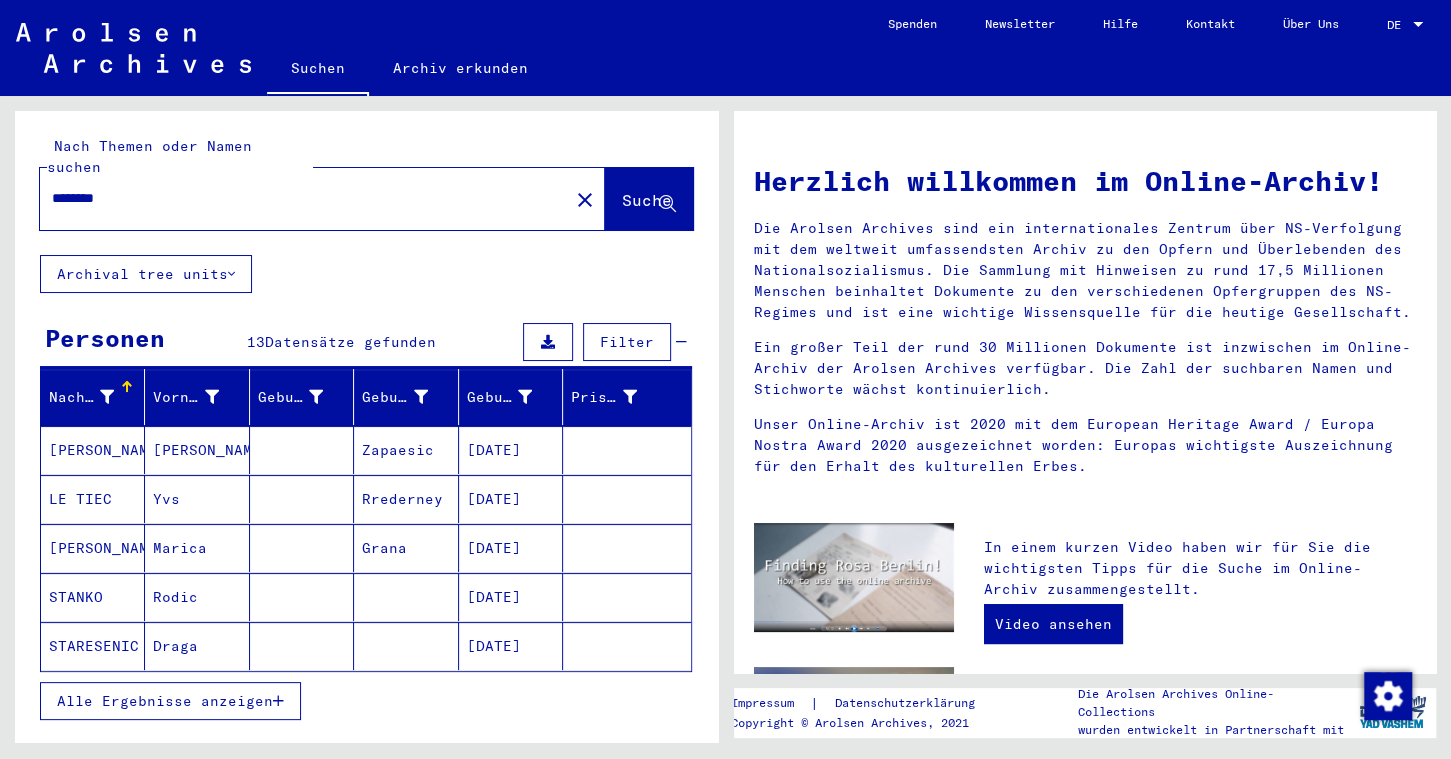 click on "[PERSON_NAME]" at bounding box center [93, 597] 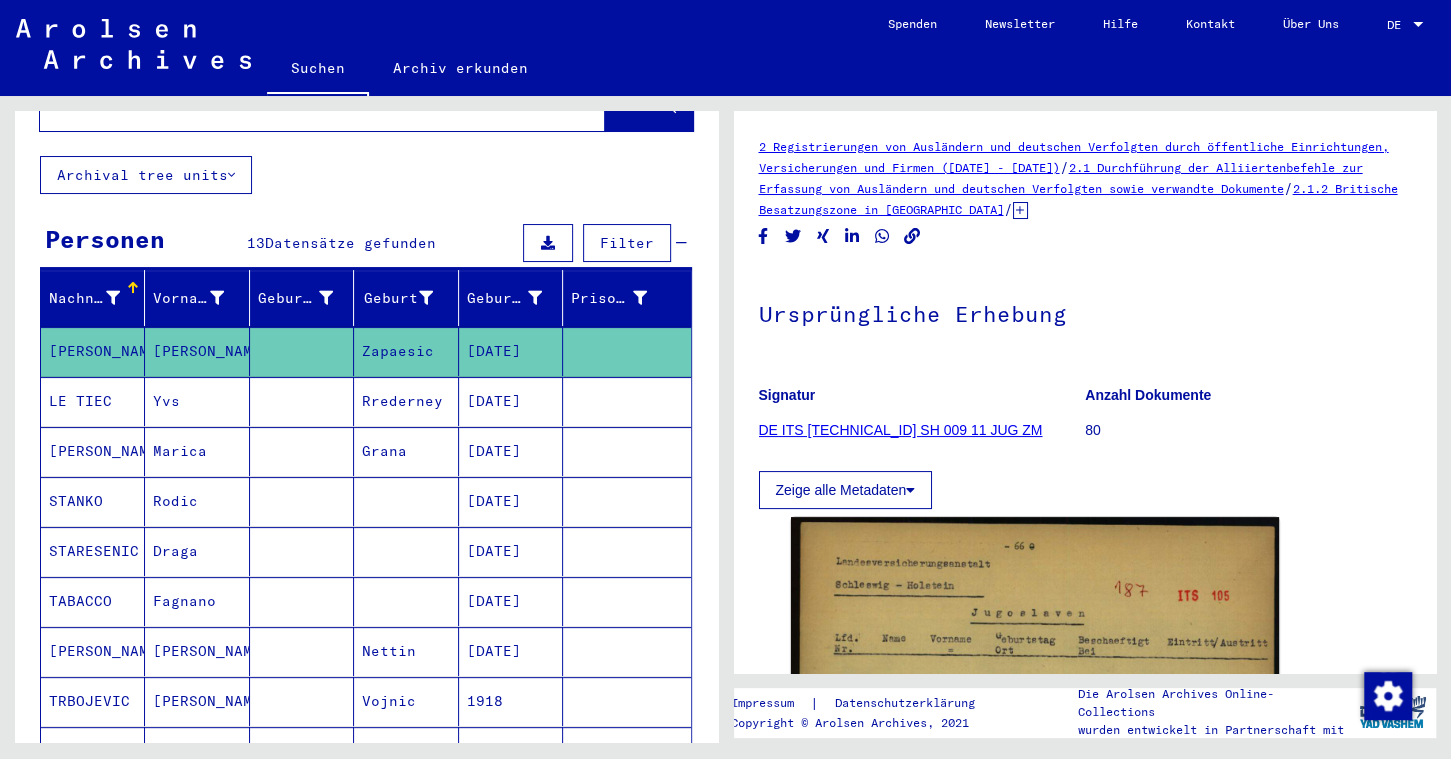 scroll, scrollTop: 162, scrollLeft: 0, axis: vertical 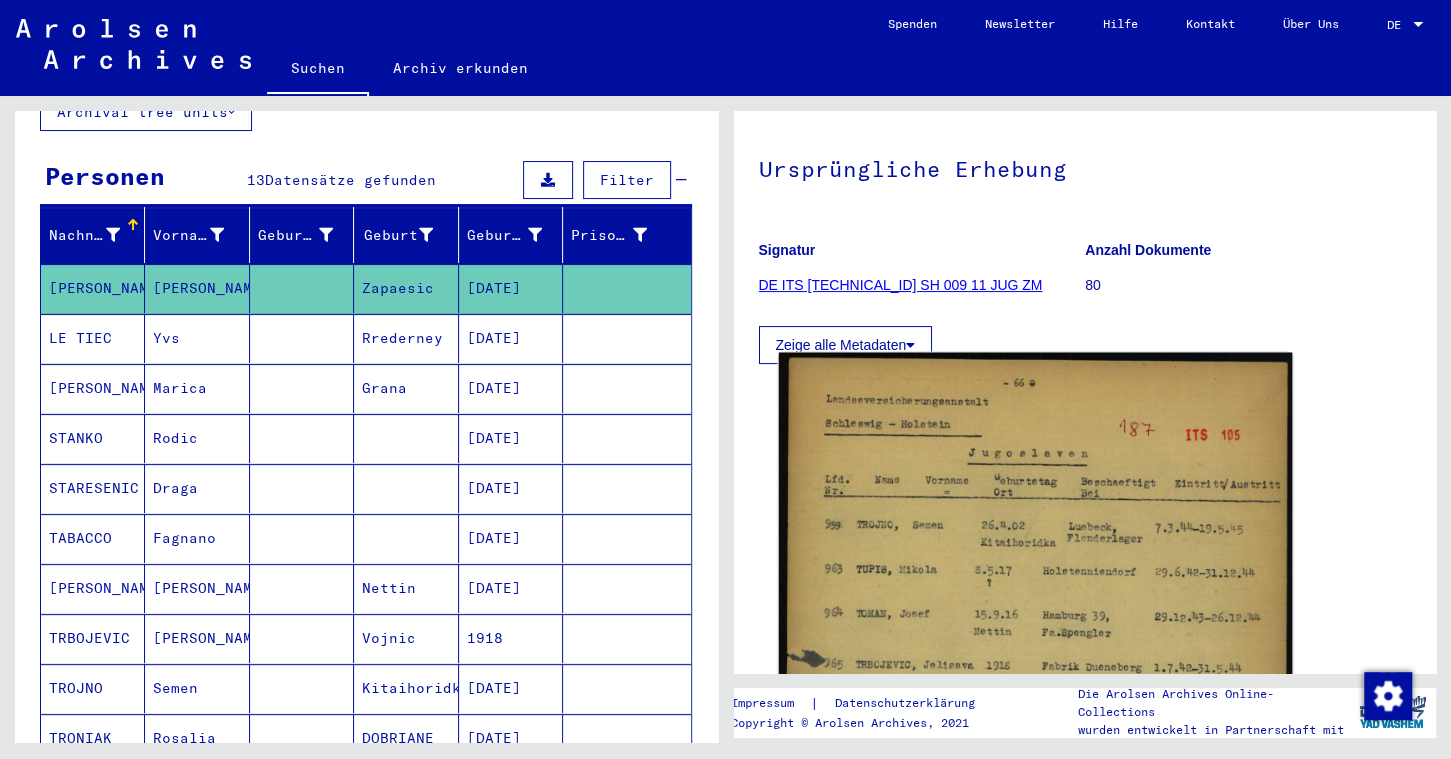 click 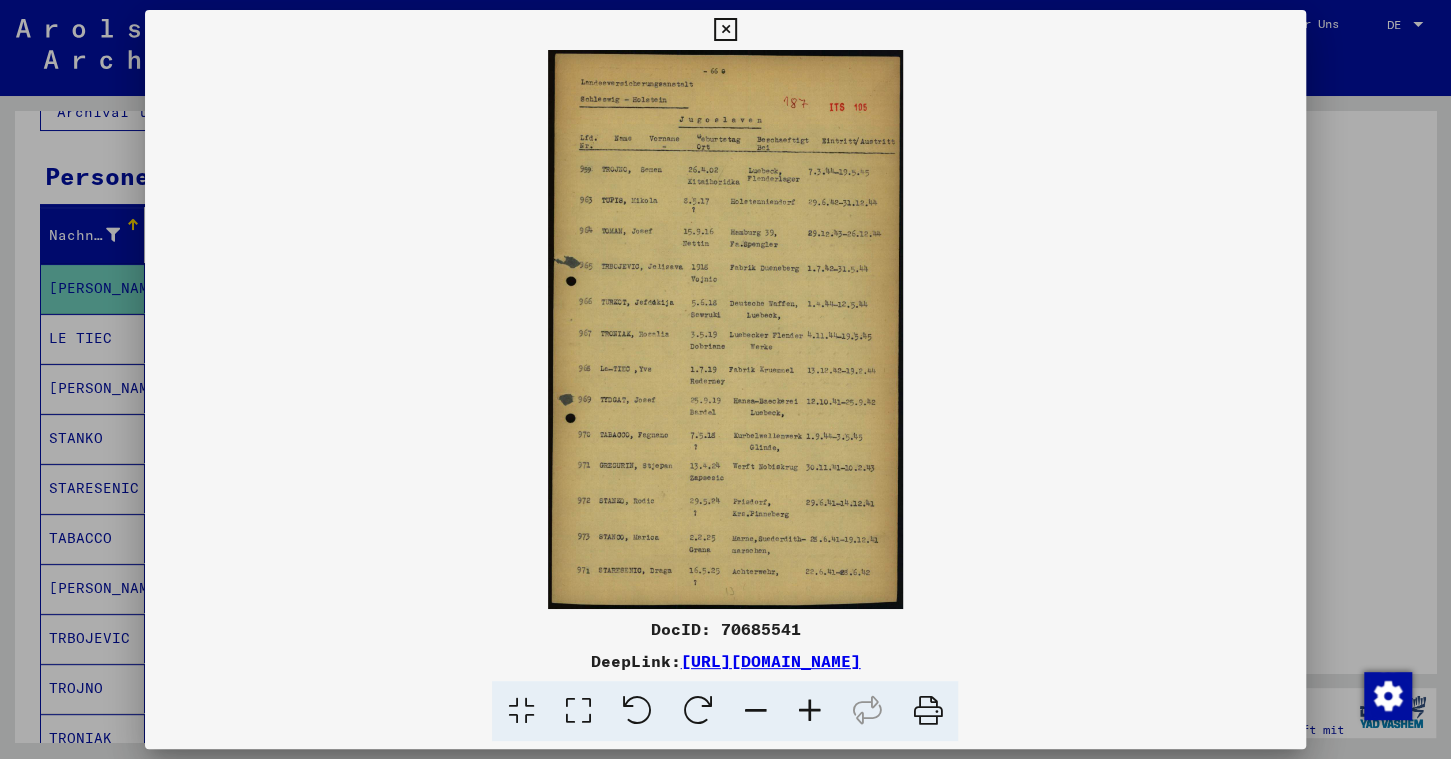 click on "DocID: 70685541" at bounding box center (725, 629) 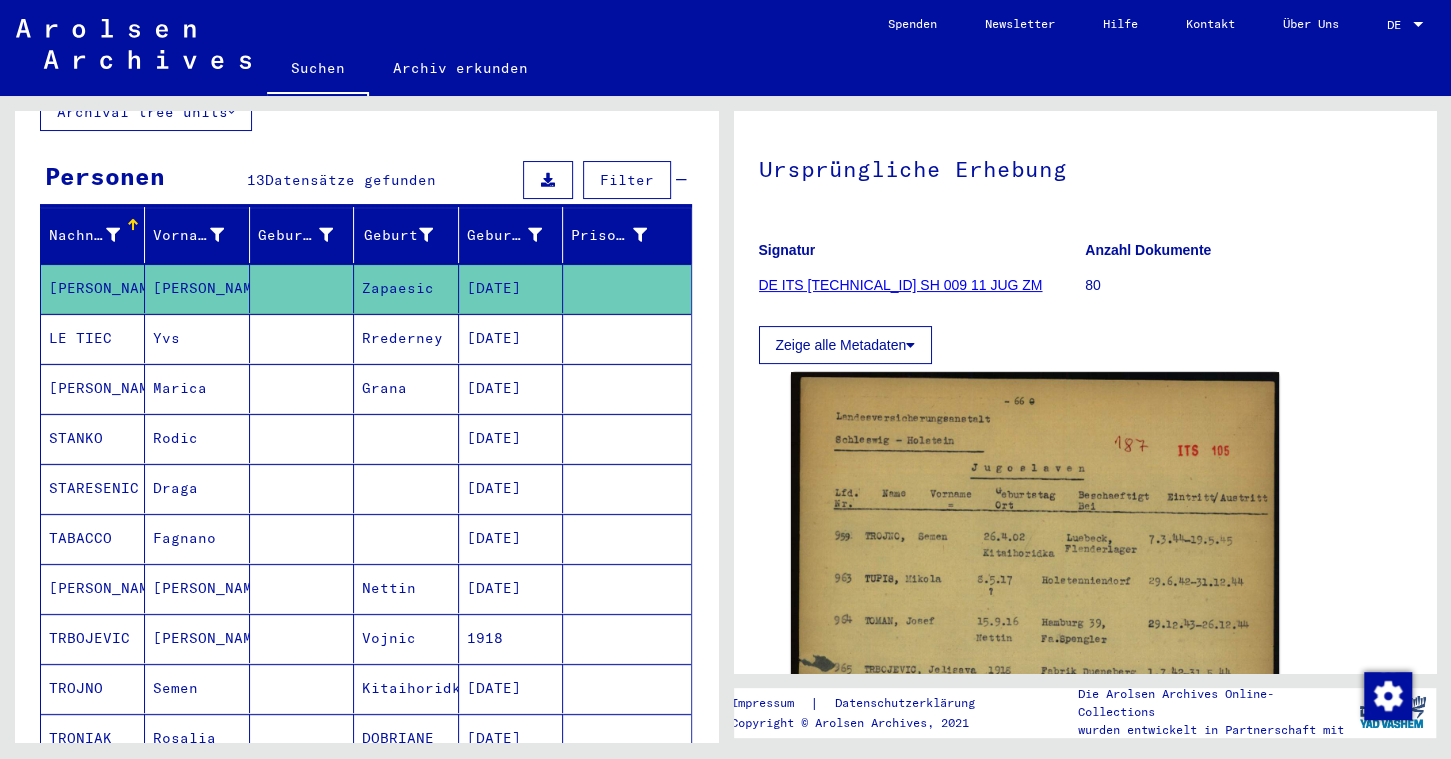 scroll, scrollTop: 0, scrollLeft: 0, axis: both 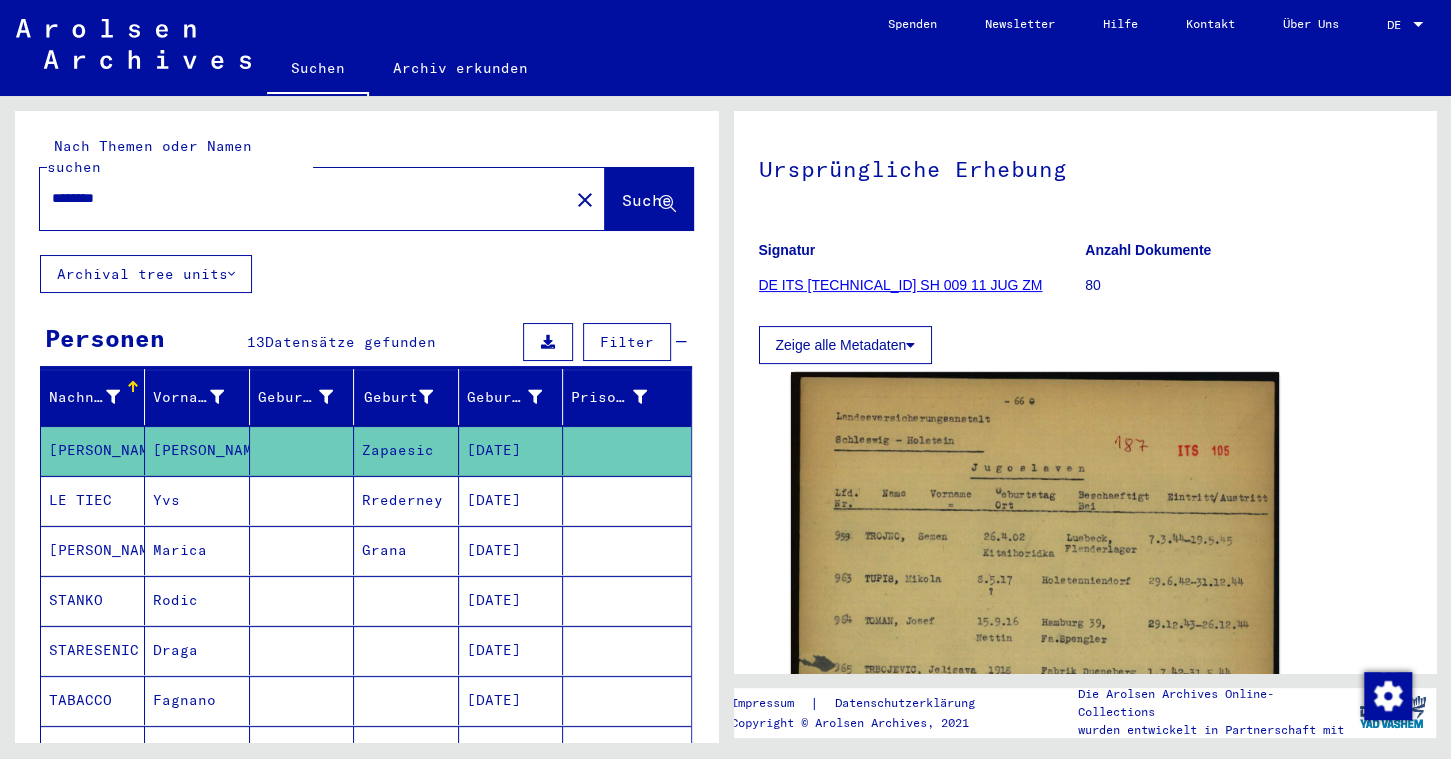 click on "********" at bounding box center [304, 198] 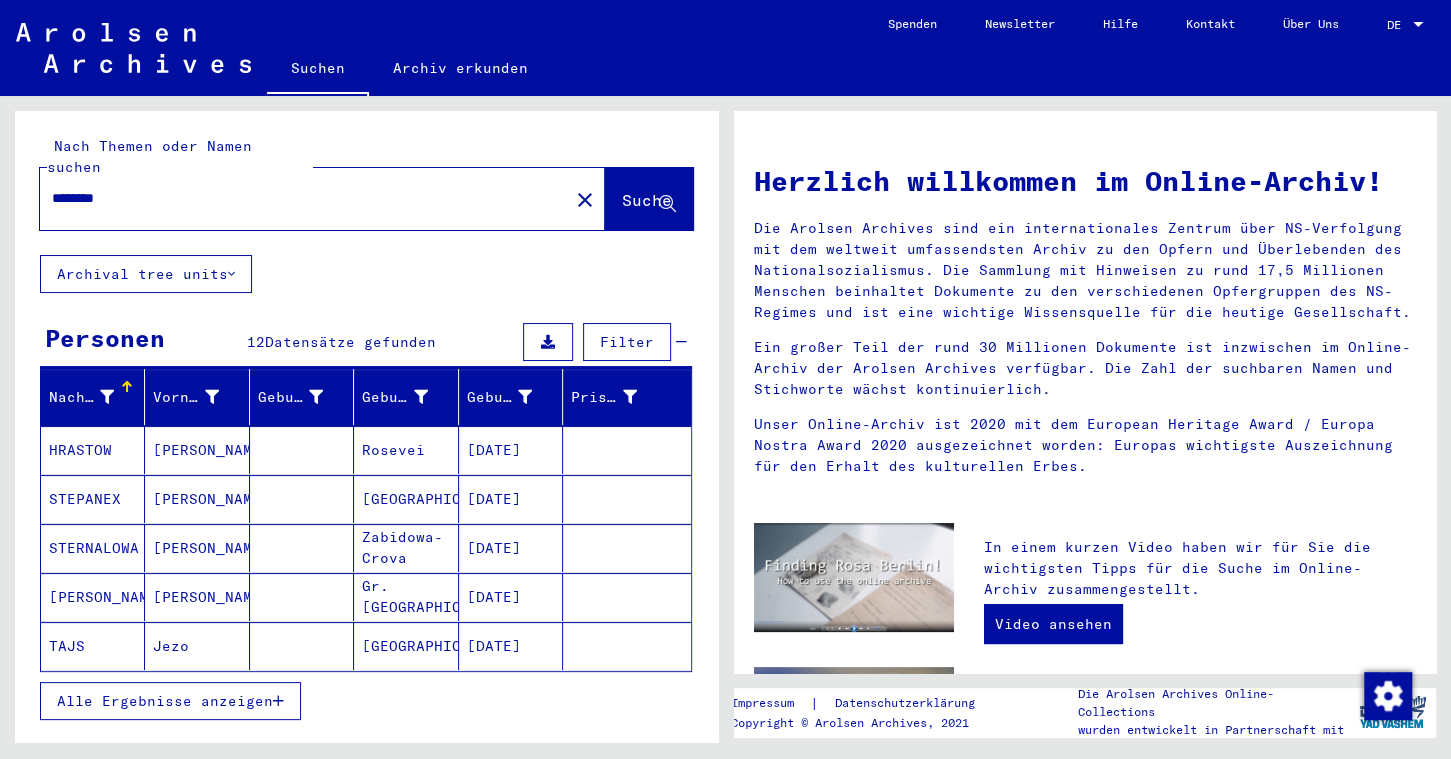 click on "HRASTOW" at bounding box center [93, 499] 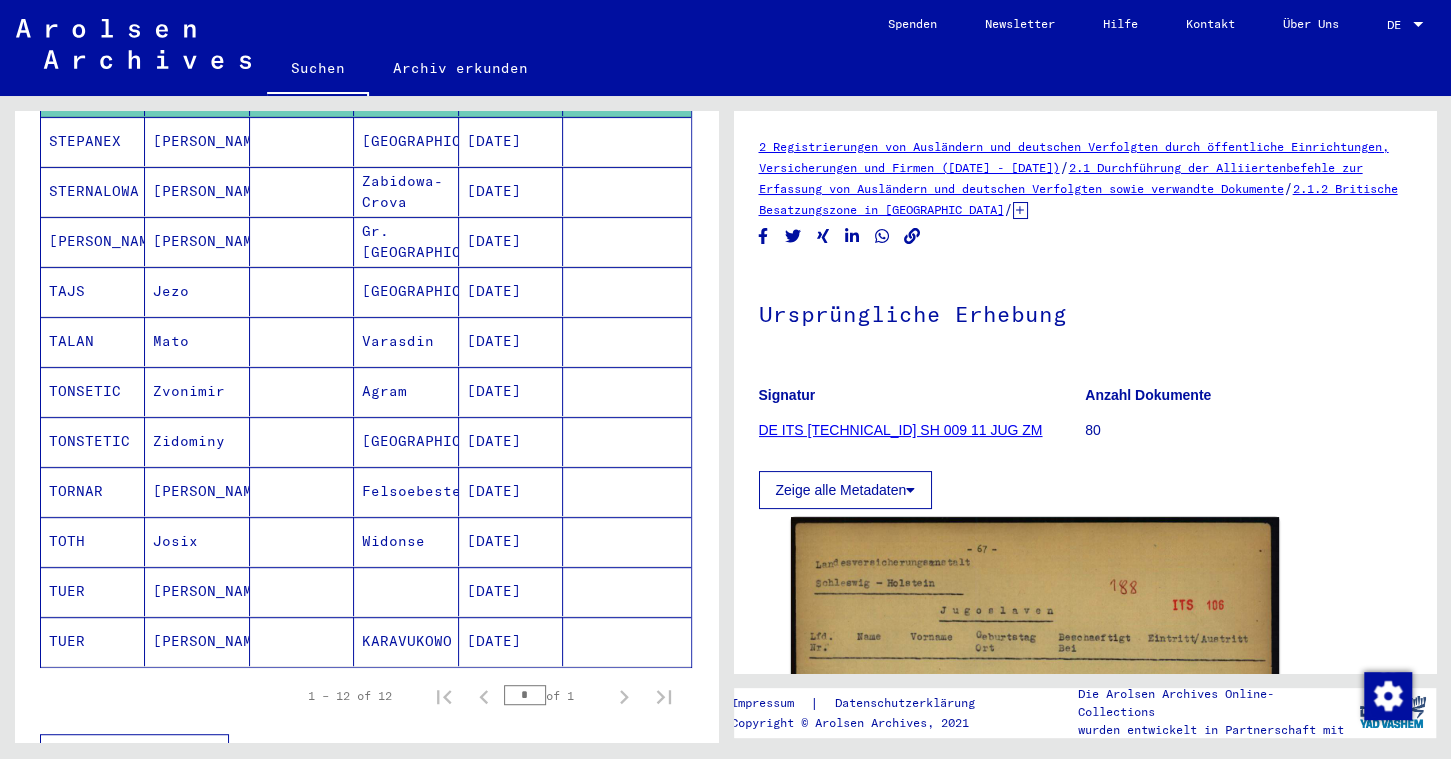 scroll, scrollTop: 369, scrollLeft: 0, axis: vertical 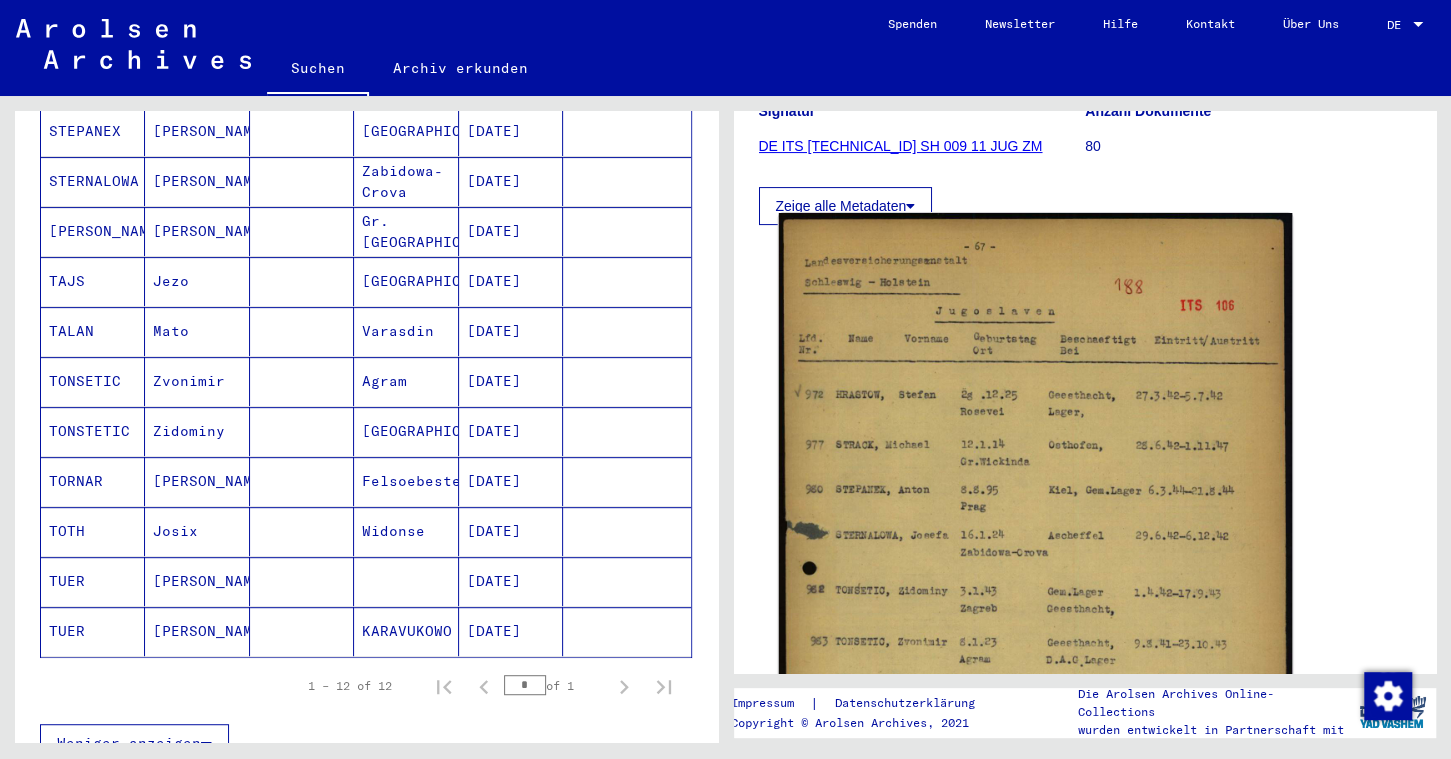 click 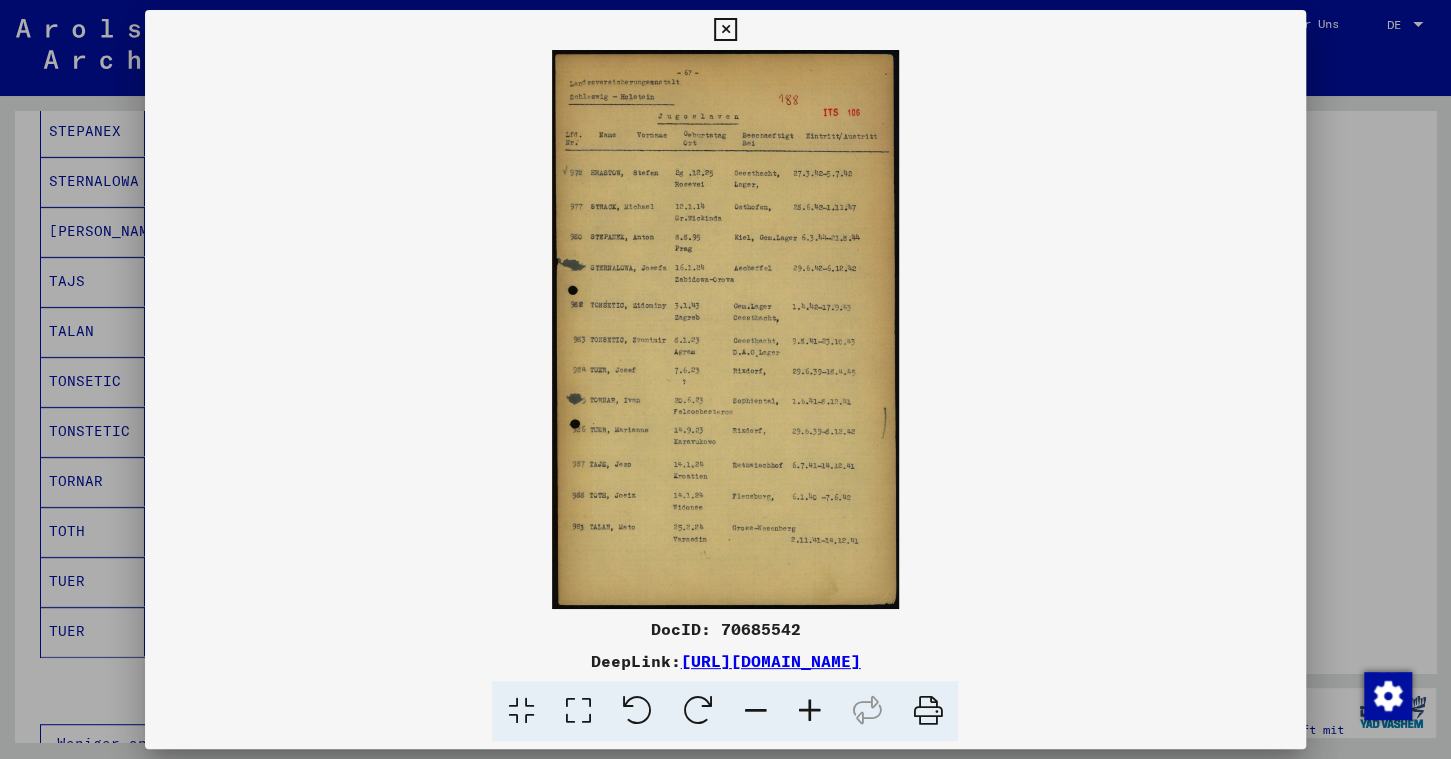 click on "DocID: 70685542" at bounding box center (725, 629) 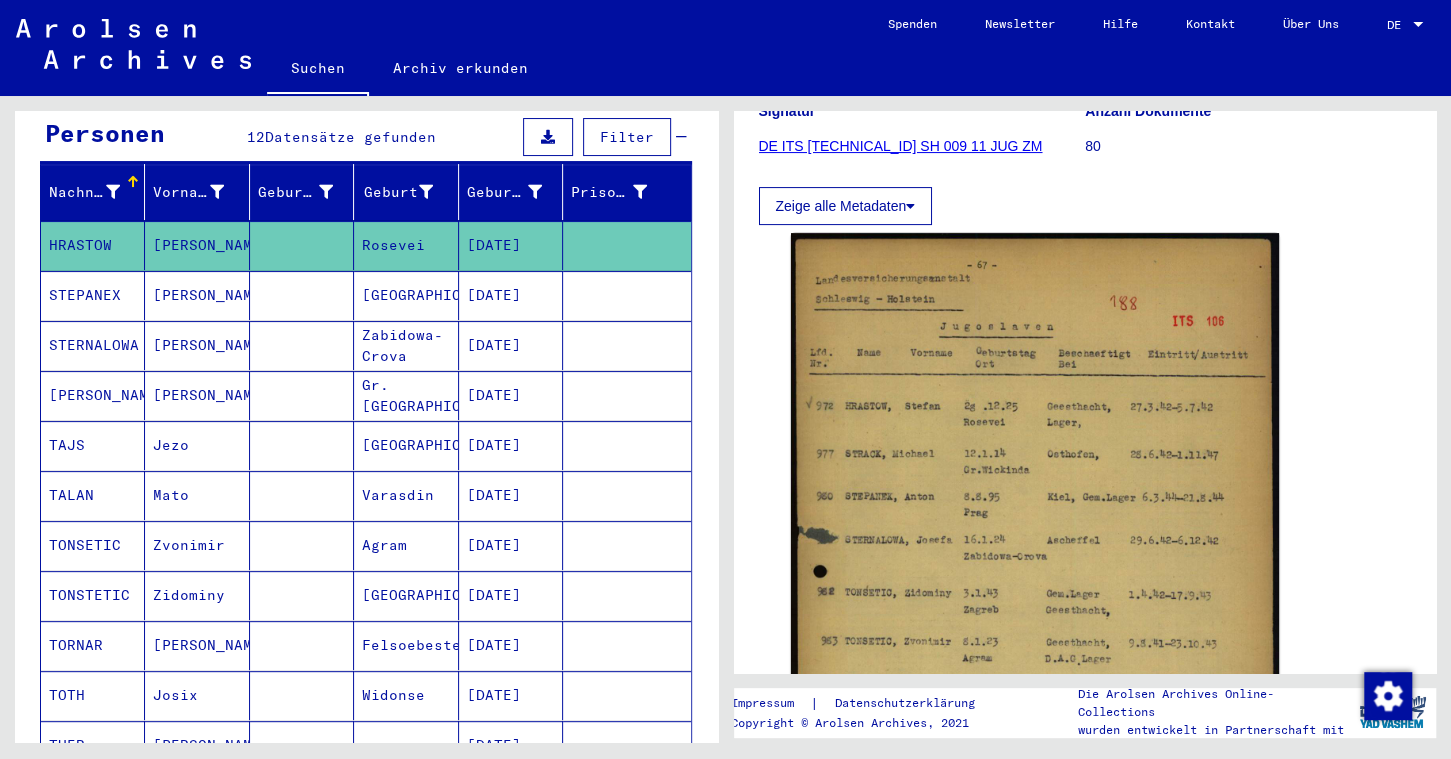 scroll, scrollTop: 0, scrollLeft: 0, axis: both 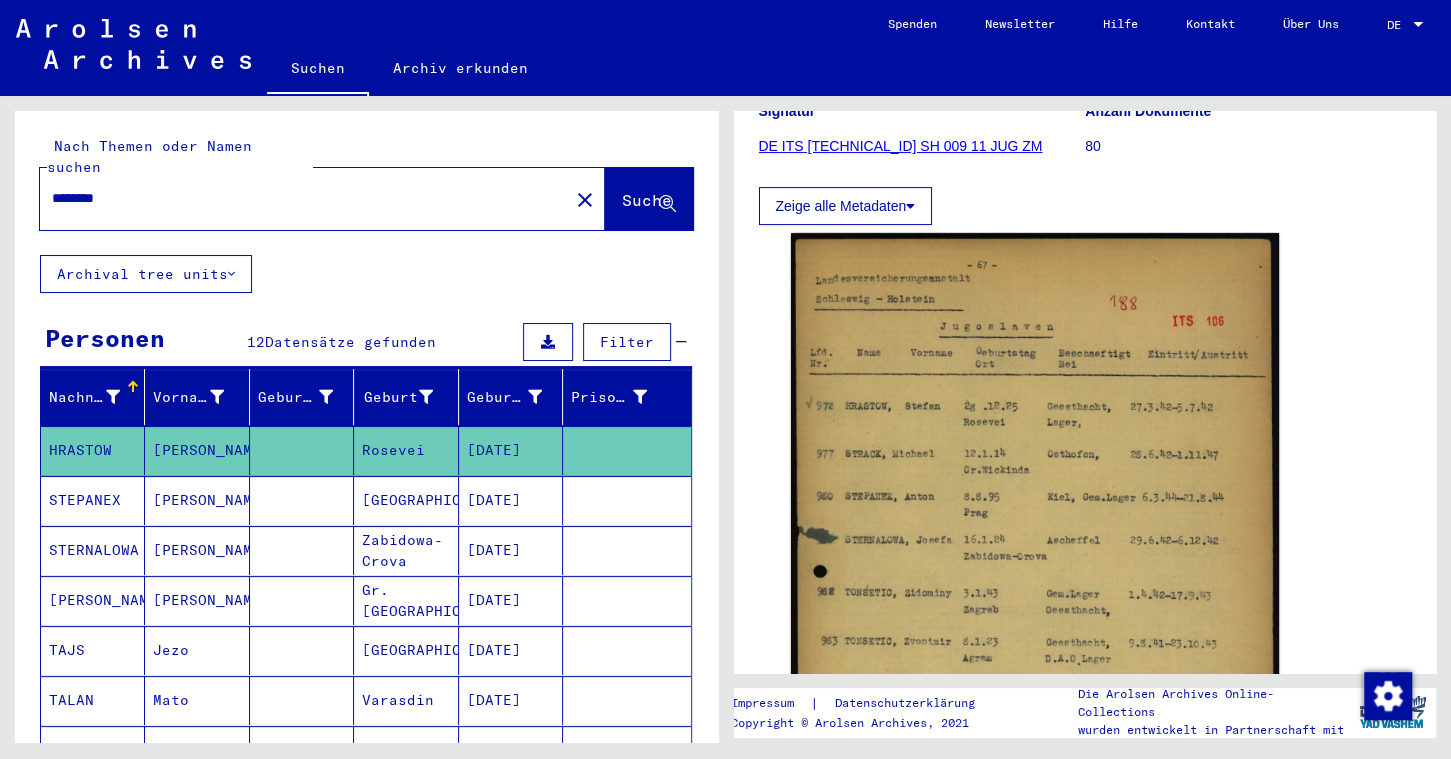 click on "********" at bounding box center [304, 198] 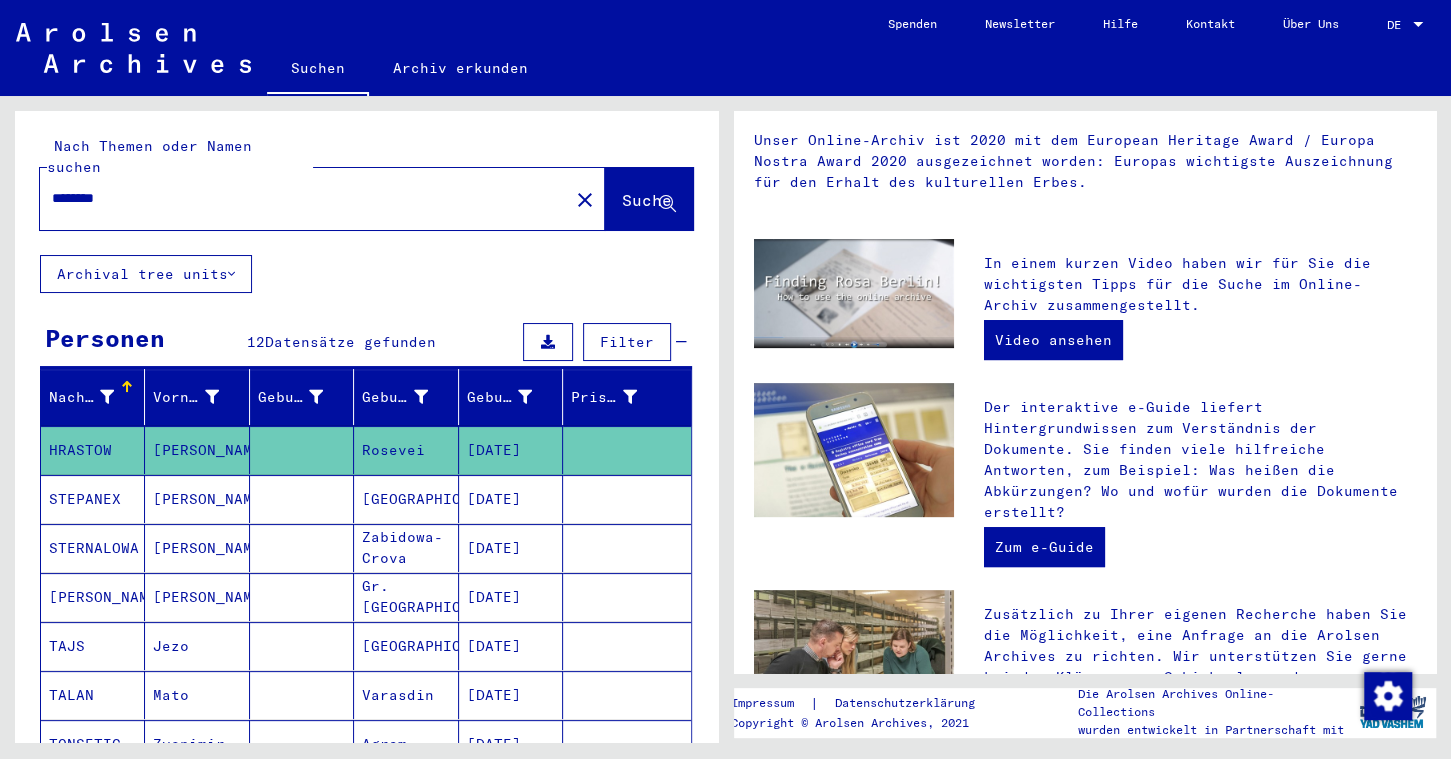 scroll, scrollTop: 0, scrollLeft: 0, axis: both 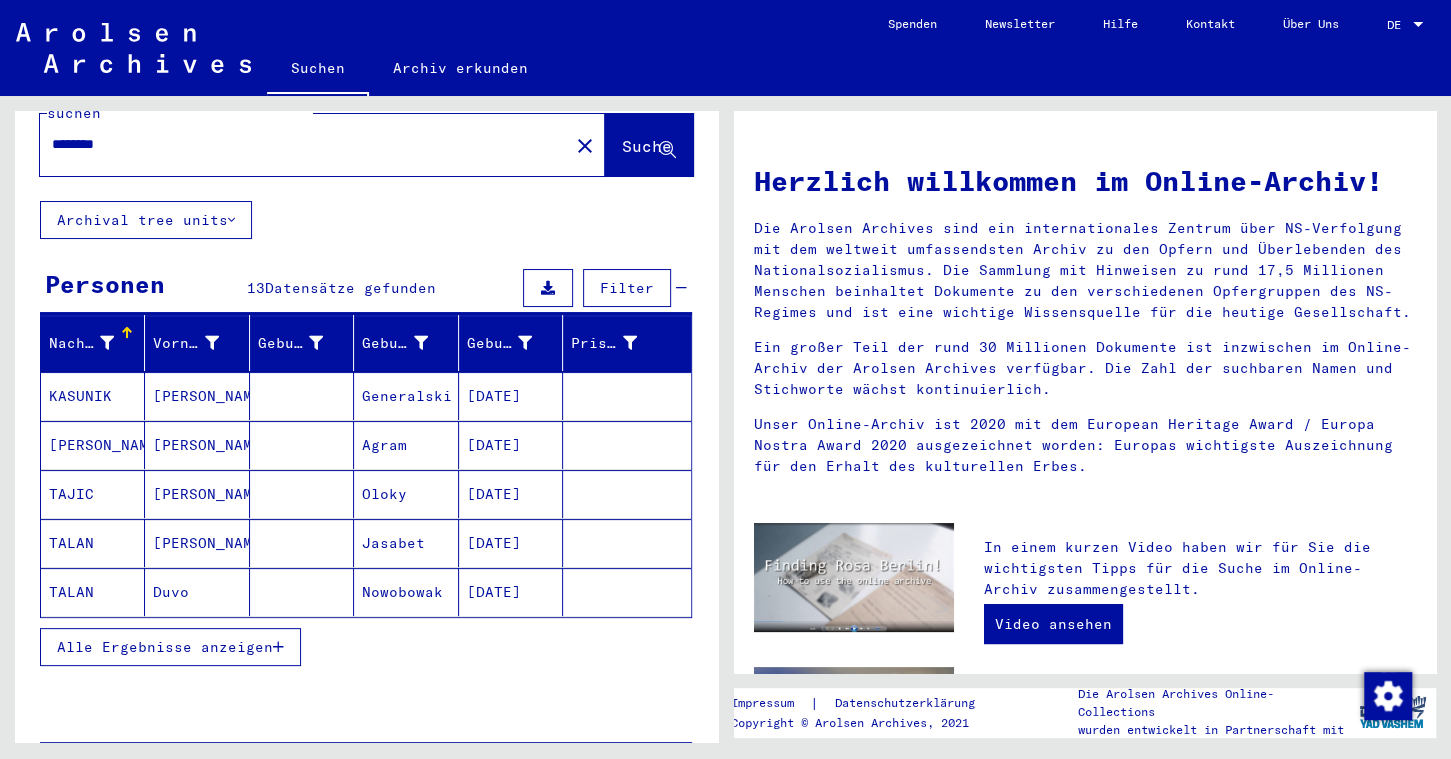 click on "Alle Ergebnisse anzeigen" at bounding box center [170, 647] 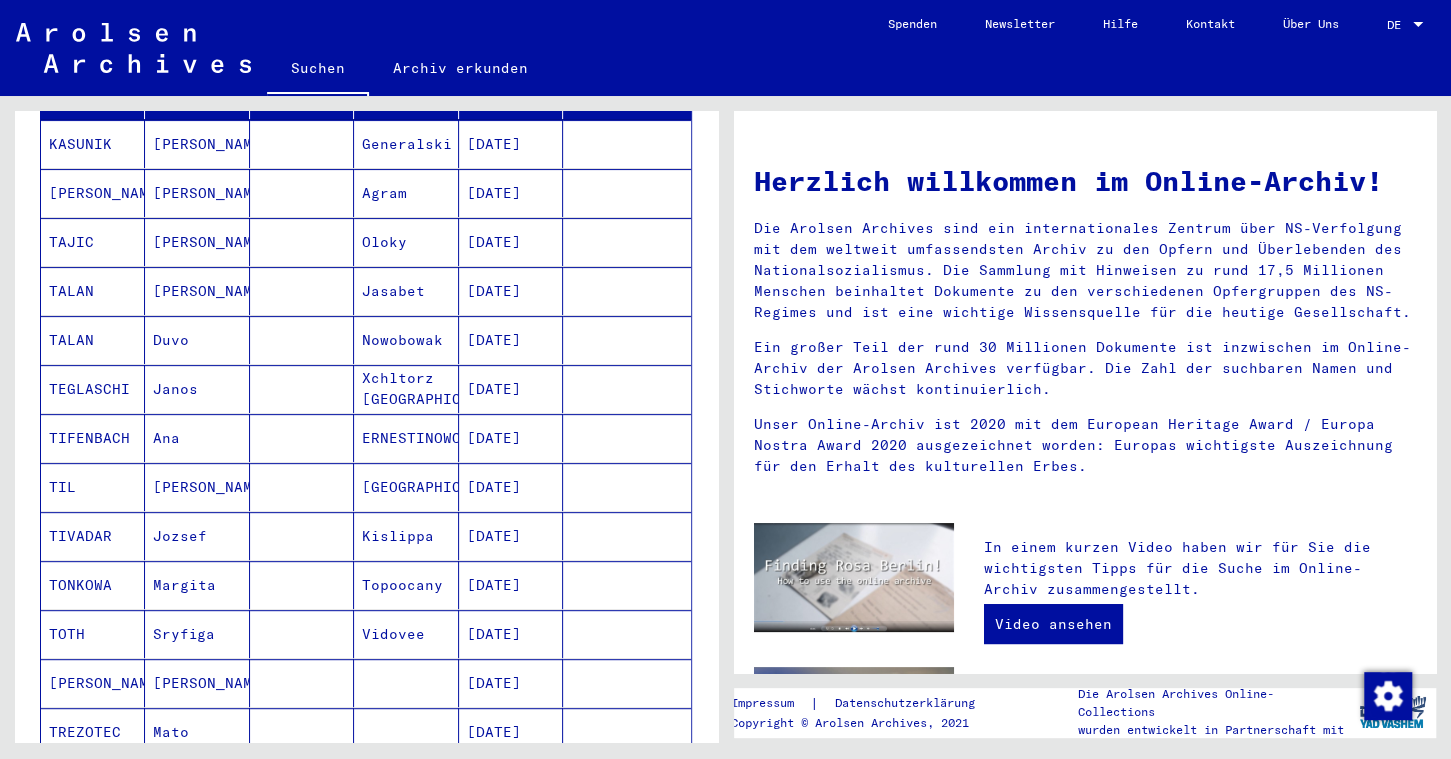 scroll, scrollTop: 396, scrollLeft: 0, axis: vertical 